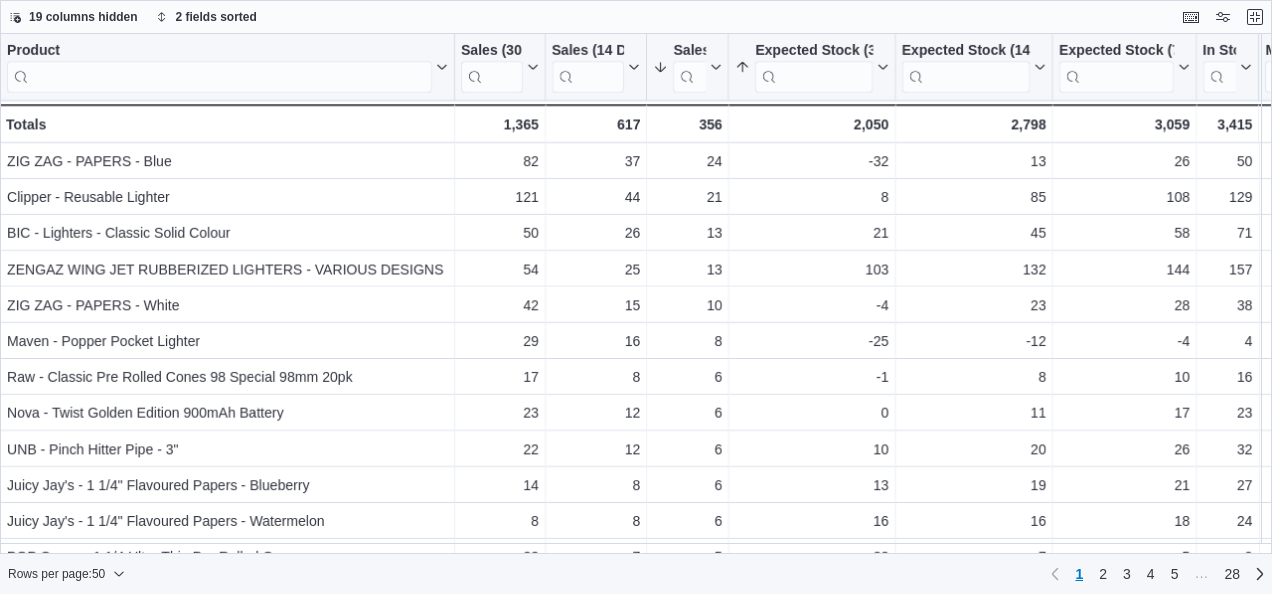 scroll, scrollTop: 0, scrollLeft: 0, axis: both 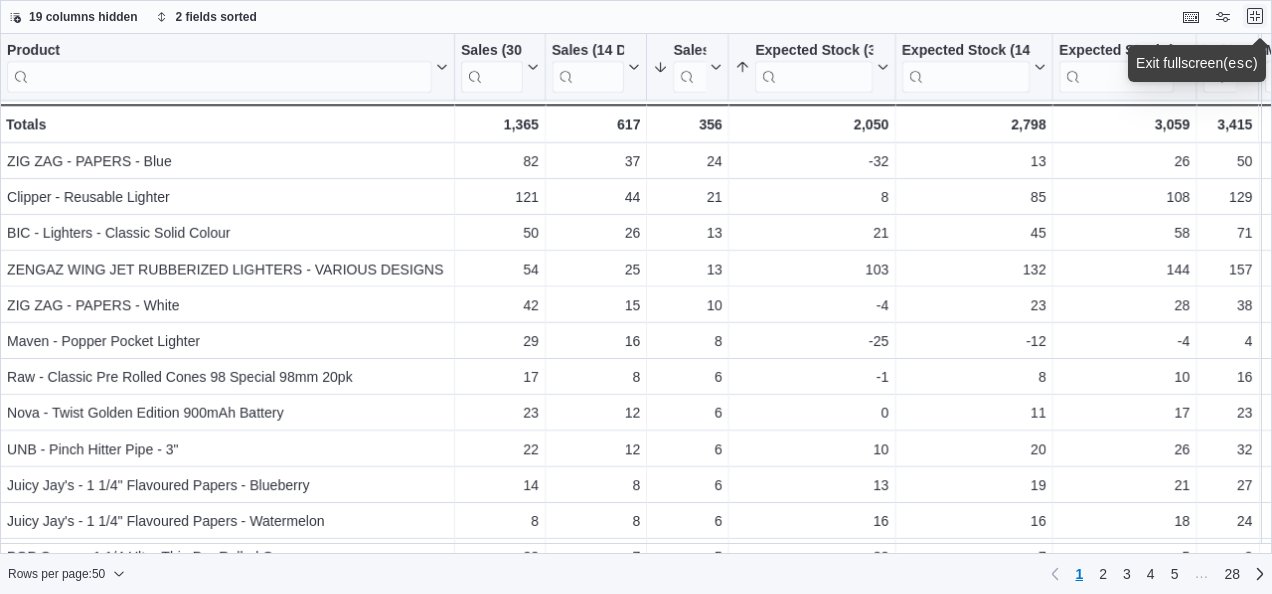 click at bounding box center [1255, 16] 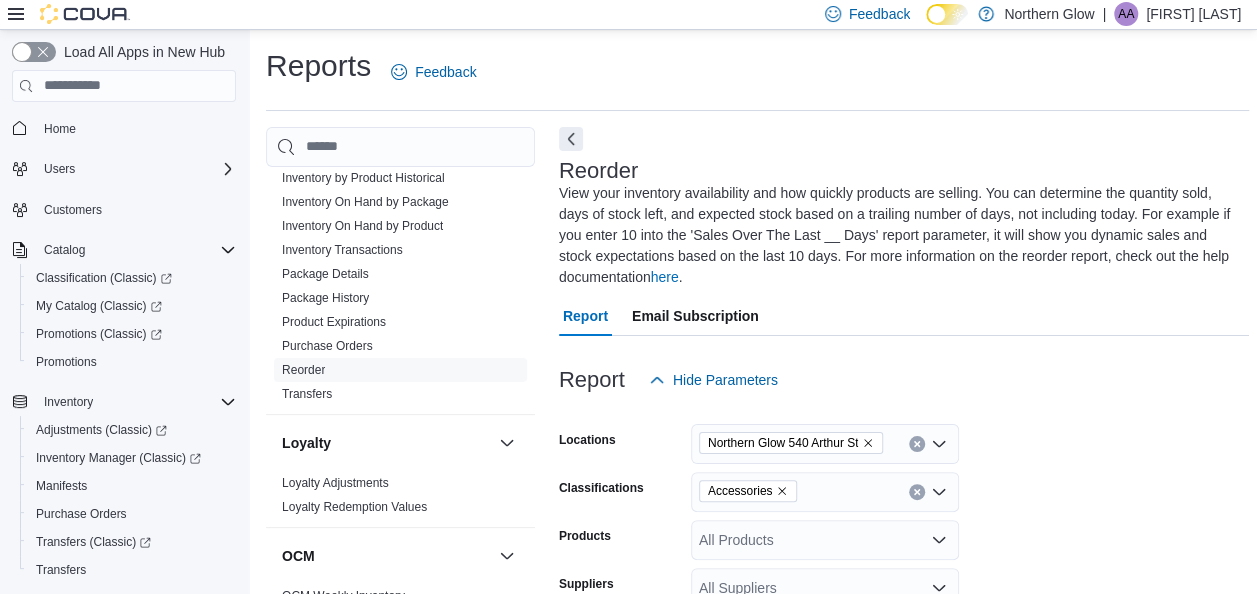 scroll, scrollTop: 632, scrollLeft: 0, axis: vertical 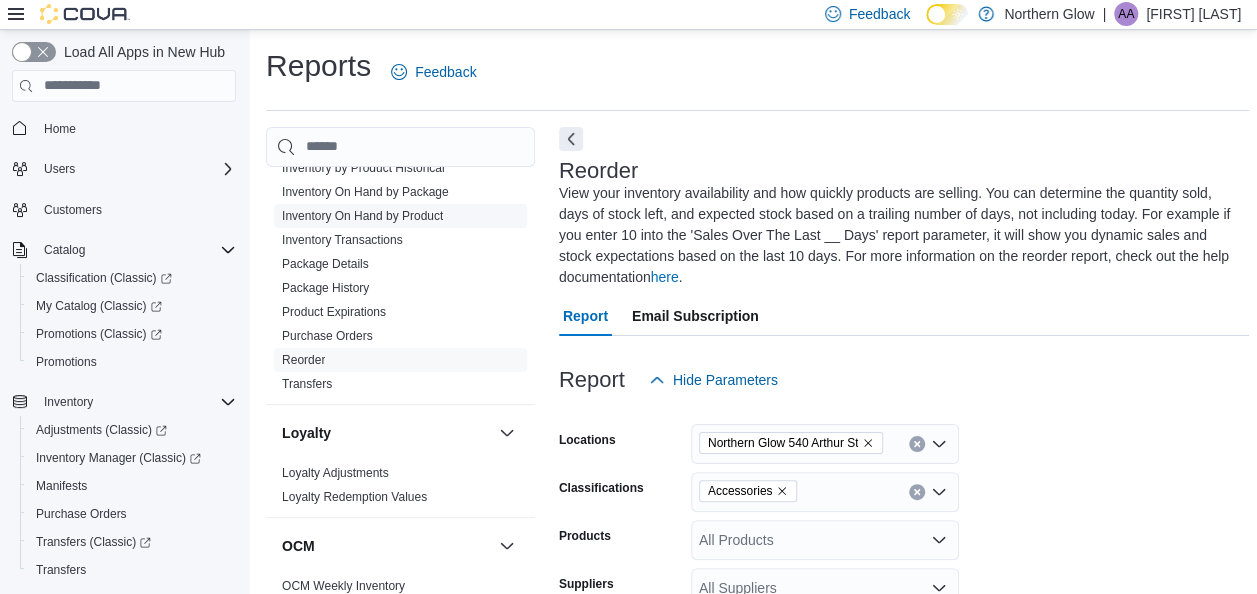 click on "Inventory On Hand by Product" at bounding box center (362, 216) 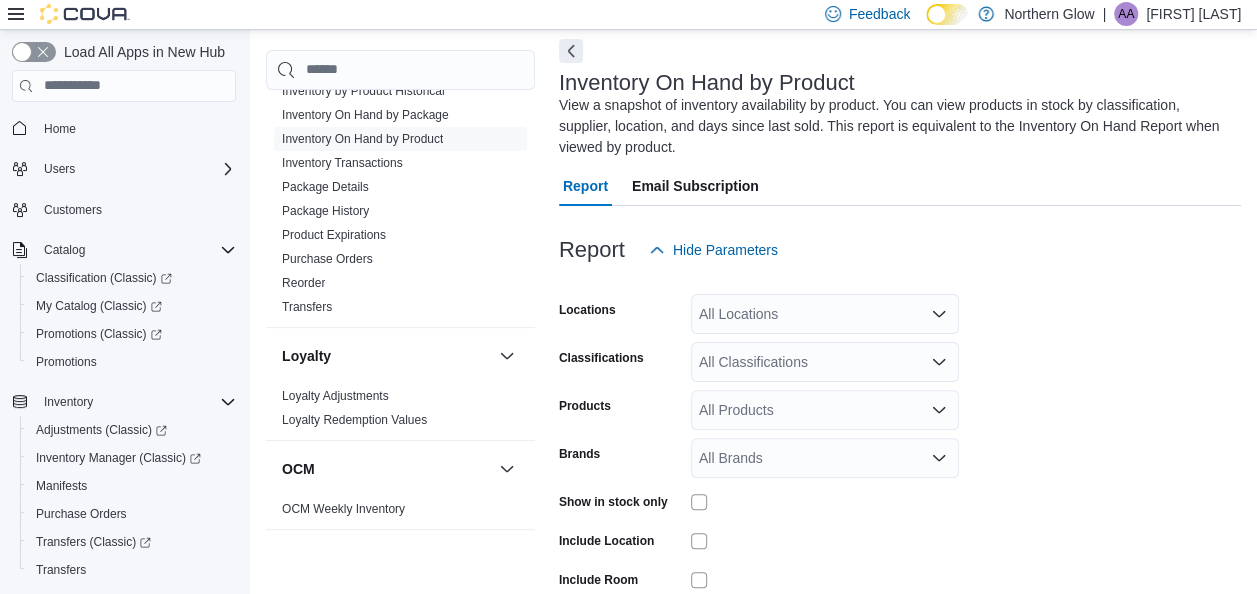 scroll, scrollTop: 89, scrollLeft: 0, axis: vertical 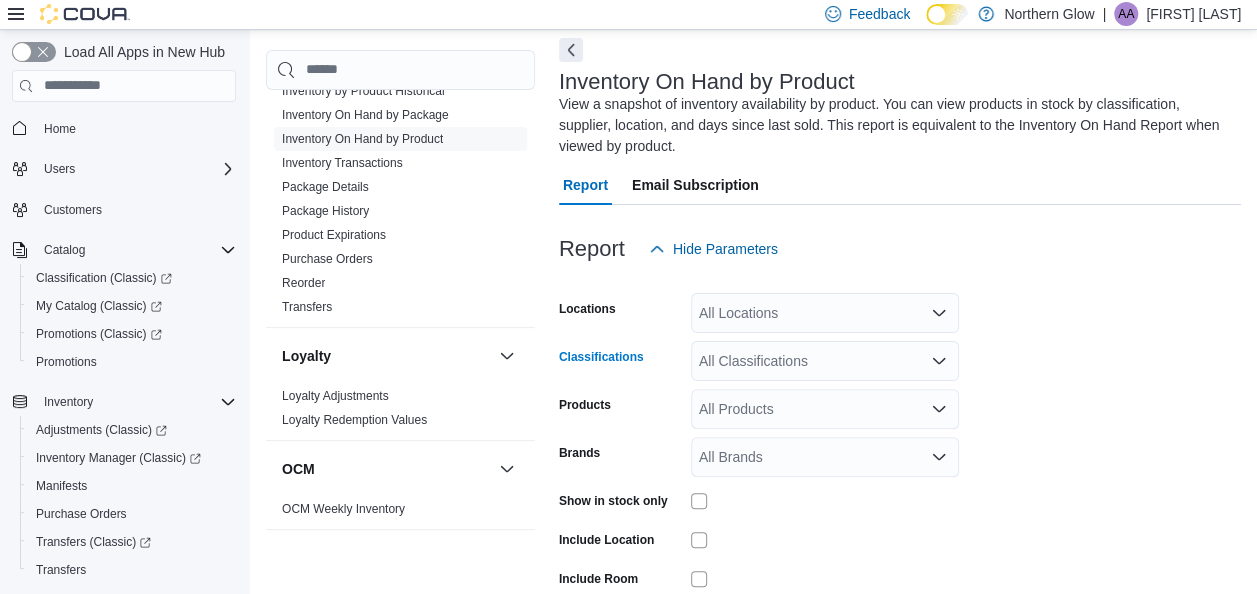 click on "All Classifications" at bounding box center (825, 361) 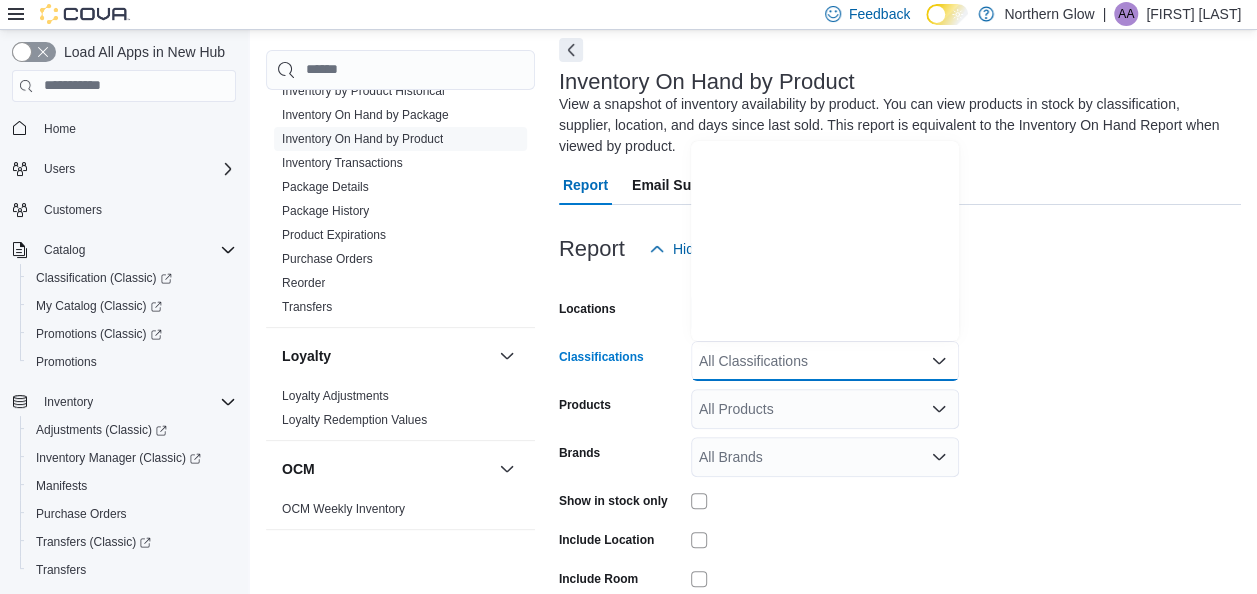 scroll, scrollTop: 0, scrollLeft: 0, axis: both 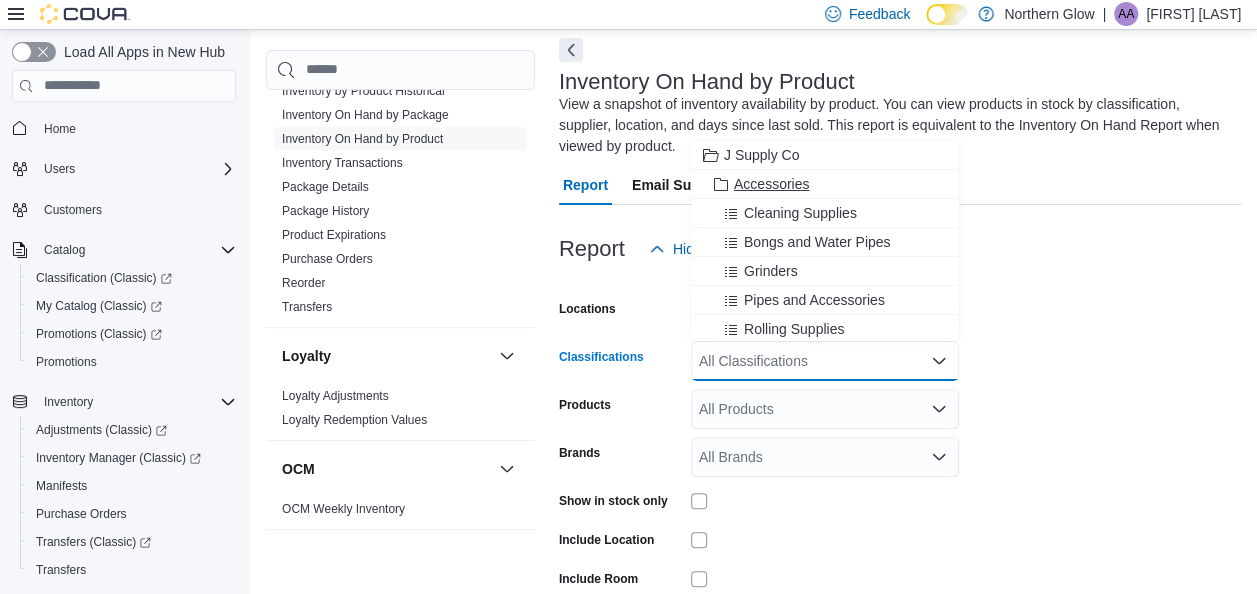 click on "Accessories" at bounding box center (771, 184) 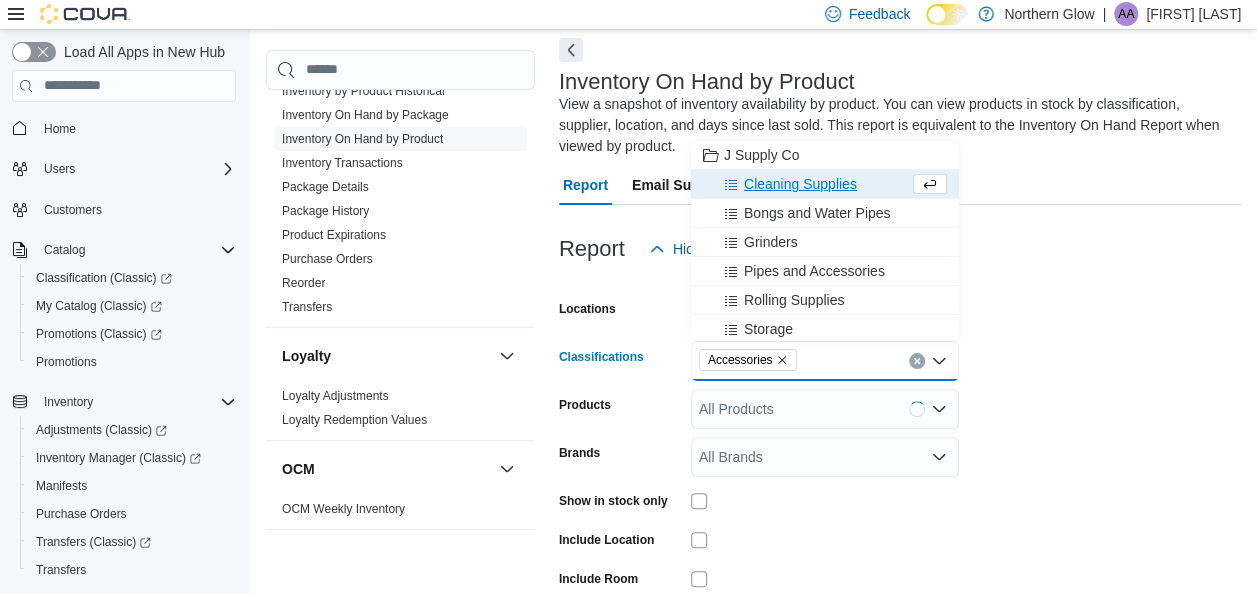 click on "Locations All Locations Classifications Accessories Combo box. Selected. Accessories. Press Backspace to delete Accessories. Combo box input. All Classifications. Type some text or, to display a list of choices, press Down Arrow. To exit the list of choices, press Escape. Products All Products Brands All Brands Show in stock only Include Location Include Room Include Archived Export  Run Report" at bounding box center (900, 479) 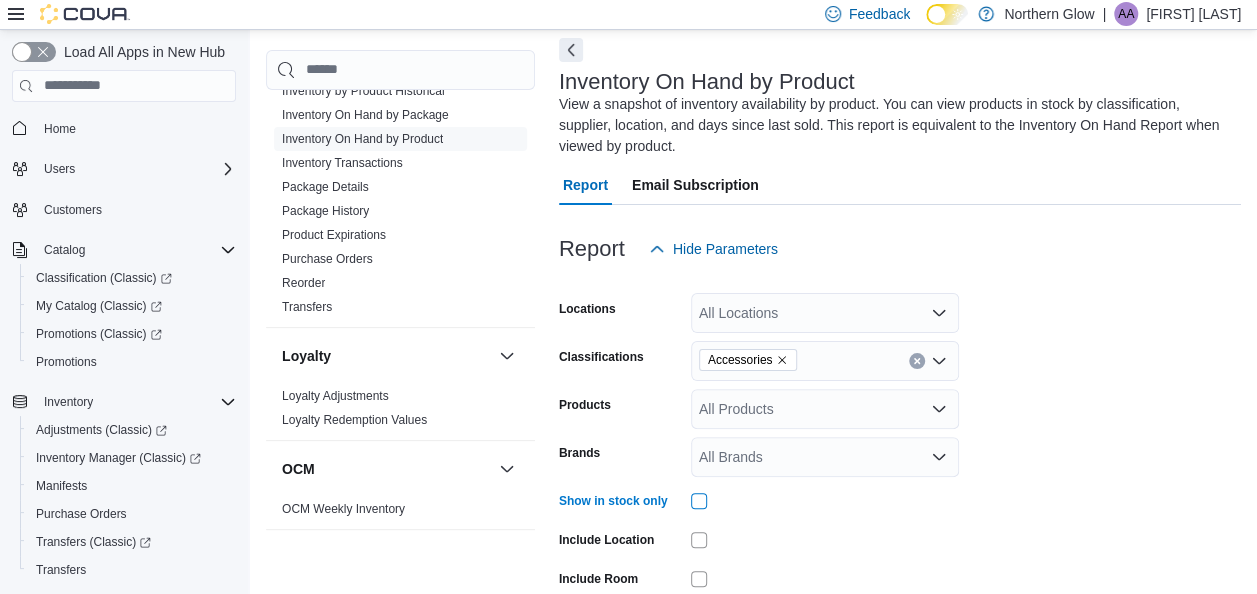 scroll, scrollTop: 224, scrollLeft: 0, axis: vertical 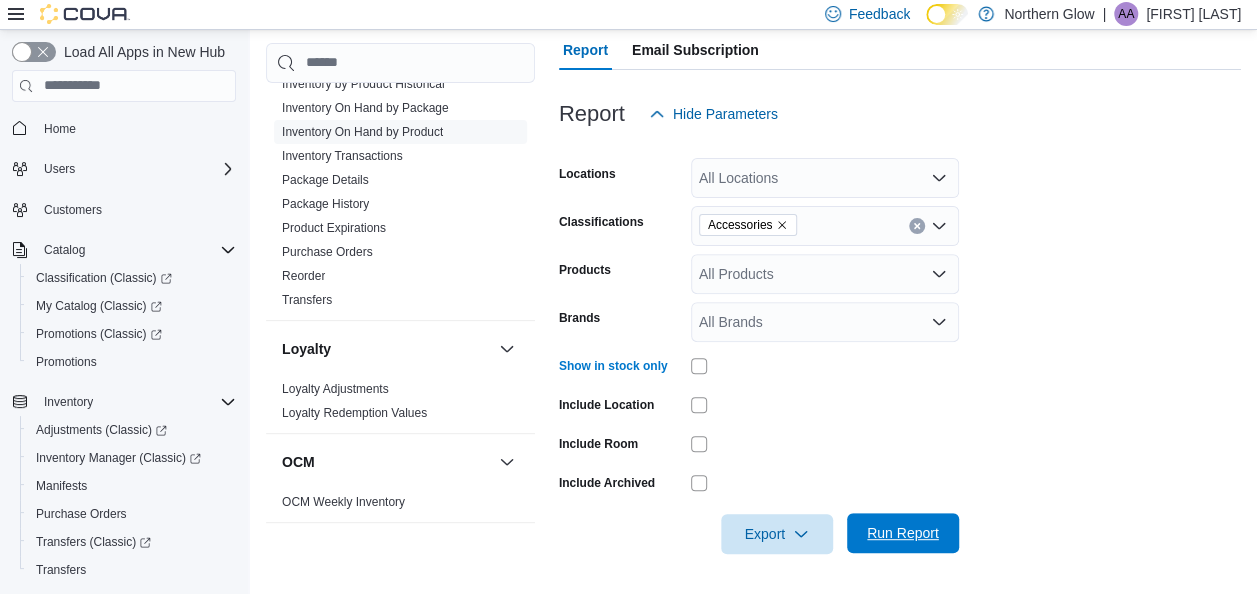 click on "Run Report" at bounding box center (903, 533) 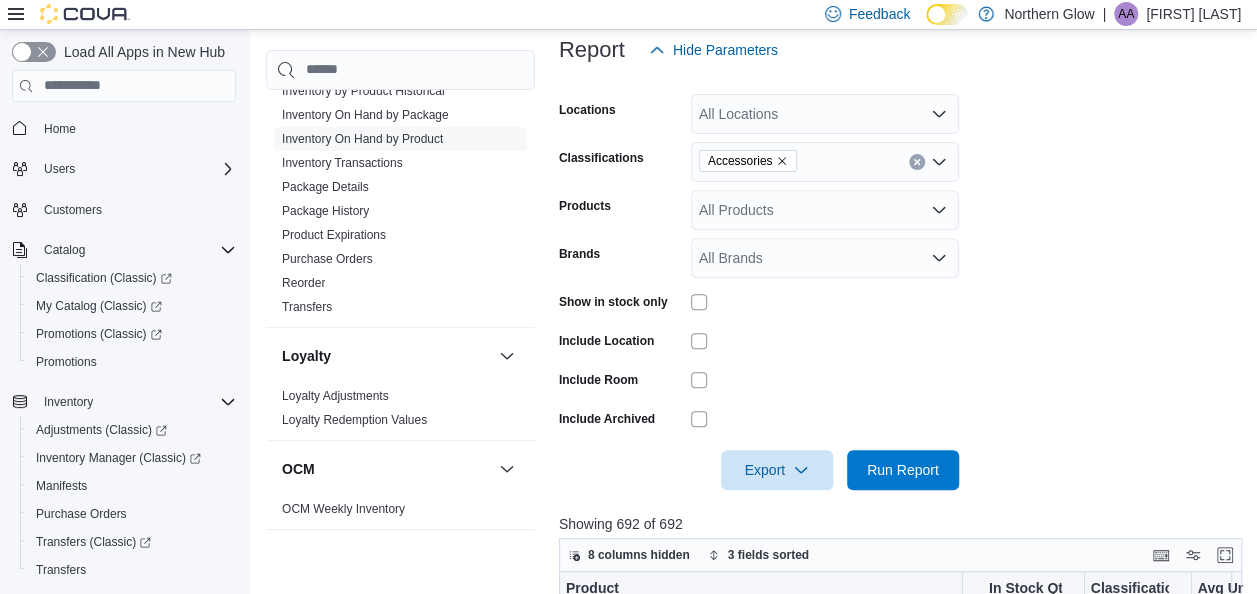scroll, scrollTop: 288, scrollLeft: 0, axis: vertical 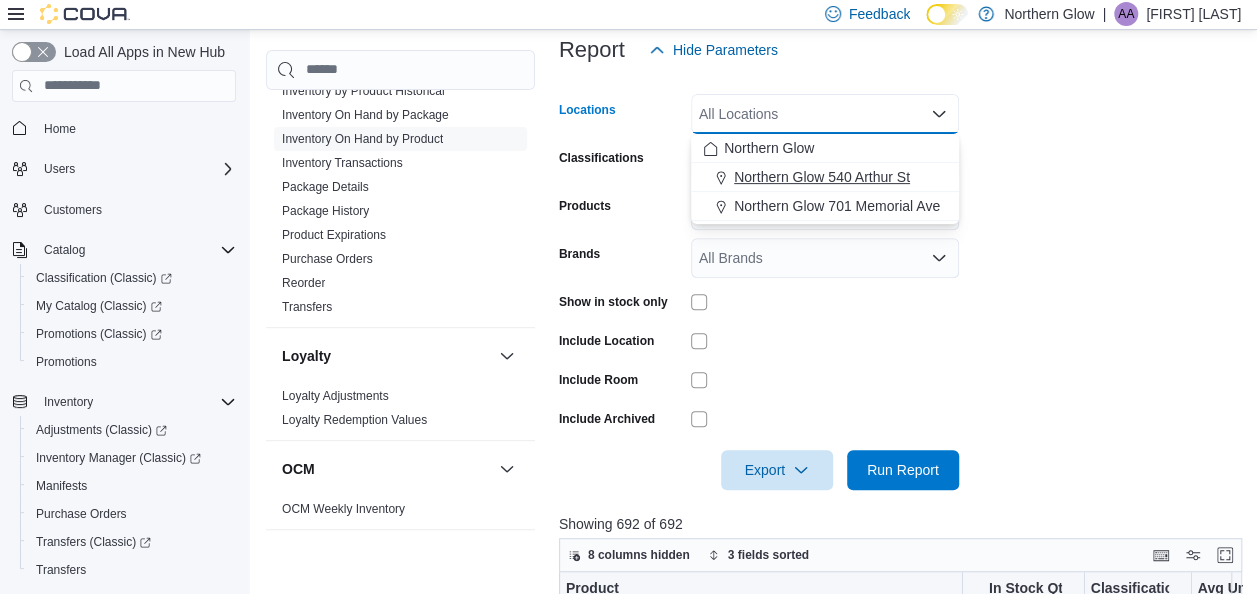 click on "Northern Glow 540 Arthur St" at bounding box center [822, 177] 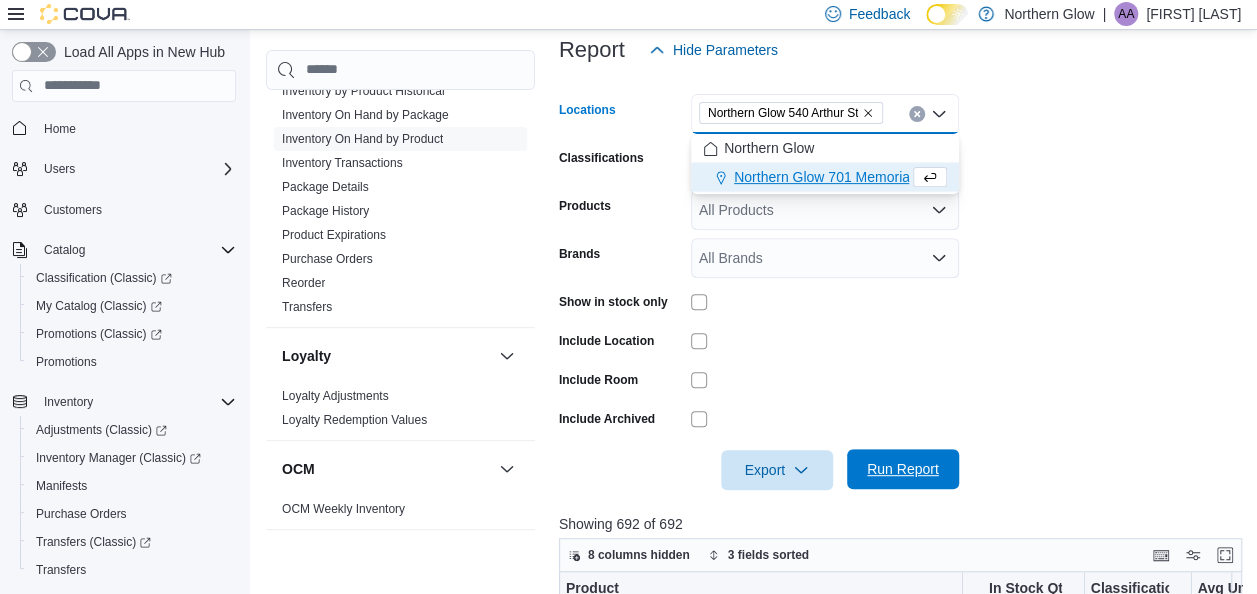 click on "Run Report" at bounding box center (903, 469) 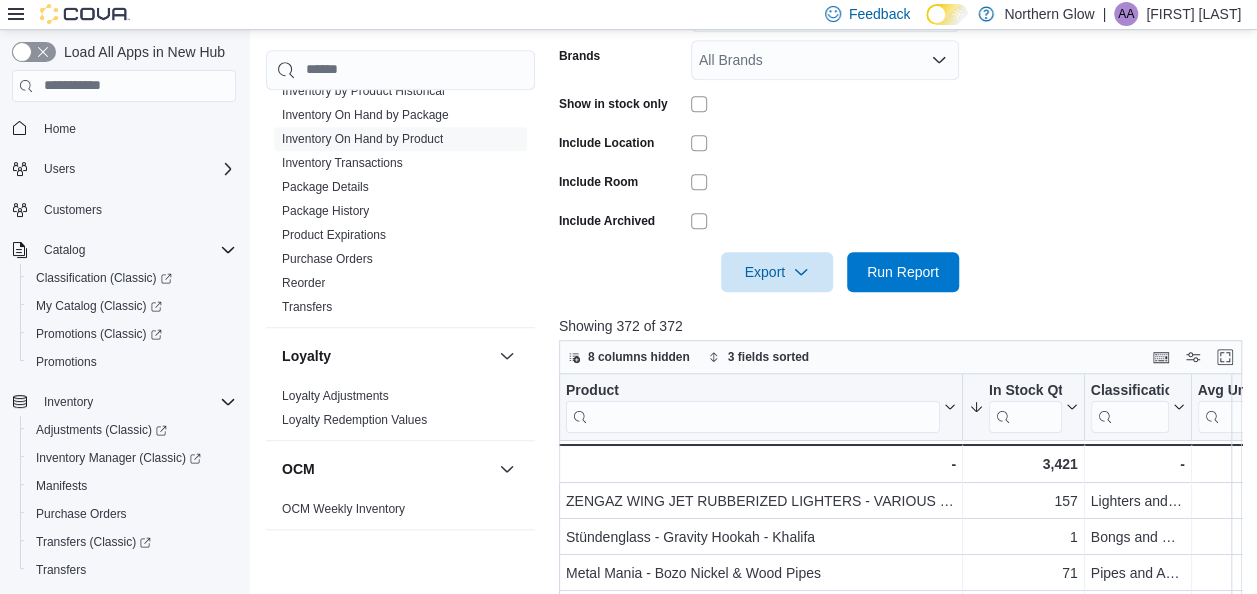 scroll, scrollTop: 488, scrollLeft: 0, axis: vertical 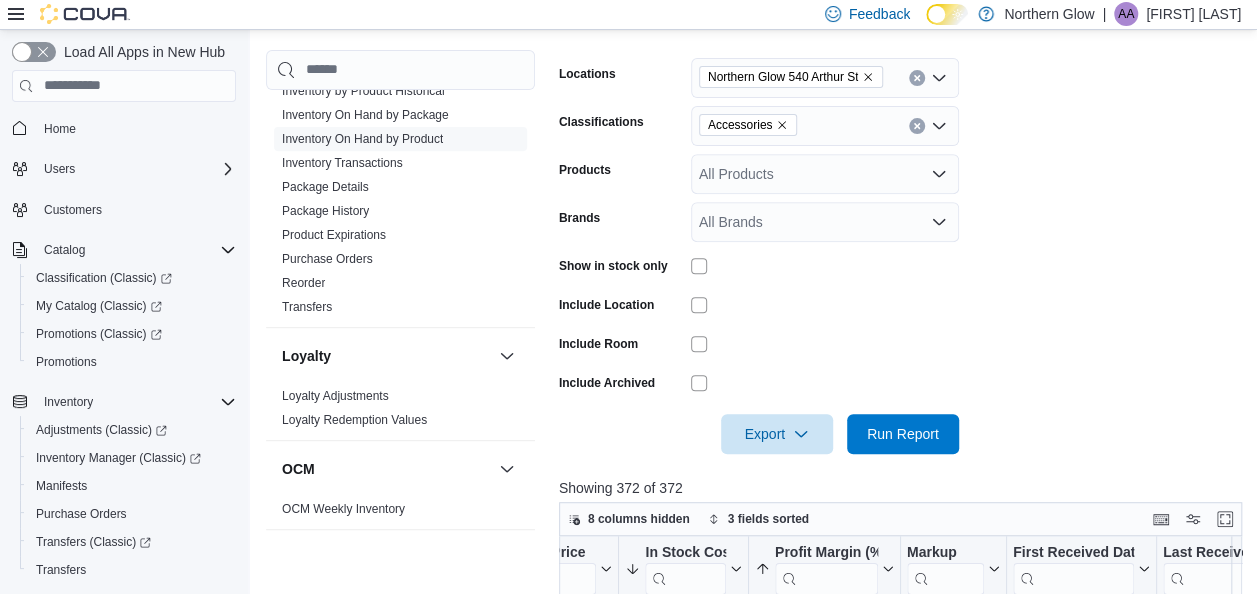 click 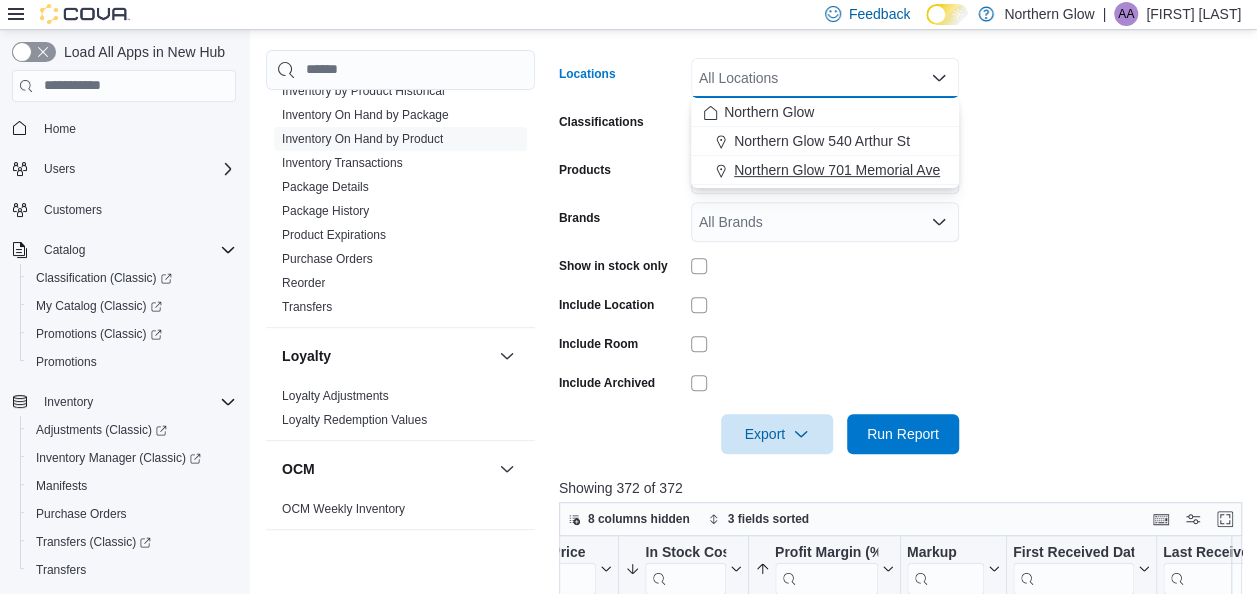 click on "Northern Glow 701 Memorial Ave" at bounding box center [837, 170] 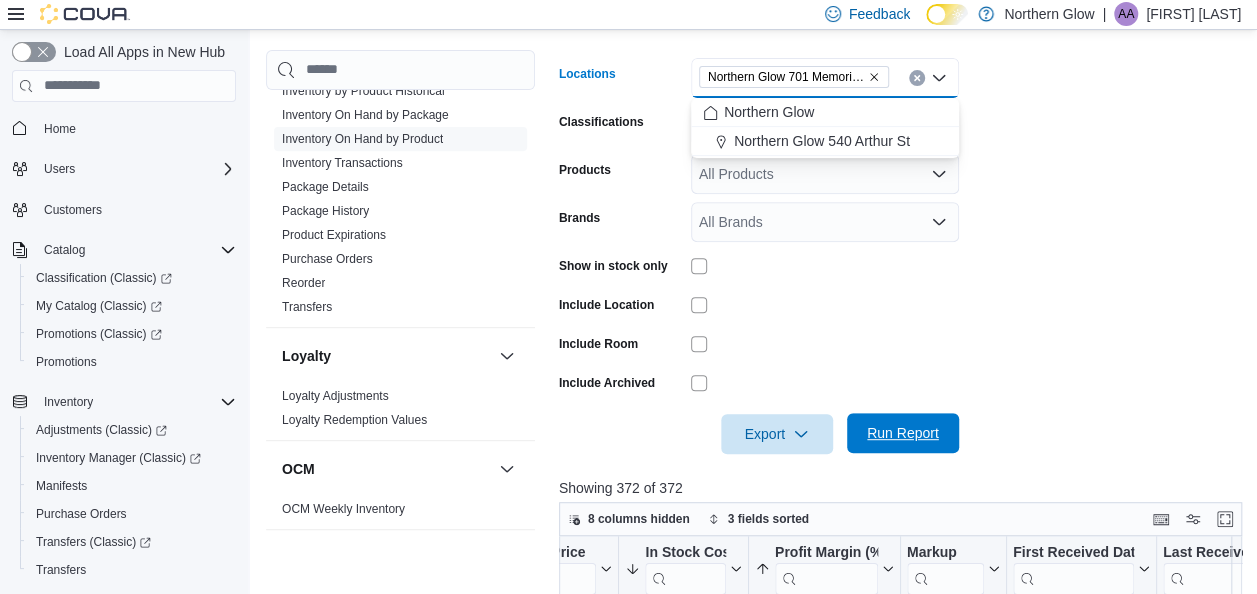 click on "Run Report" at bounding box center [903, 433] 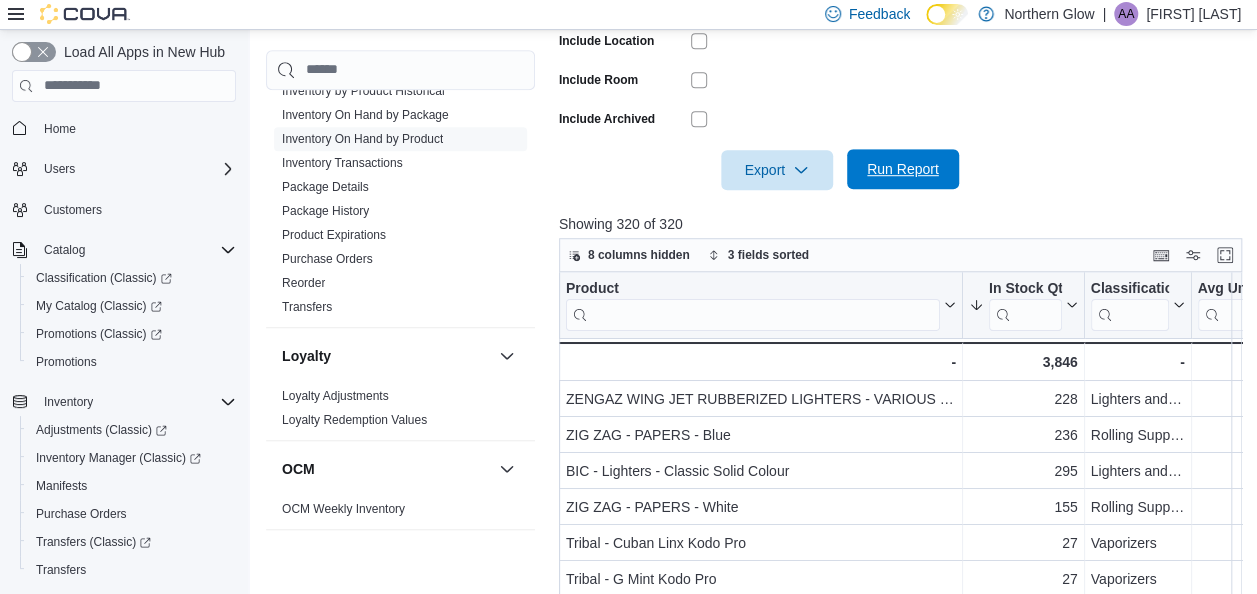scroll, scrollTop: 584, scrollLeft: 0, axis: vertical 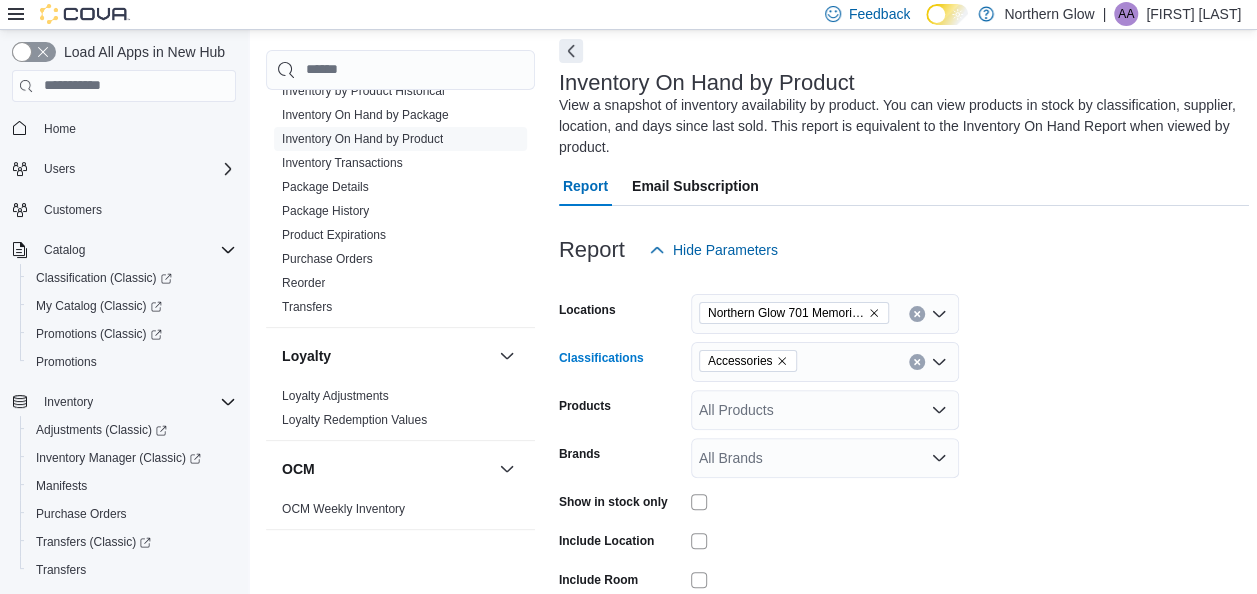click 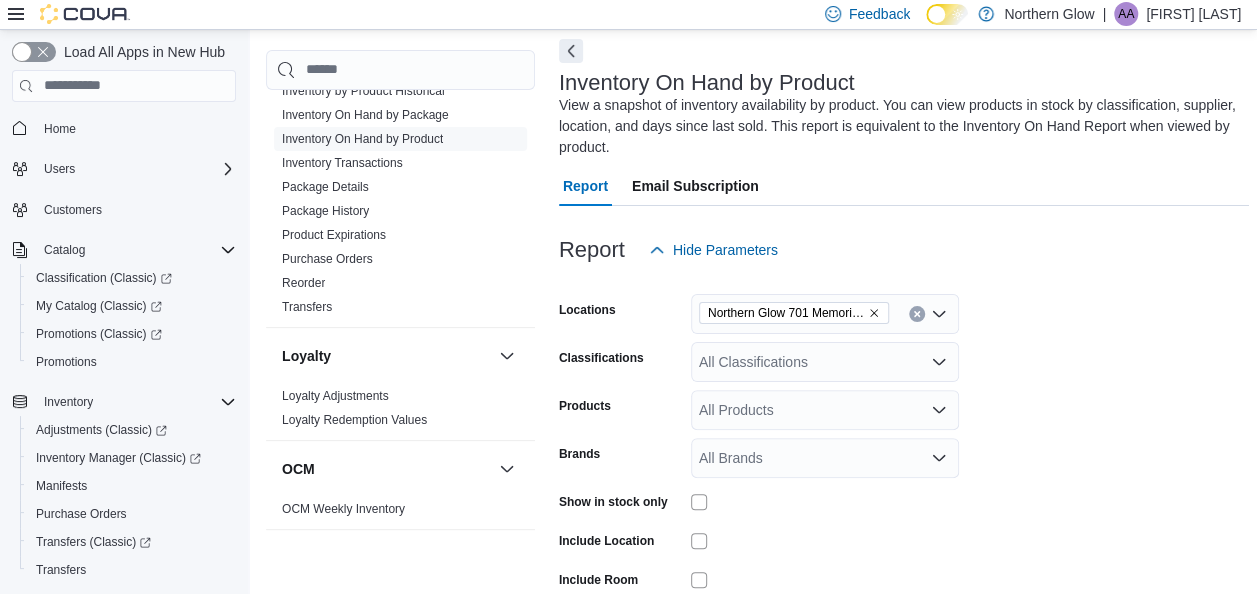 click at bounding box center [904, 282] 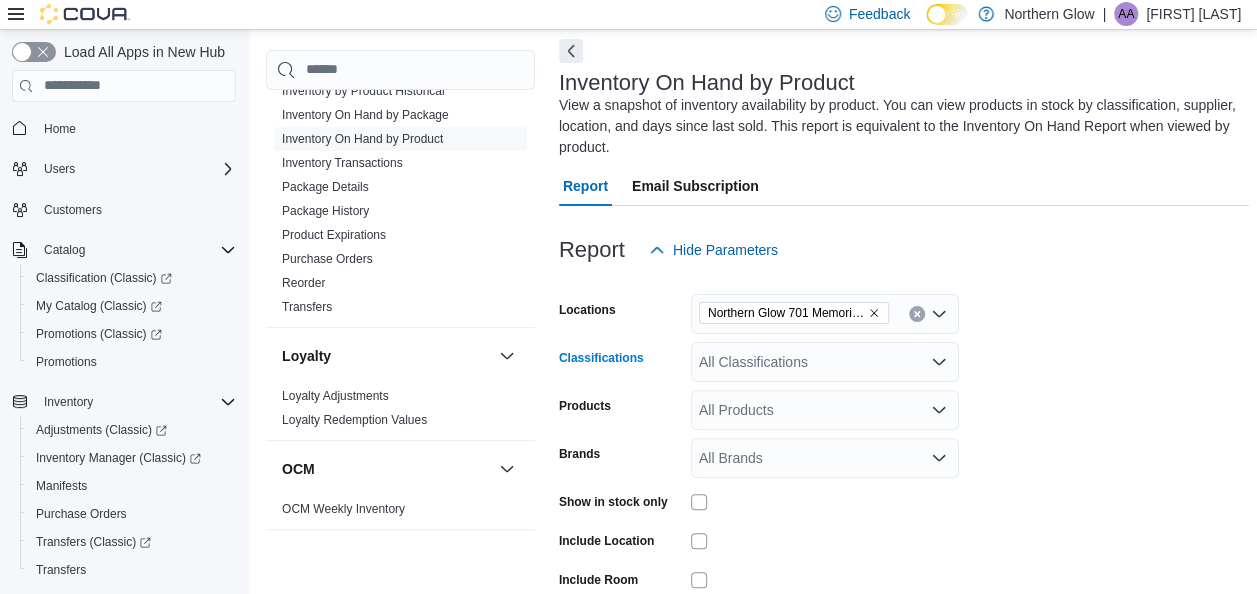 click on "All Classifications" at bounding box center [825, 362] 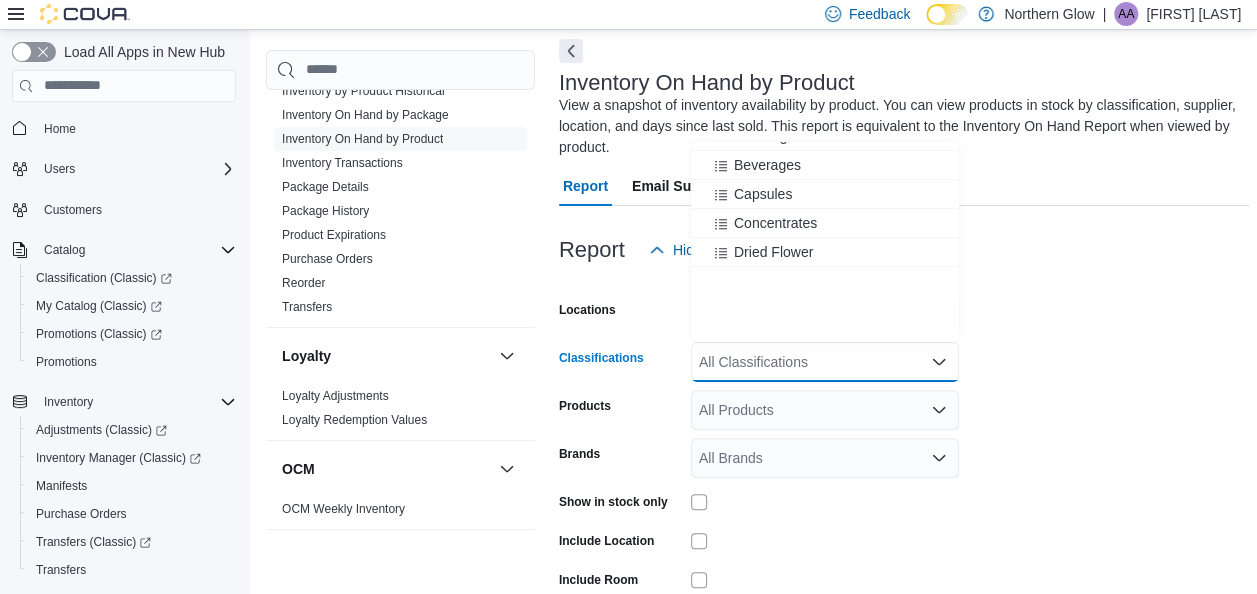 scroll, scrollTop: 612, scrollLeft: 0, axis: vertical 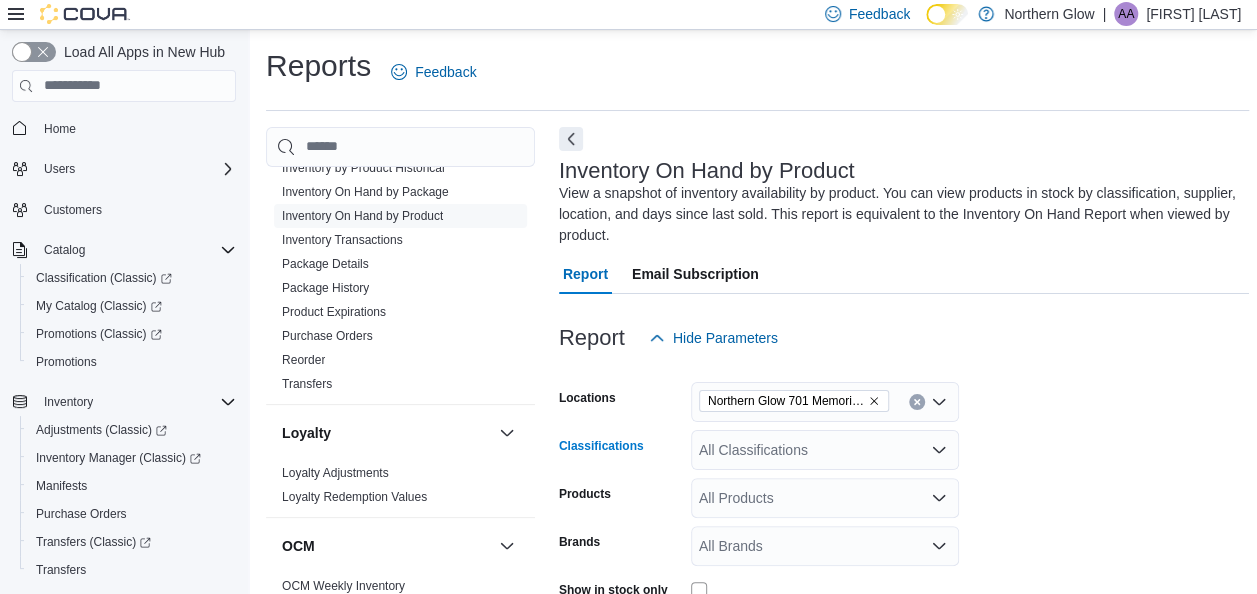 click on "All Classifications" at bounding box center [825, 450] 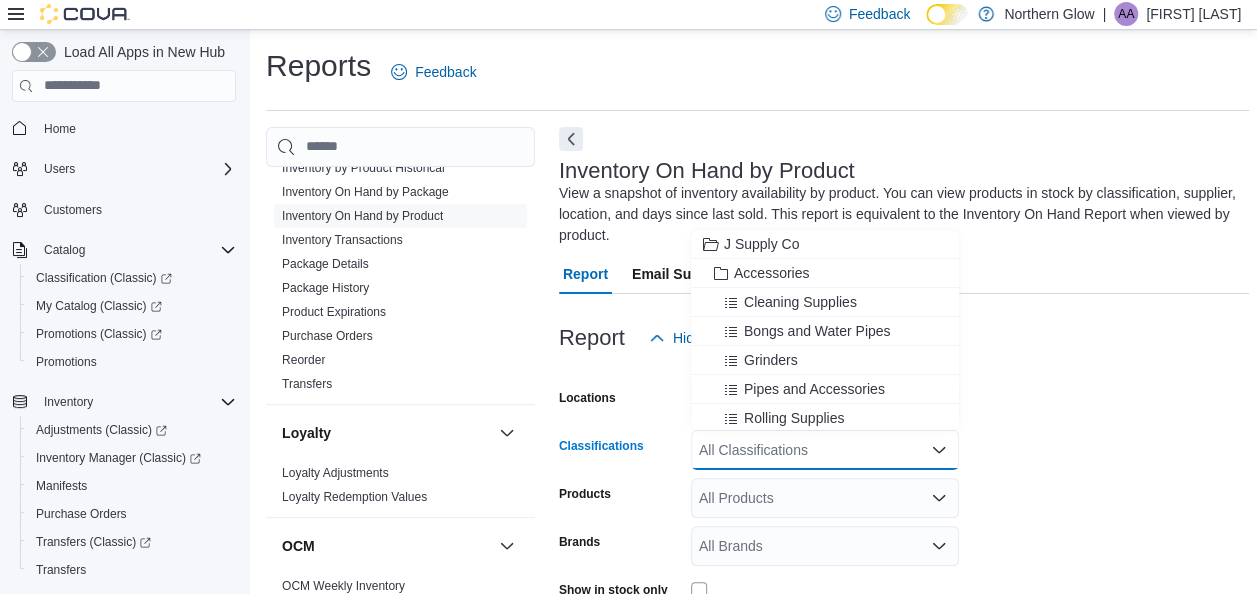click at bounding box center (904, 370) 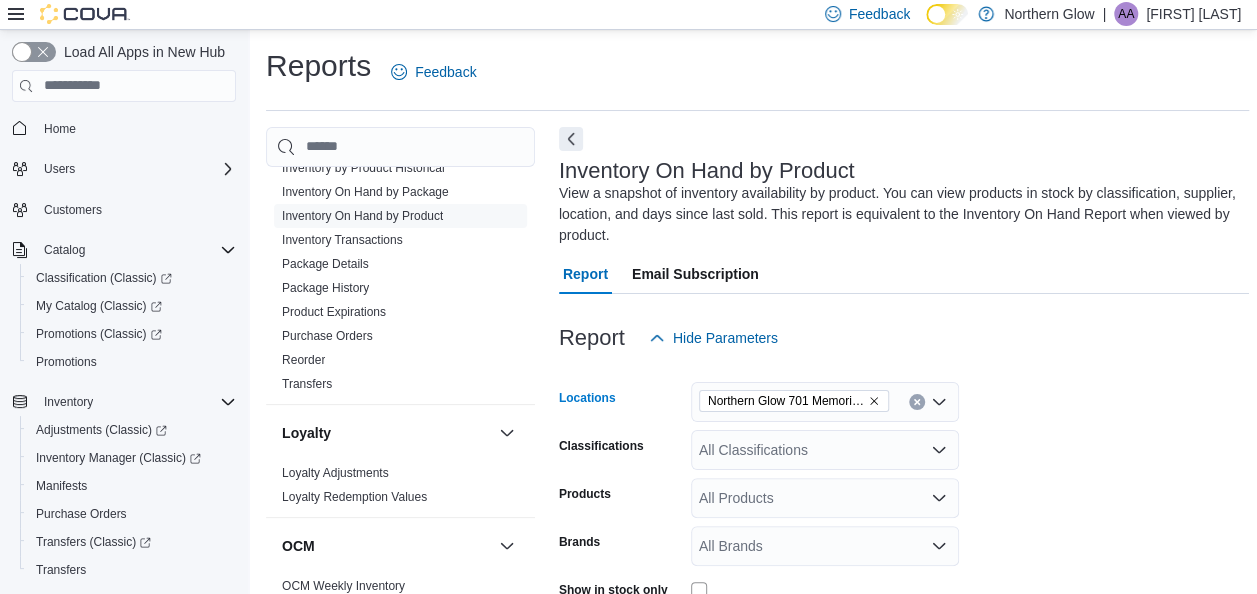 click at bounding box center (917, 402) 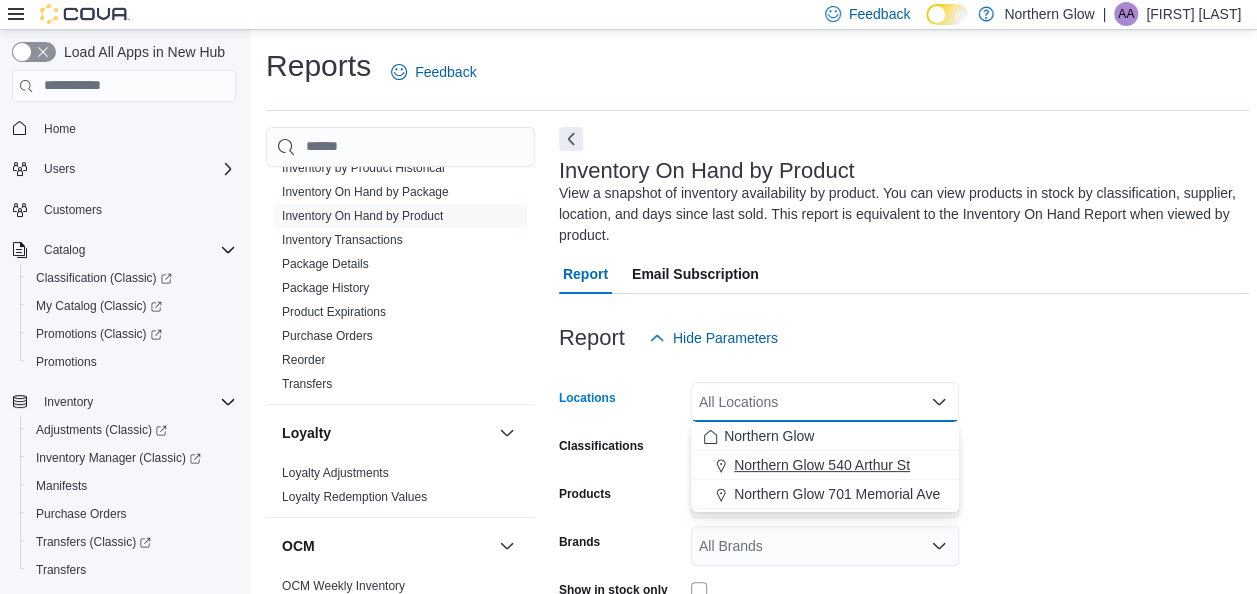 click on "Northern Glow 540 Arthur St" at bounding box center [822, 465] 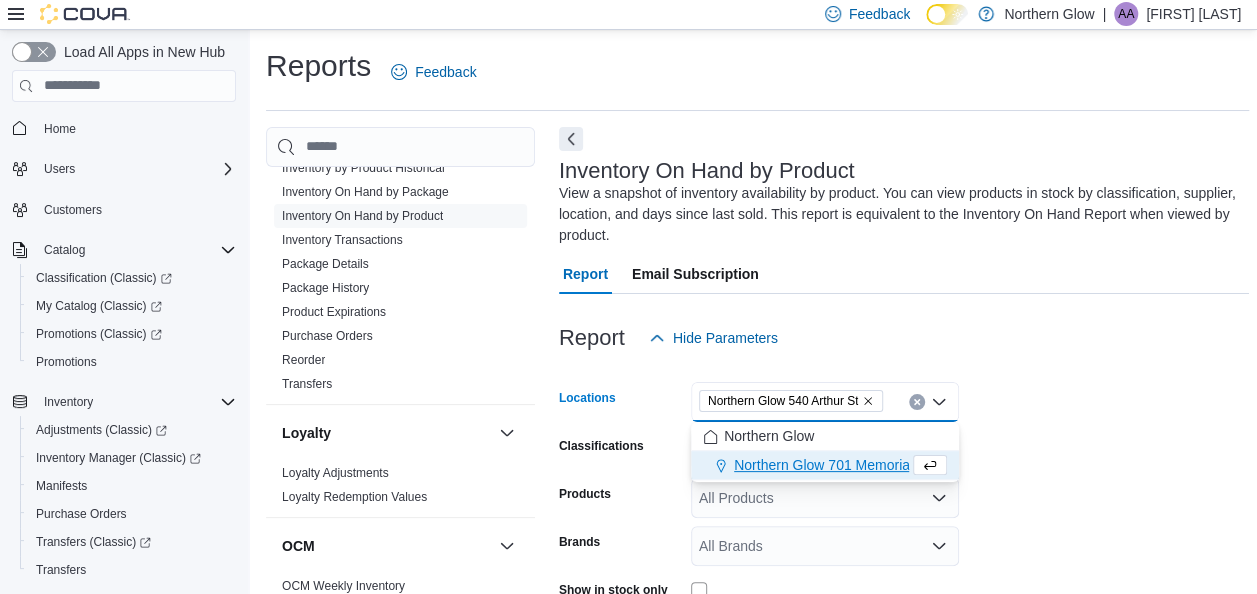 click on "Locations Northern Glow 540 Arthur St Combo box. Selected. Northern Glow 540 Arthur St. Press Backspace to delete Northern Glow 540 Arthur St. Combo box input. All Locations. Type some text or, to display a list of choices, press Down Arrow. To exit the list of choices, press Escape. Classifications All Classifications Products All Products Brands All Brands Show in stock only Include Location Include Room Include Archived Export  Run Report" at bounding box center (904, 568) 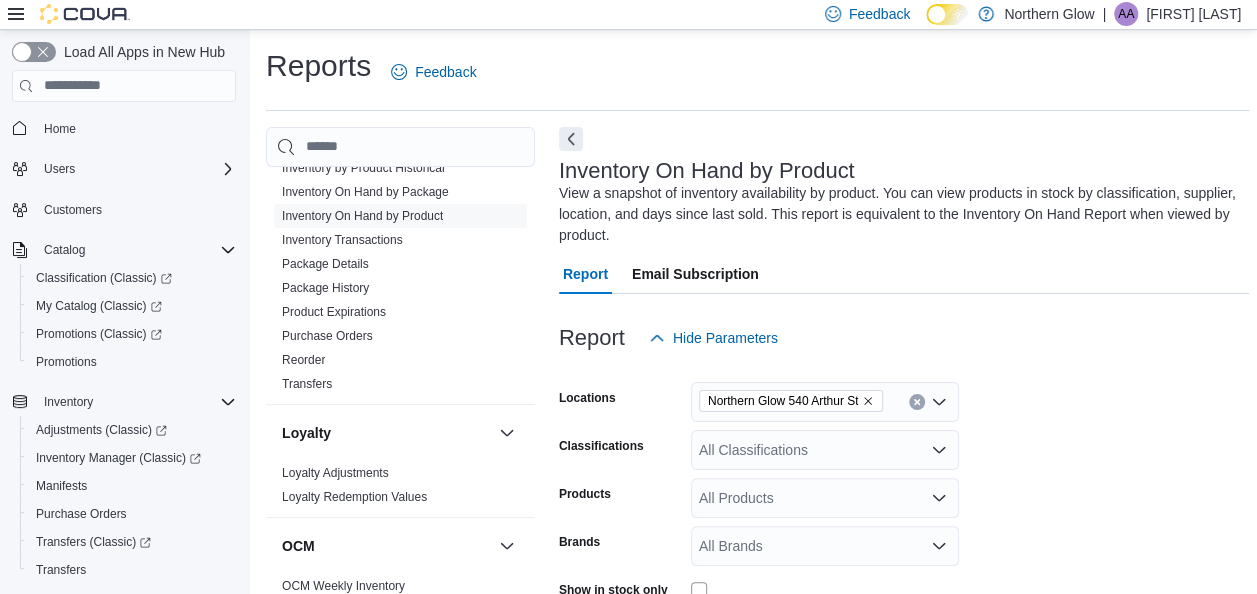 click on "All Classifications" at bounding box center [825, 450] 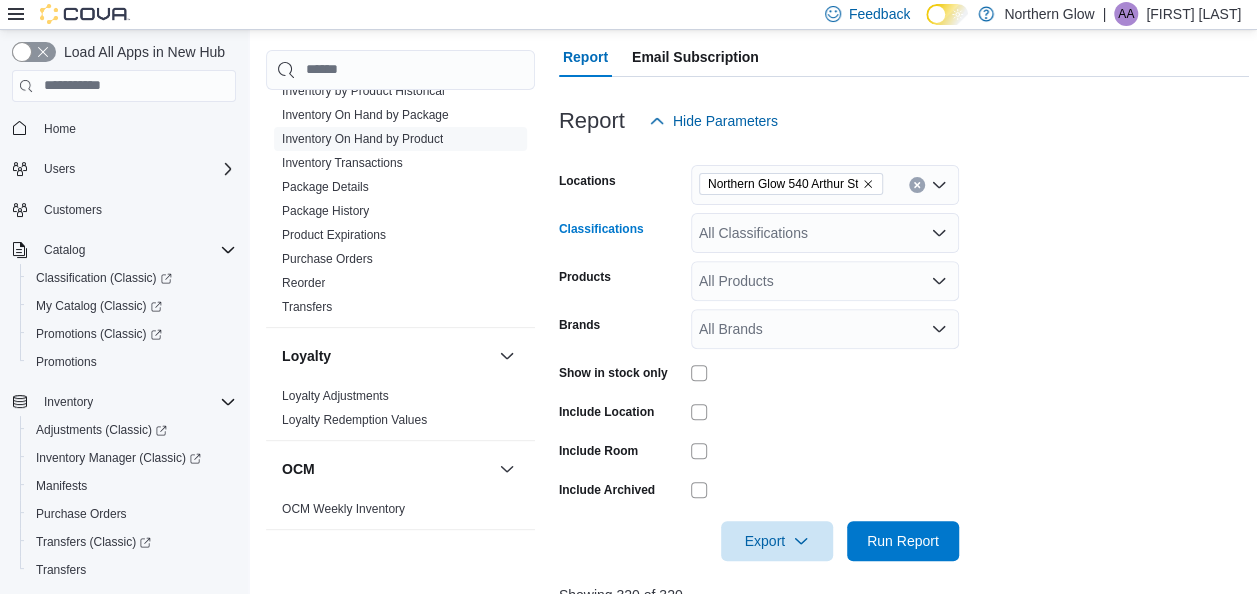scroll, scrollTop: 216, scrollLeft: 0, axis: vertical 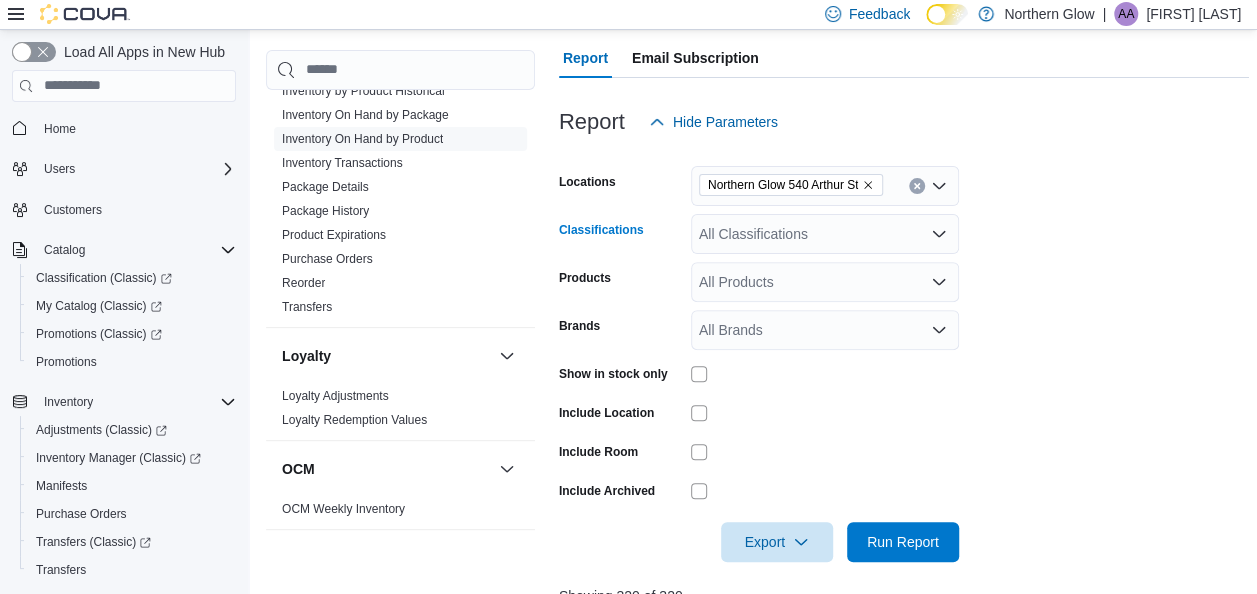 click on "All Classifications" at bounding box center (825, 234) 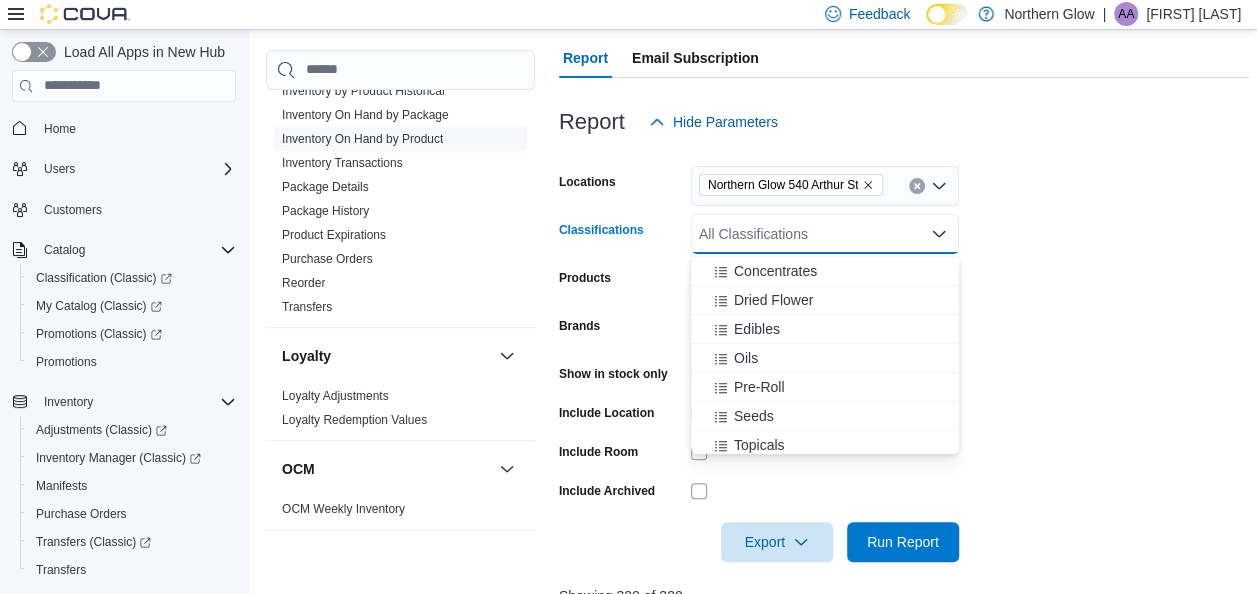scroll, scrollTop: 520, scrollLeft: 0, axis: vertical 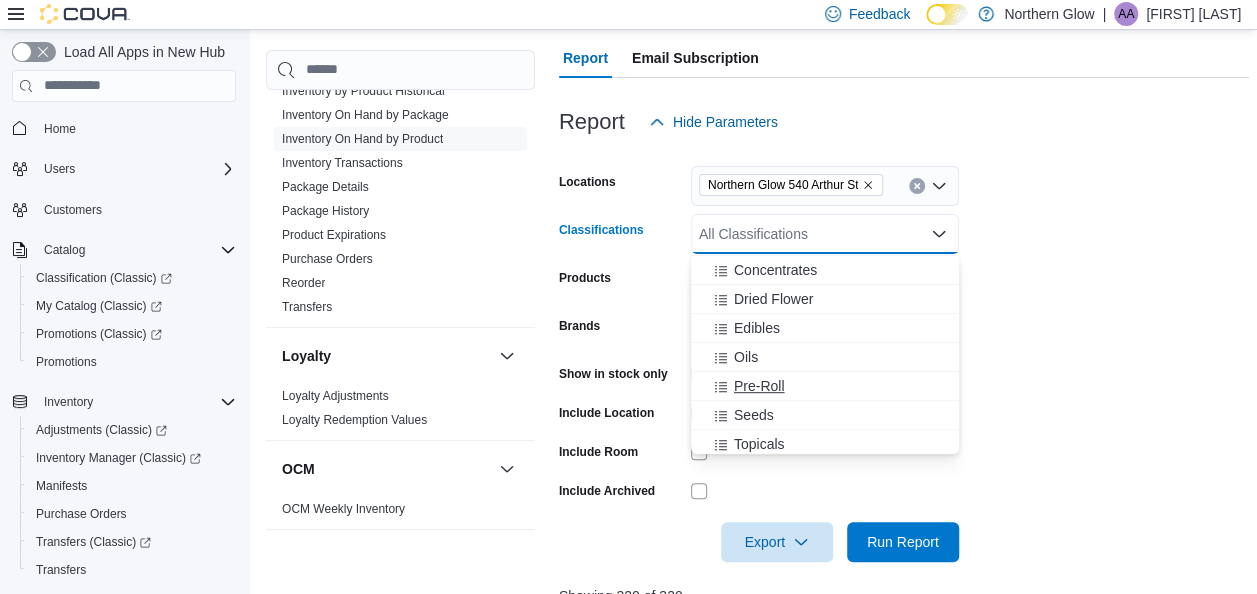click on "Pre-Roll" at bounding box center [759, 386] 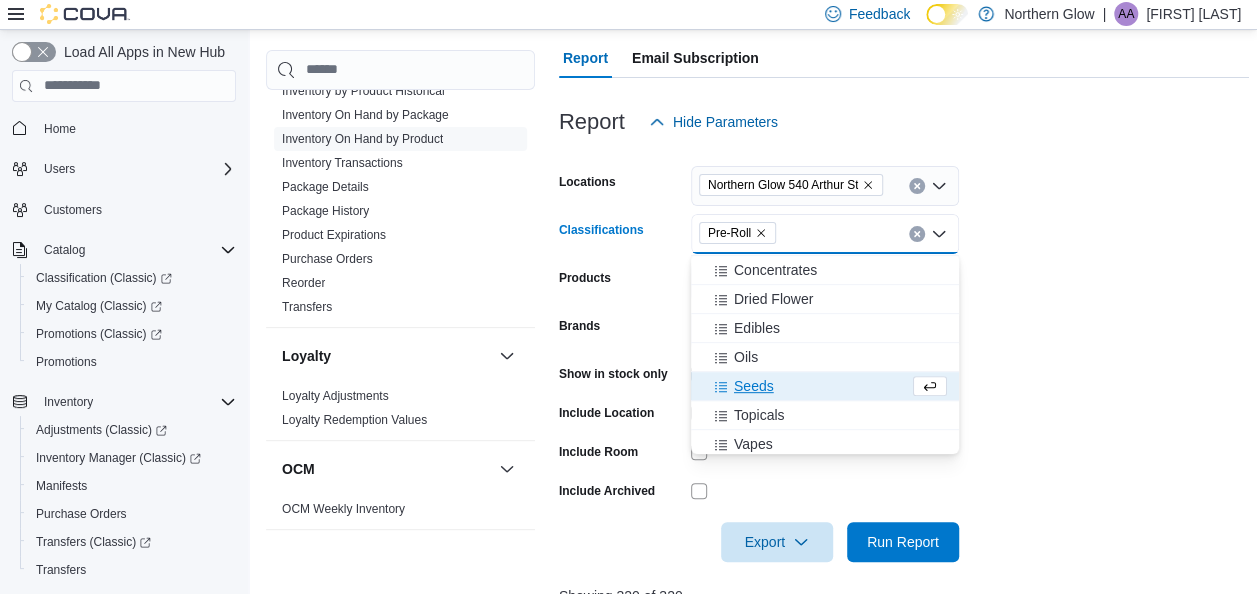 click on "Seeds" at bounding box center [806, 386] 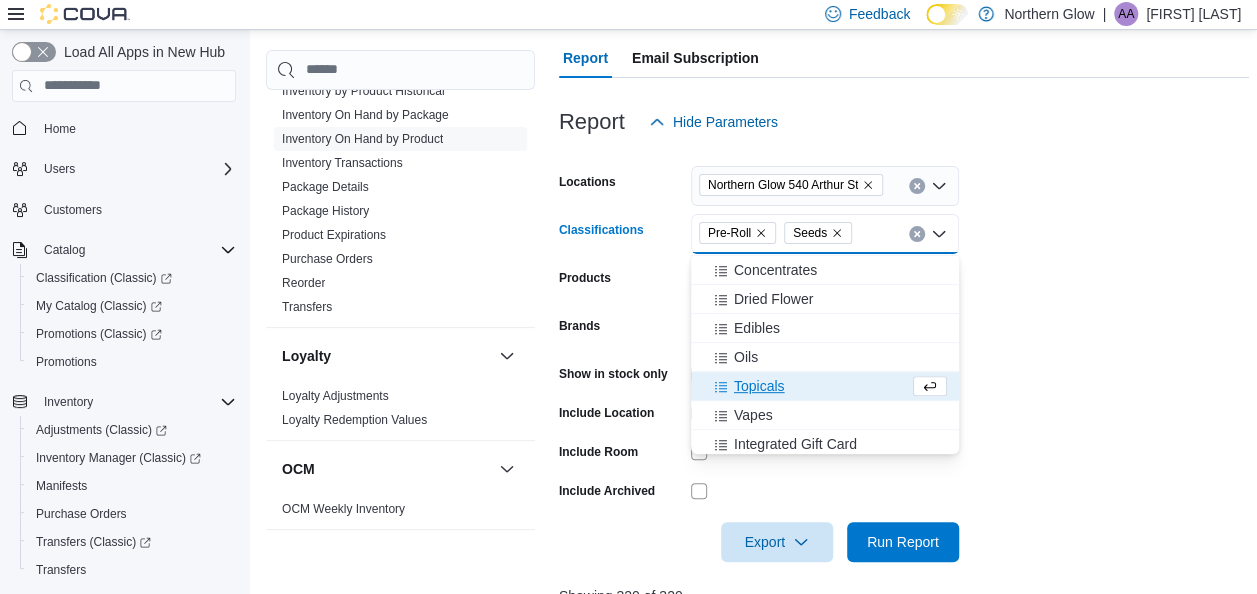 click on "Topicals" at bounding box center [759, 386] 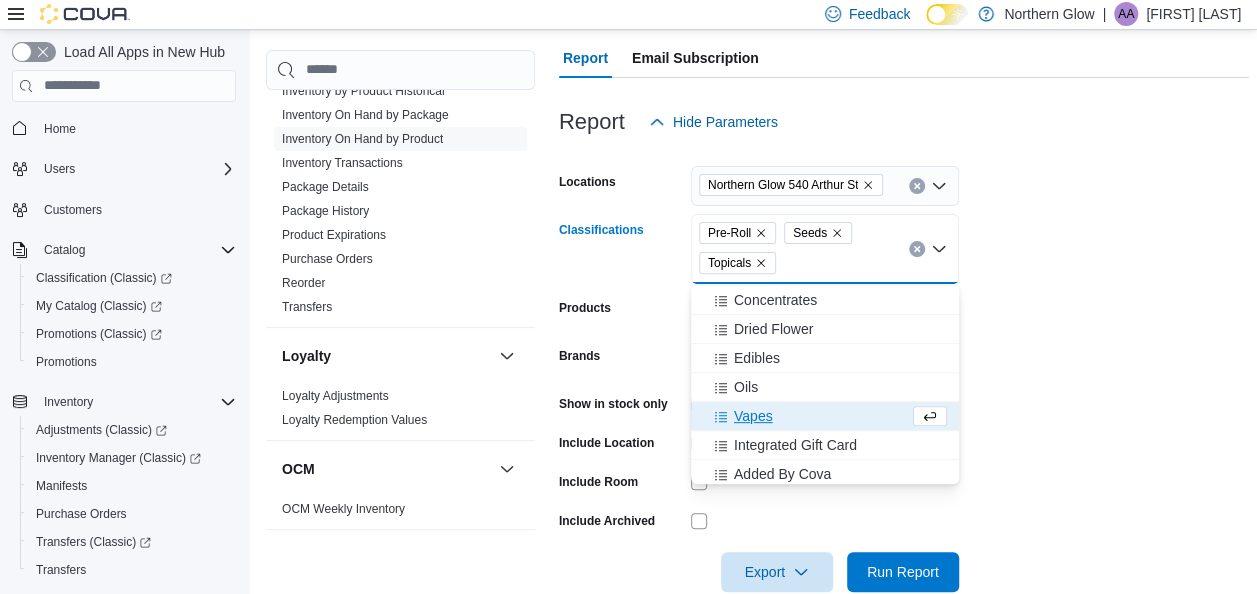 click on "Vapes" at bounding box center (753, 416) 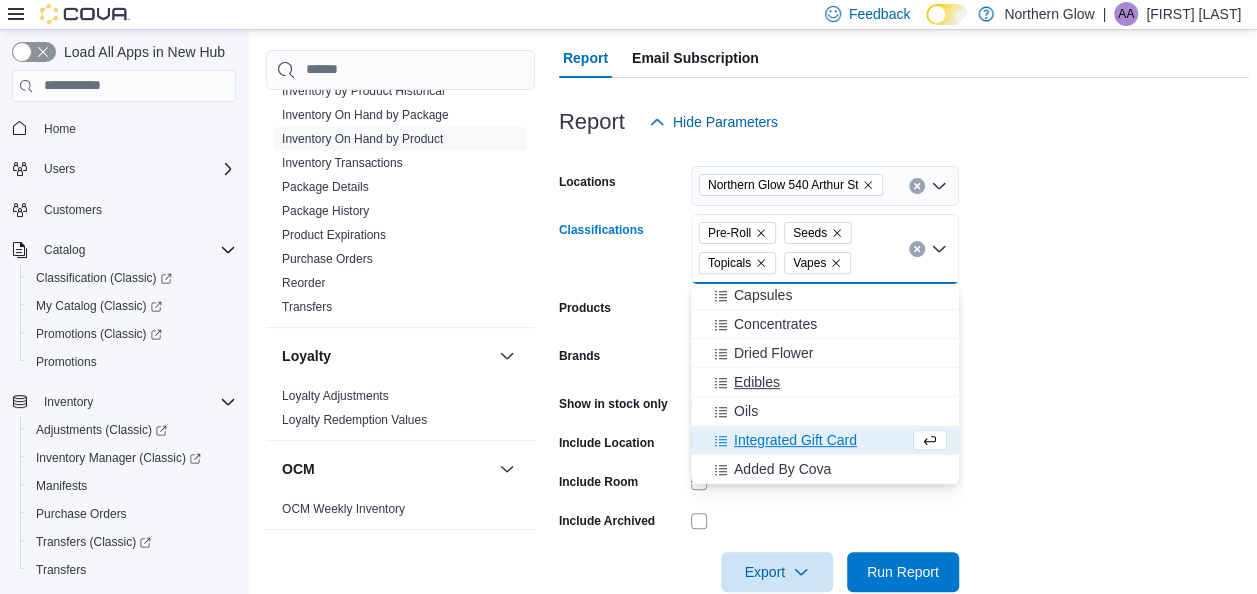 click on "Edibles" at bounding box center [757, 382] 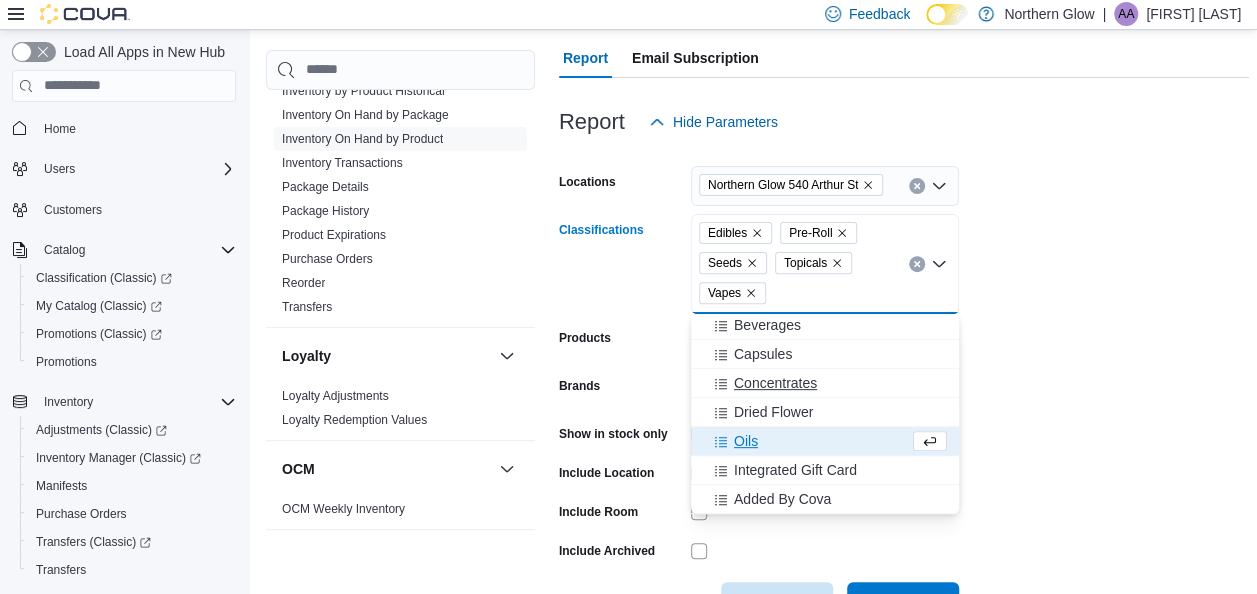click on "Concentrates" at bounding box center (775, 383) 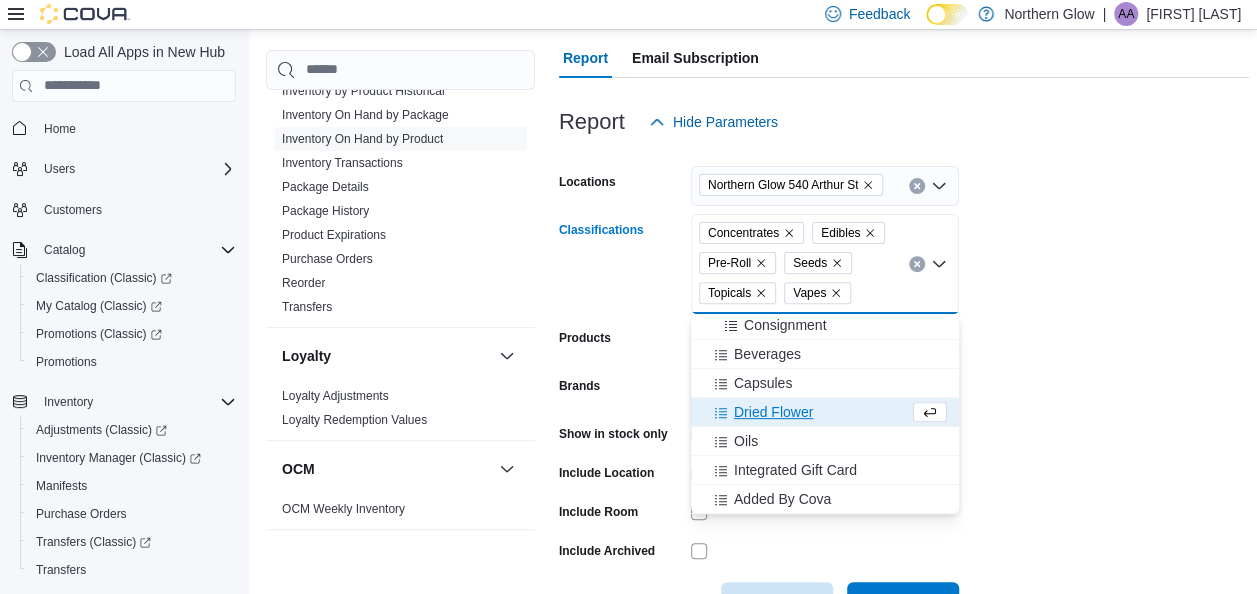 click on "Dried Flower" at bounding box center [825, 412] 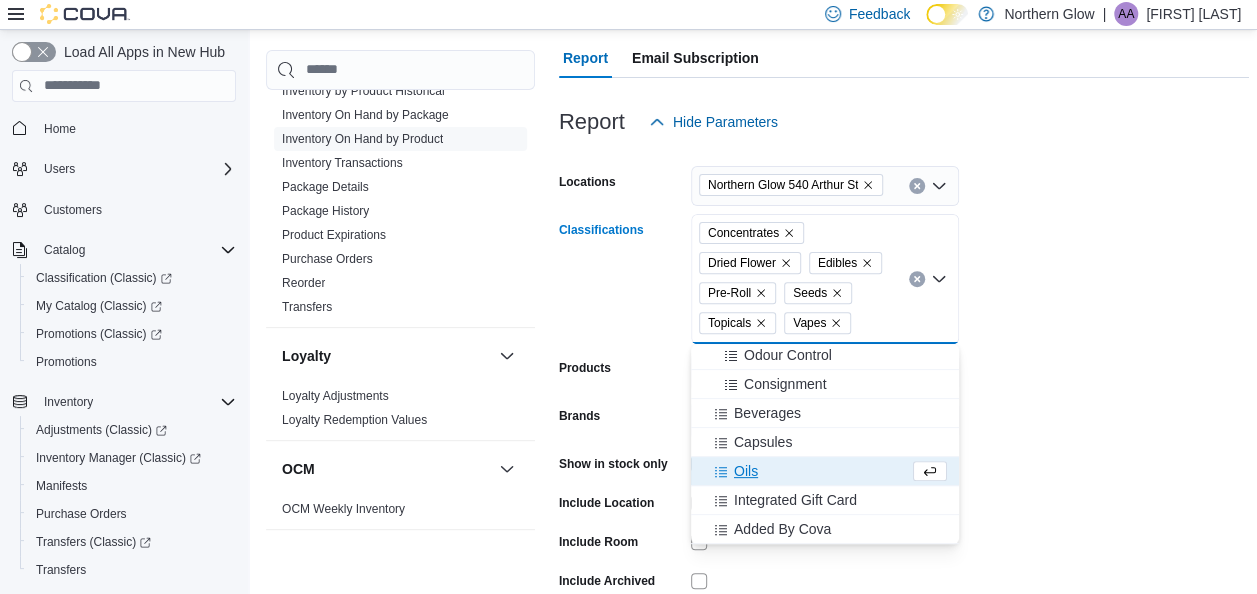 scroll, scrollTop: 409, scrollLeft: 0, axis: vertical 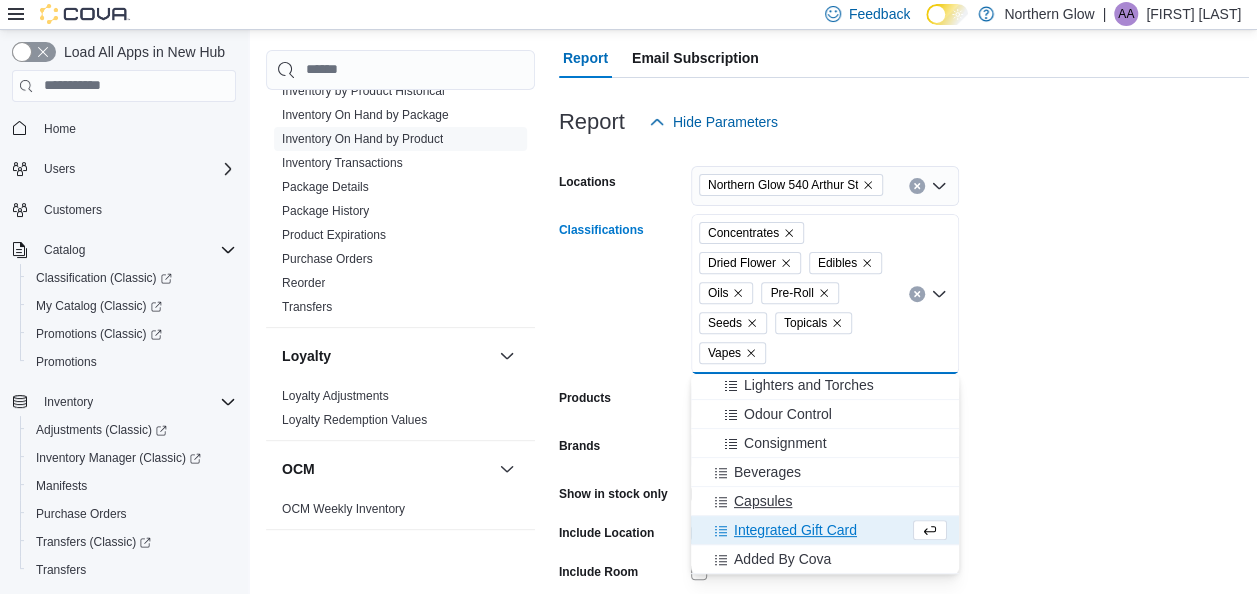 click on "Capsules" at bounding box center [763, 501] 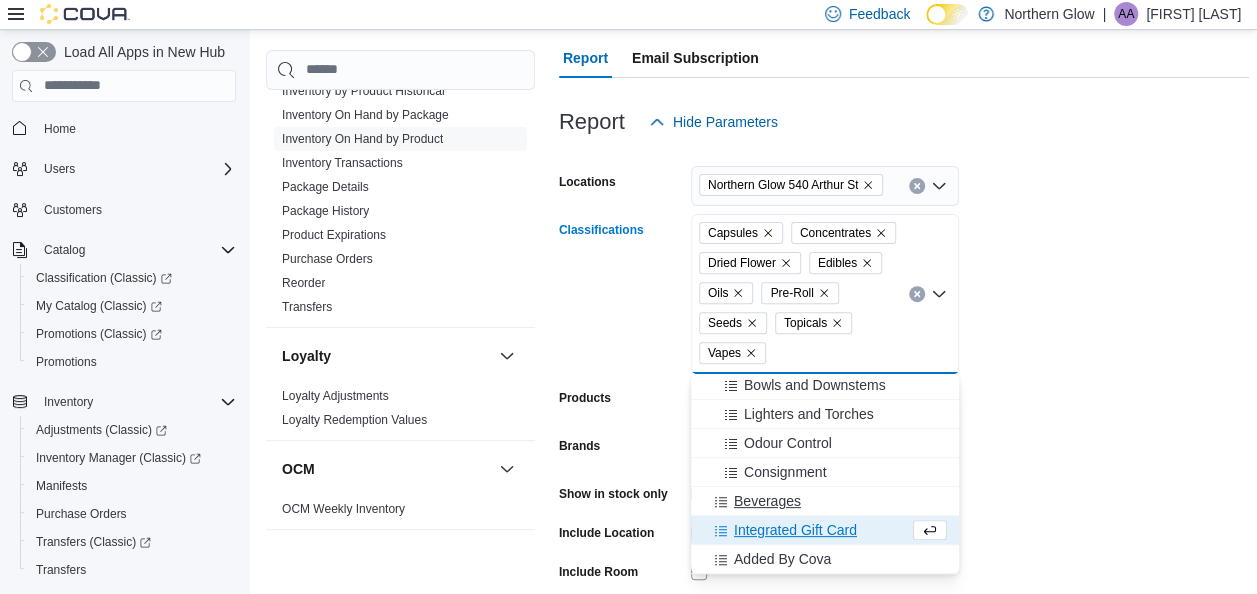 click on "Beverages" at bounding box center (767, 501) 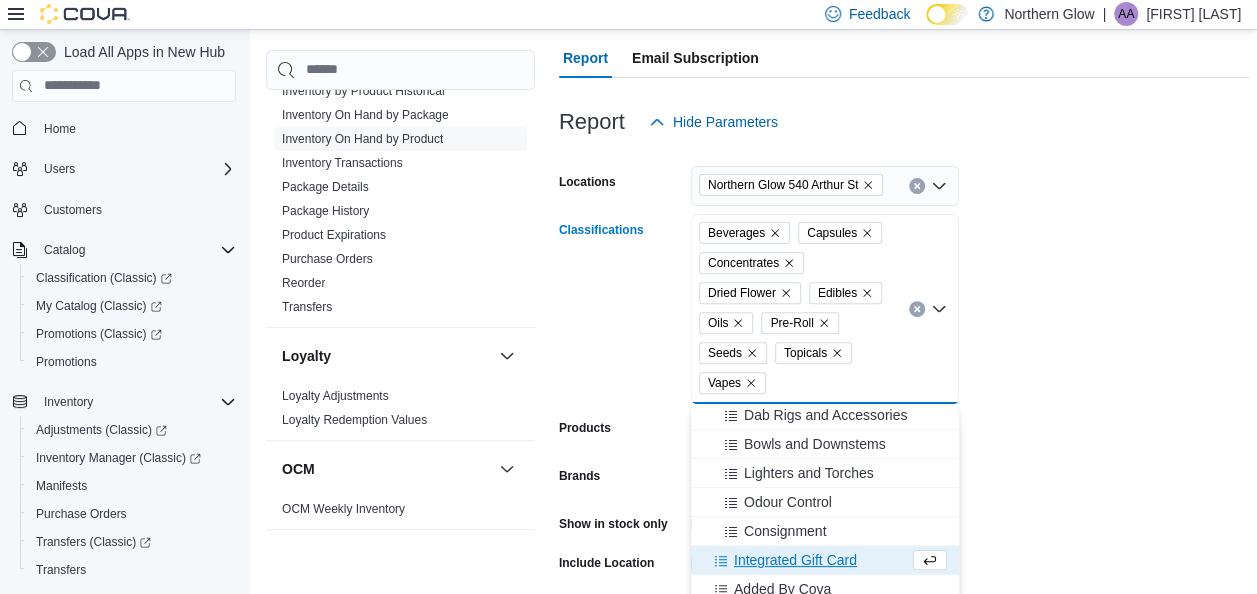 scroll, scrollTop: 322, scrollLeft: 0, axis: vertical 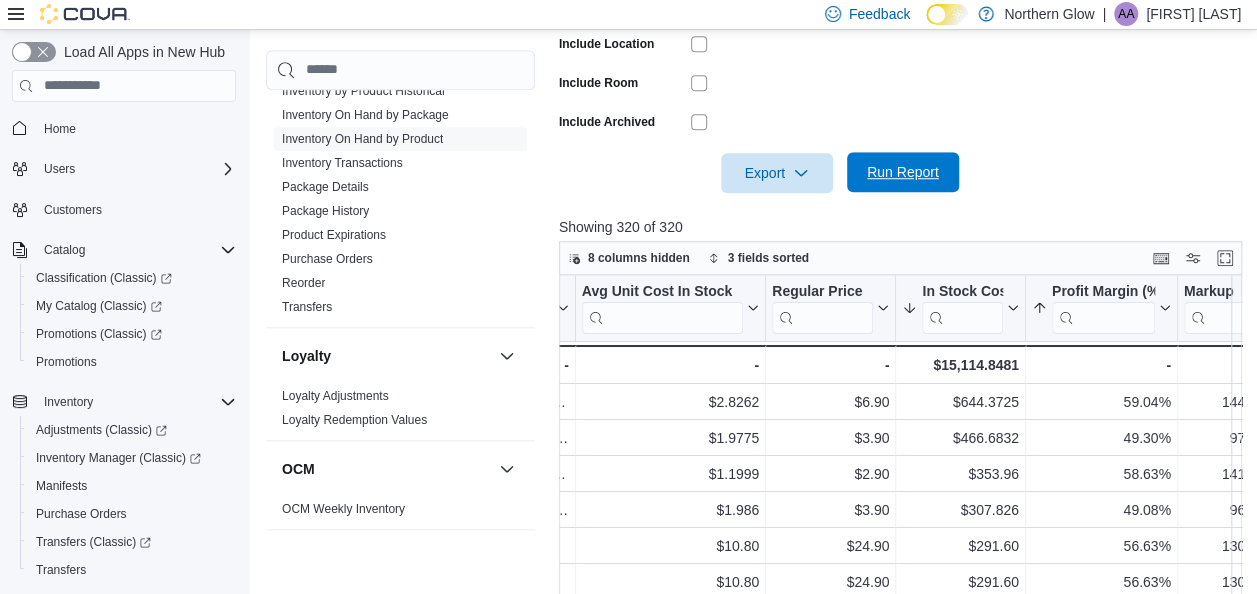 click on "Run Report" at bounding box center [903, 172] 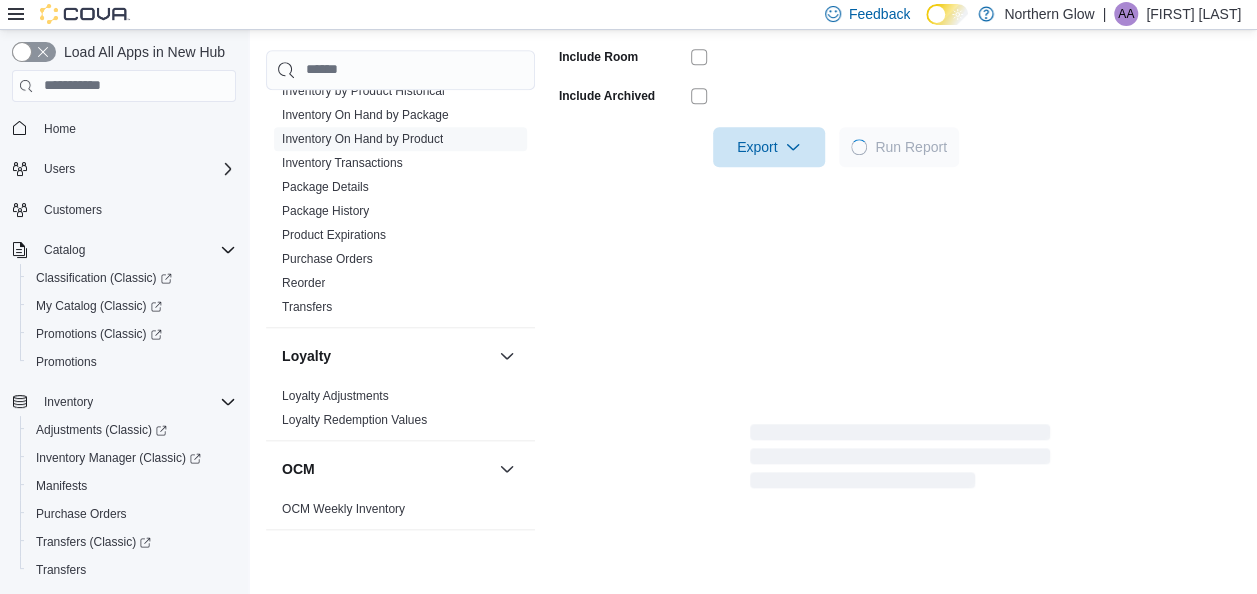 scroll, scrollTop: 759, scrollLeft: 0, axis: vertical 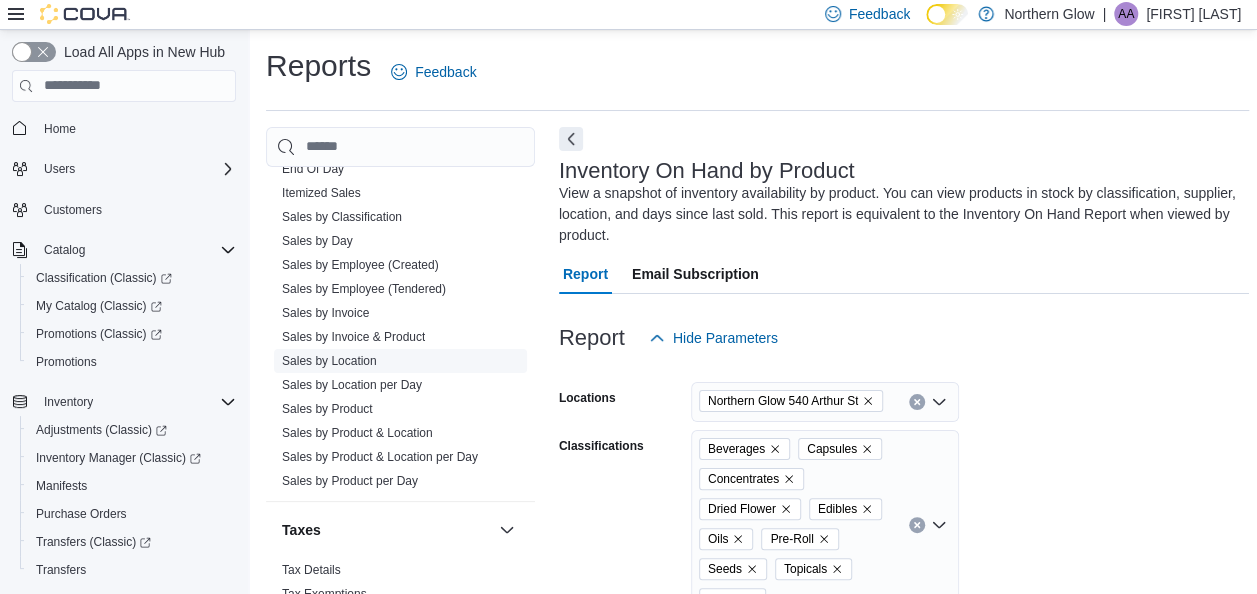 click on "Sales by Location" at bounding box center [329, 361] 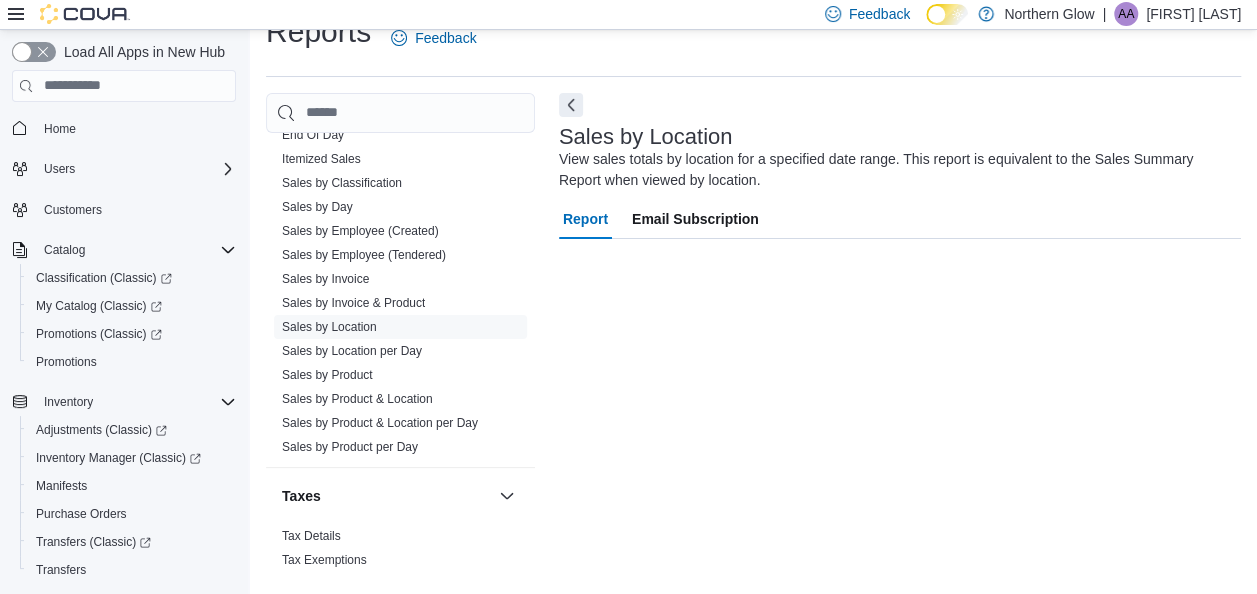 scroll, scrollTop: 67, scrollLeft: 0, axis: vertical 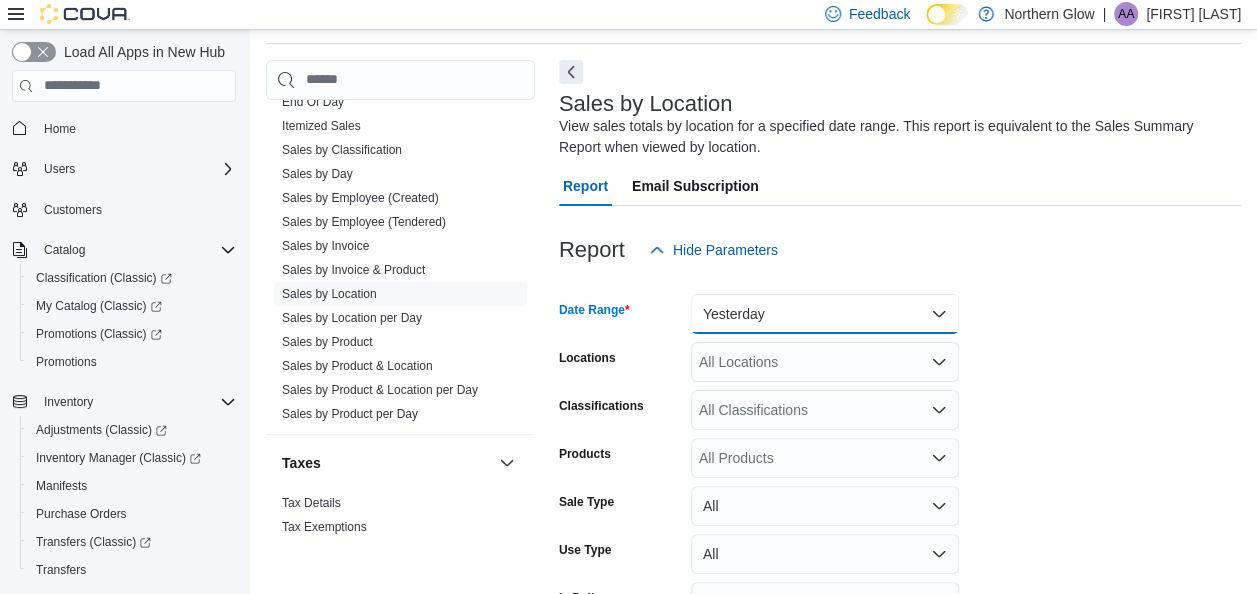 click on "Yesterday" at bounding box center [825, 314] 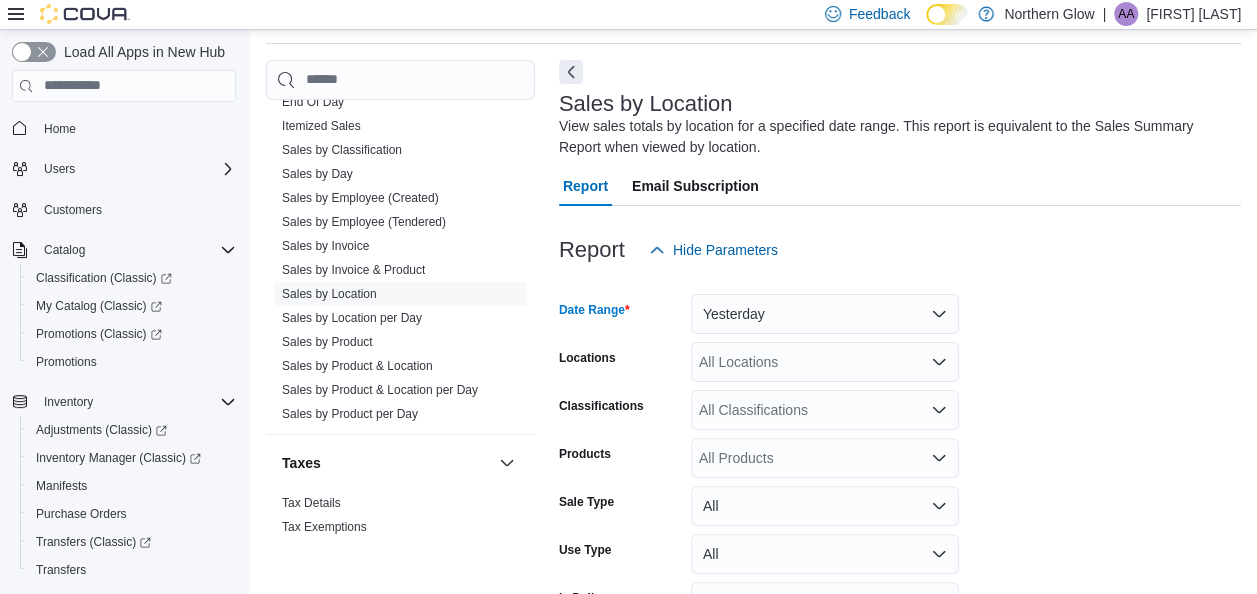 scroll, scrollTop: 60, scrollLeft: 0, axis: vertical 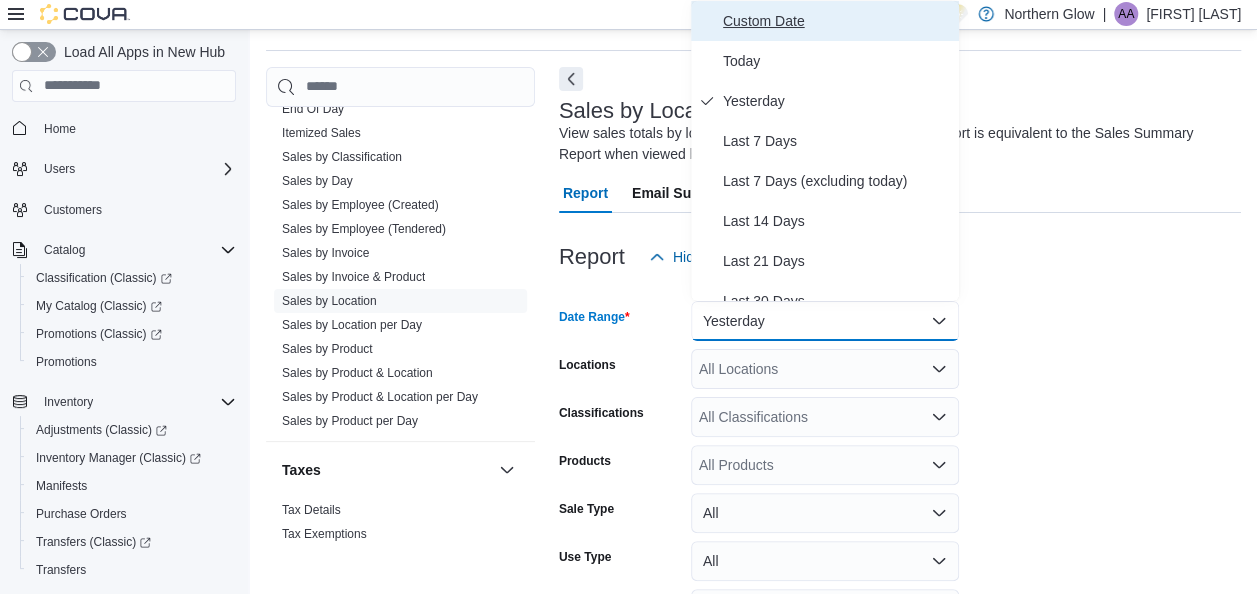 click on "Custom Date" at bounding box center [837, 21] 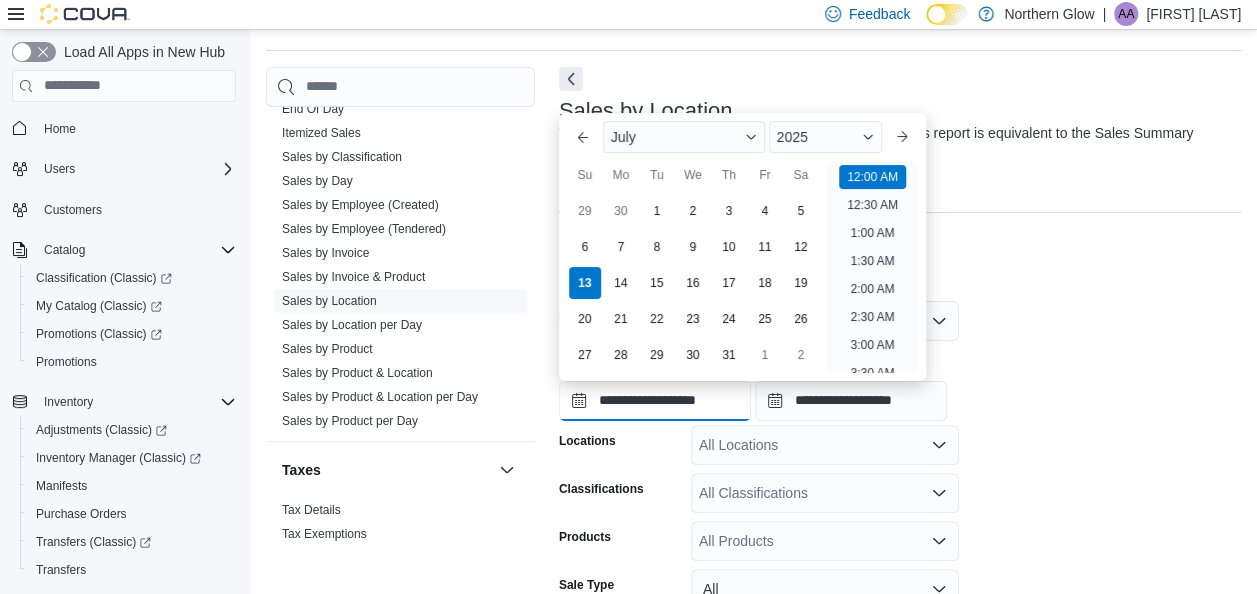 click on "**********" at bounding box center [655, 401] 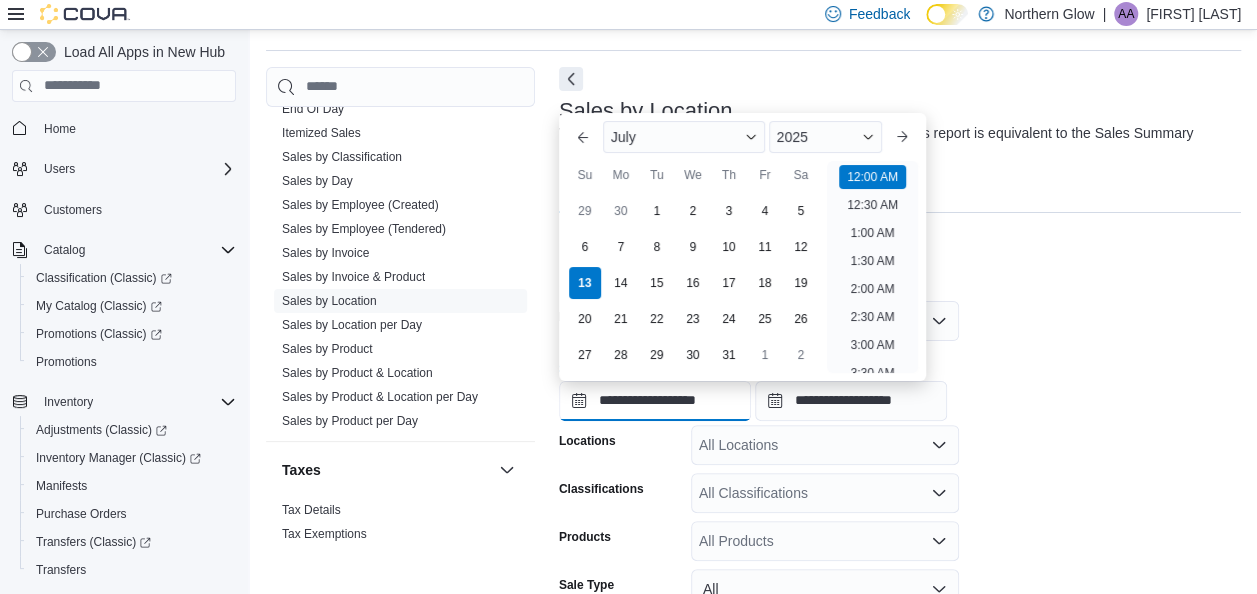 scroll, scrollTop: 62, scrollLeft: 0, axis: vertical 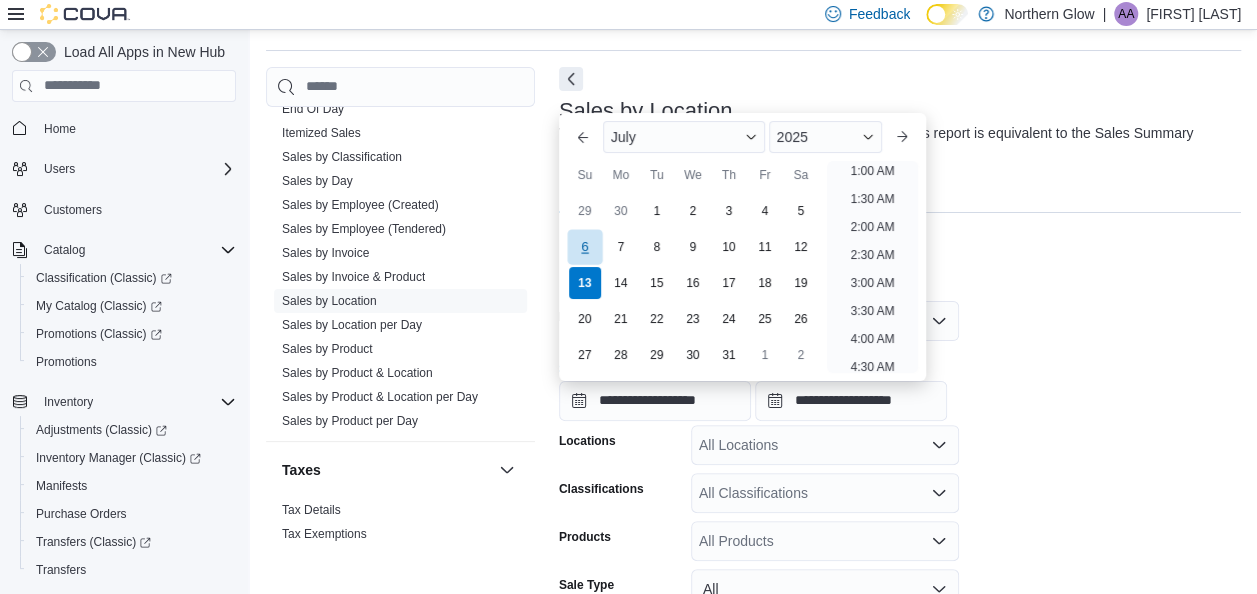 click on "6" at bounding box center [584, 246] 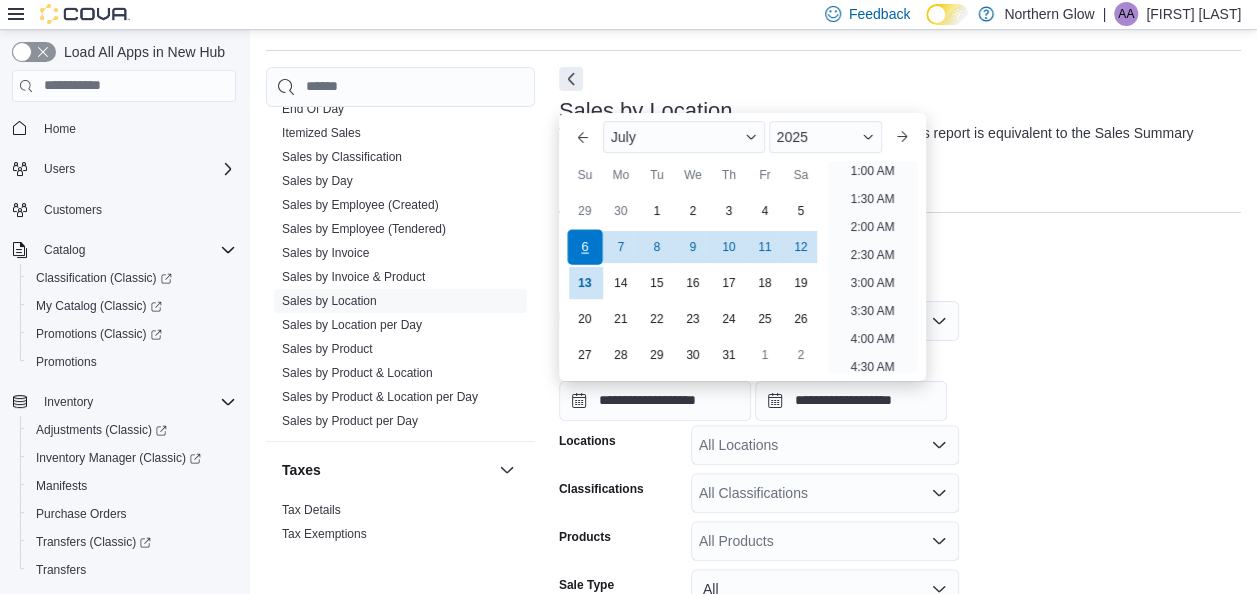 scroll, scrollTop: 4, scrollLeft: 0, axis: vertical 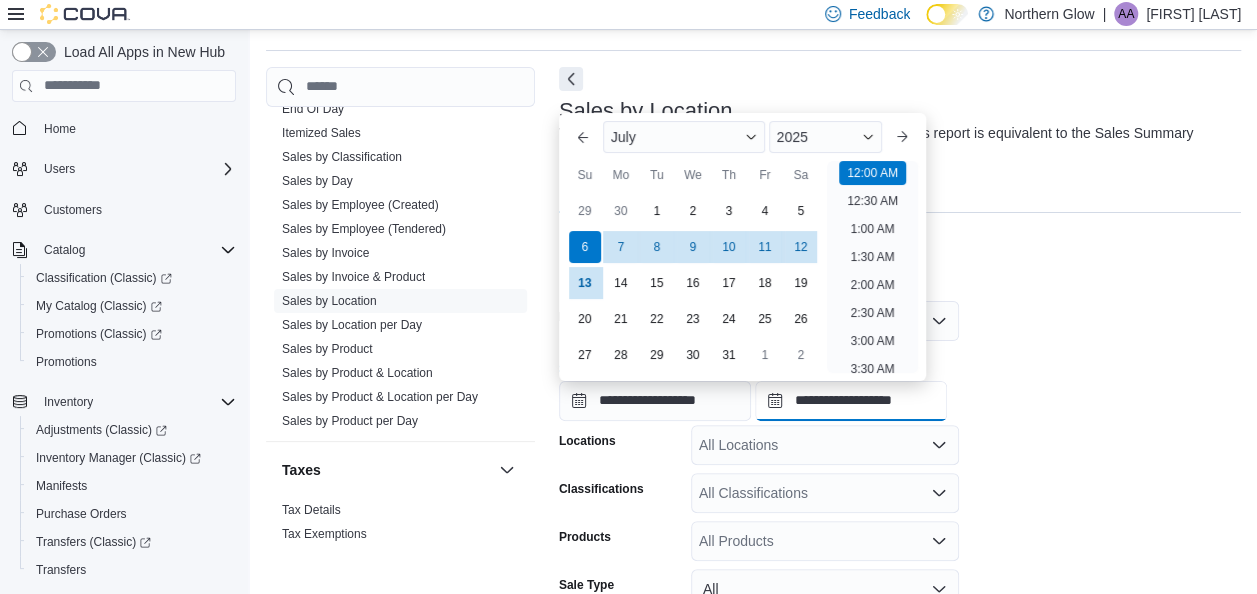 click on "**********" at bounding box center [851, 401] 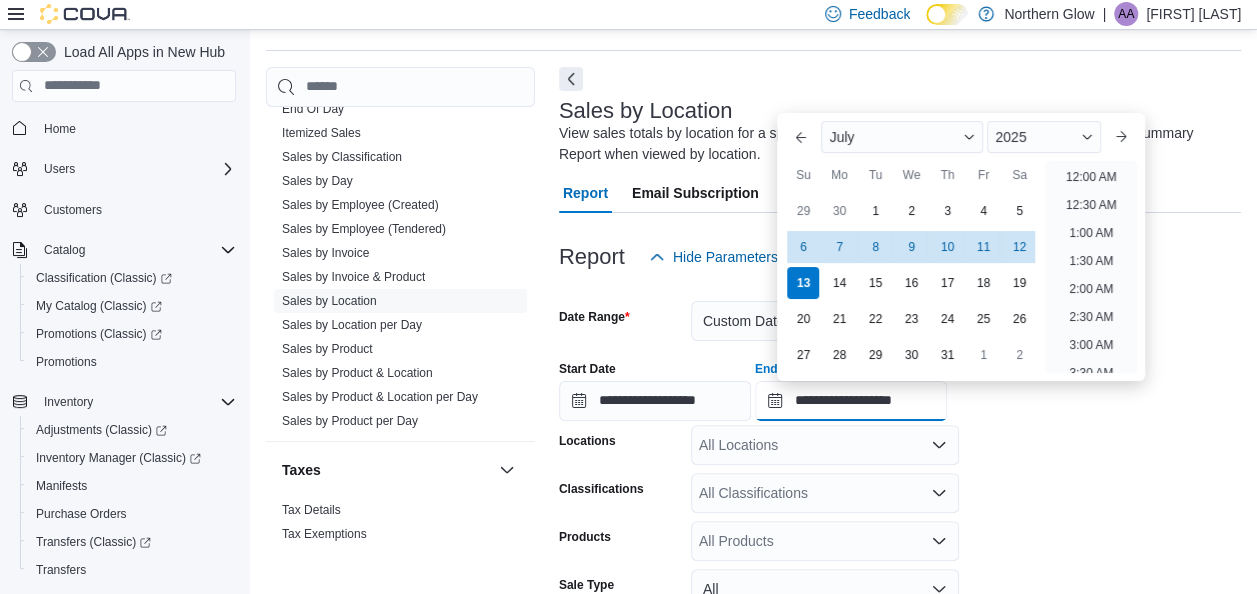 scroll, scrollTop: 1136, scrollLeft: 0, axis: vertical 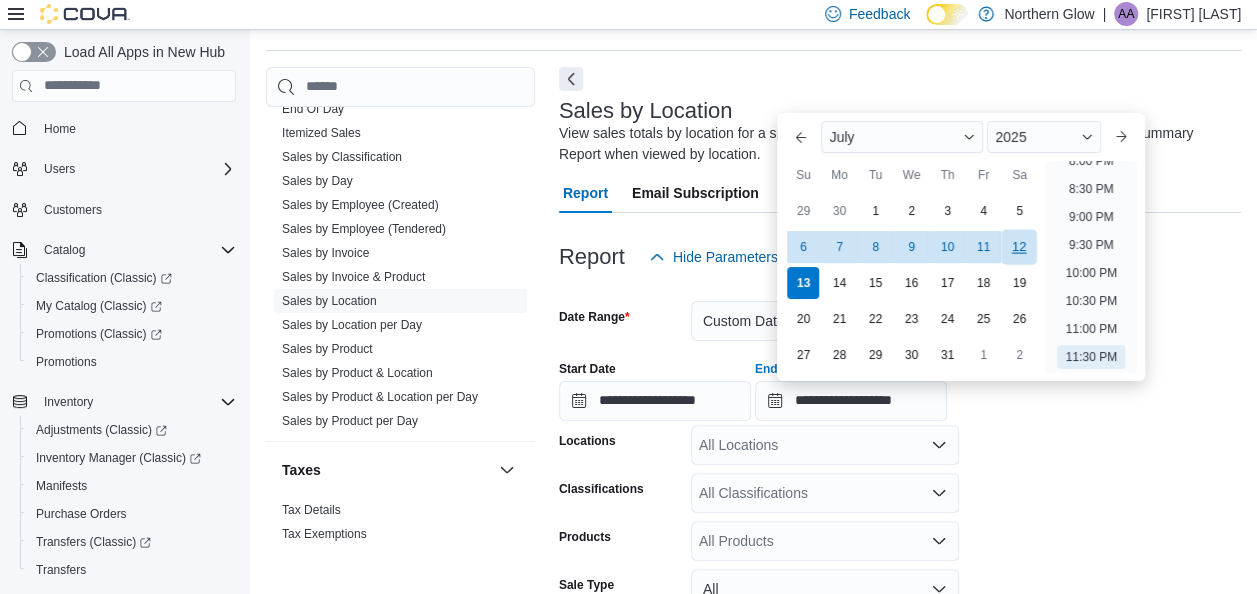 click on "12" at bounding box center (1019, 246) 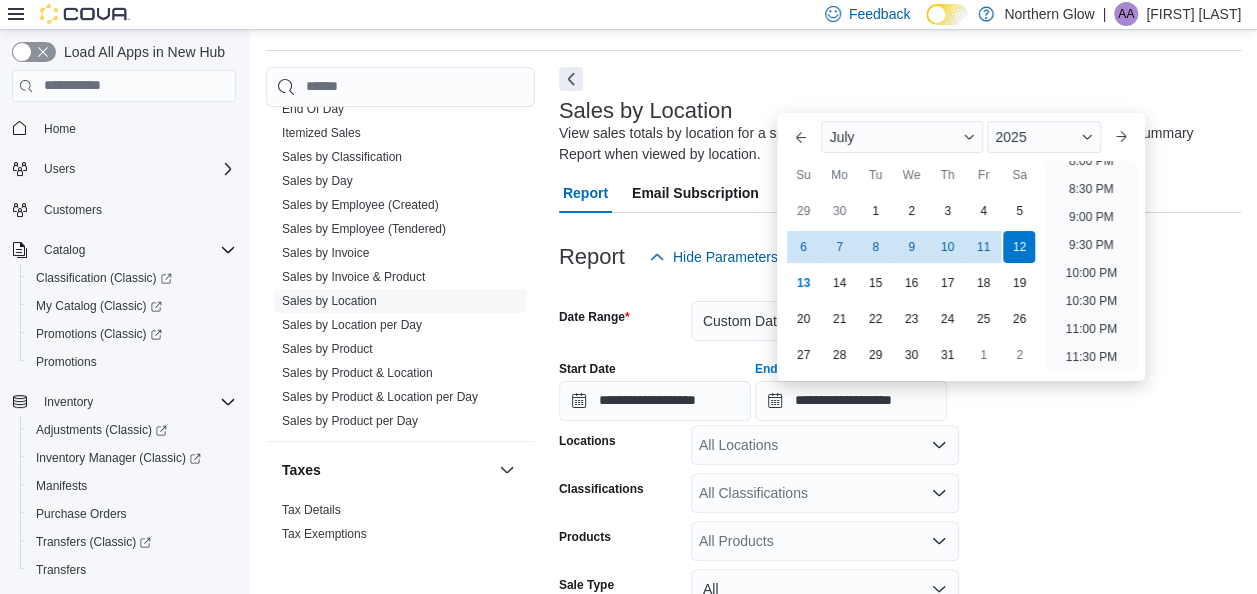 click on "**********" at bounding box center [900, 519] 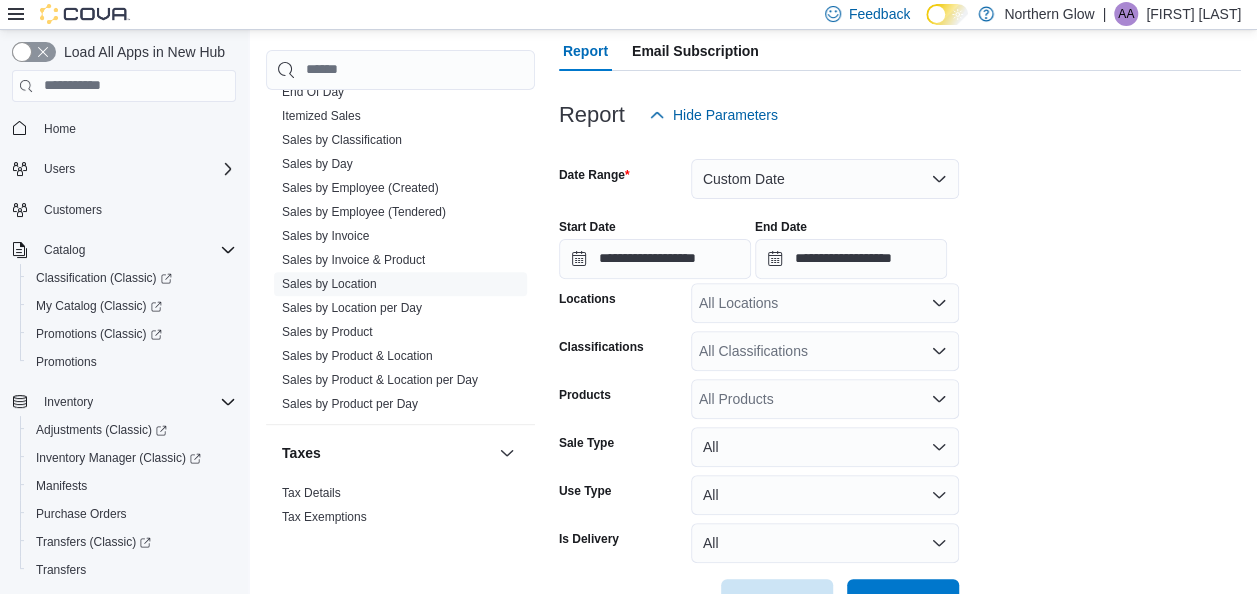 scroll, scrollTop: 266, scrollLeft: 0, axis: vertical 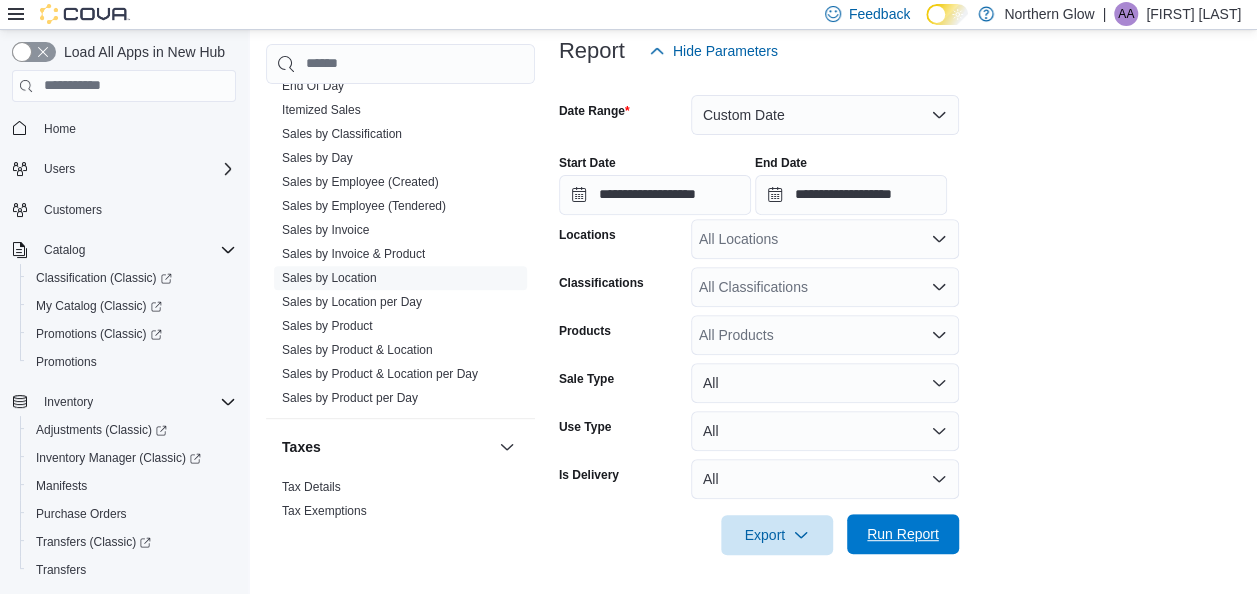 click on "Run Report" at bounding box center [903, 534] 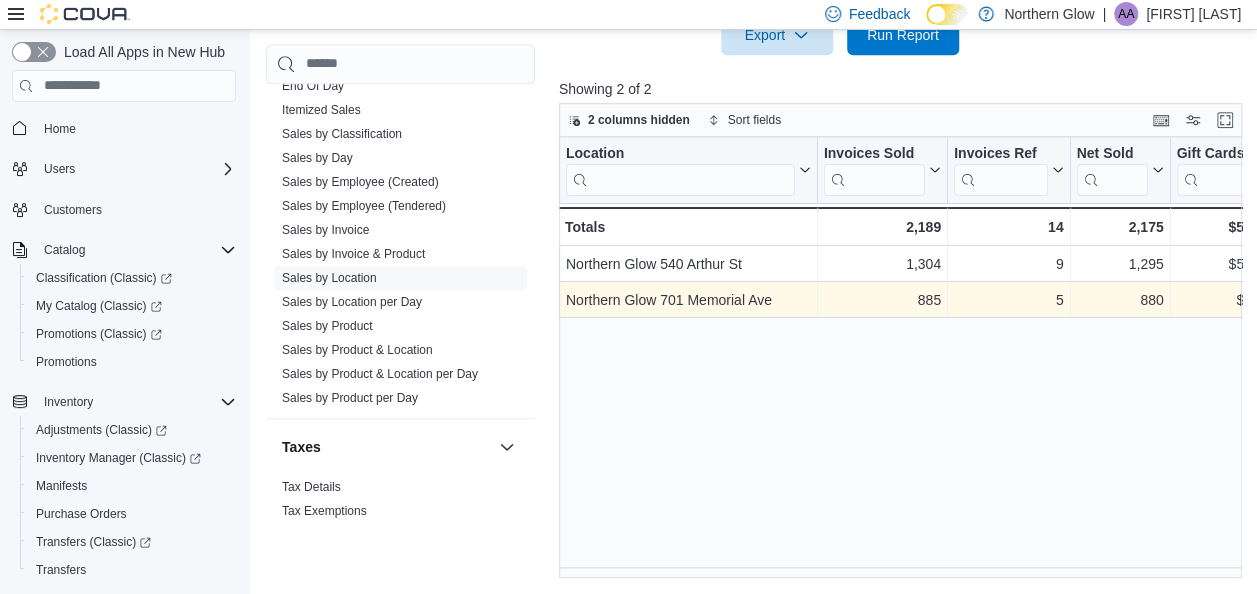 scroll, scrollTop: 766, scrollLeft: 0, axis: vertical 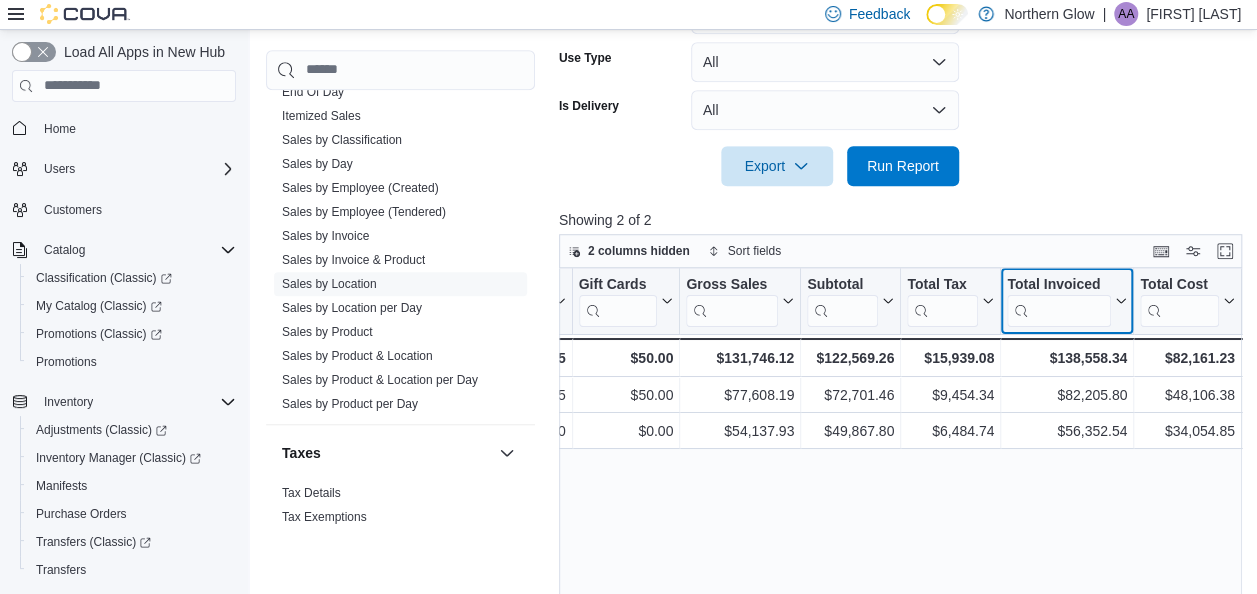 click on "Total Invoiced" at bounding box center [1059, 284] 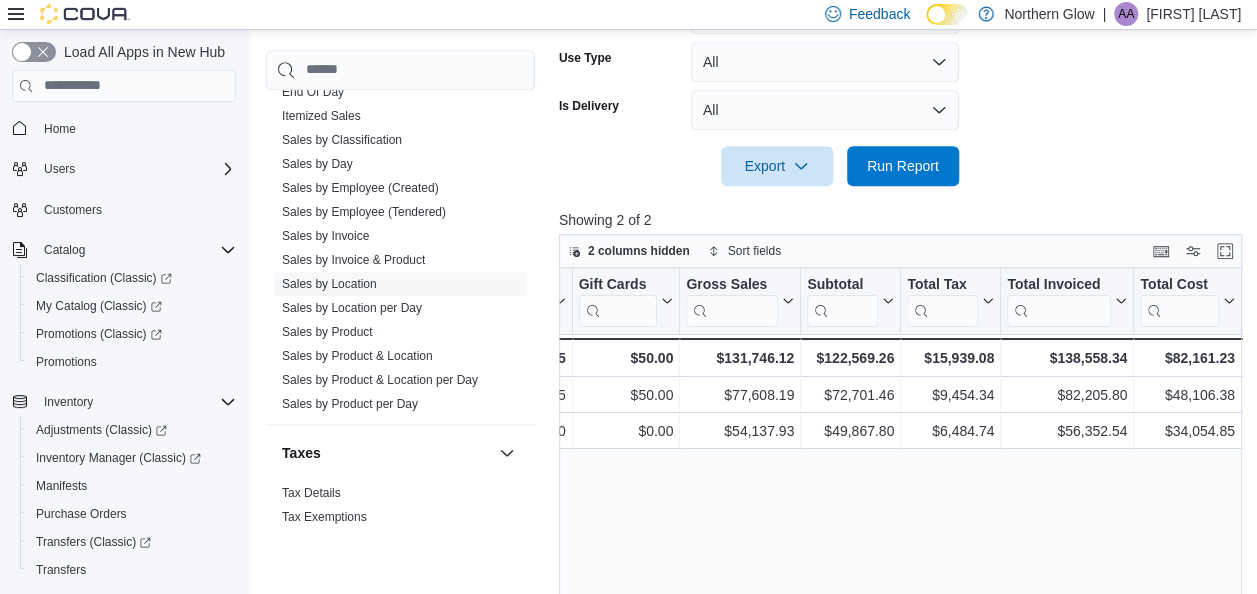 click on "2 columns hidden Sort fields" at bounding box center [900, 251] 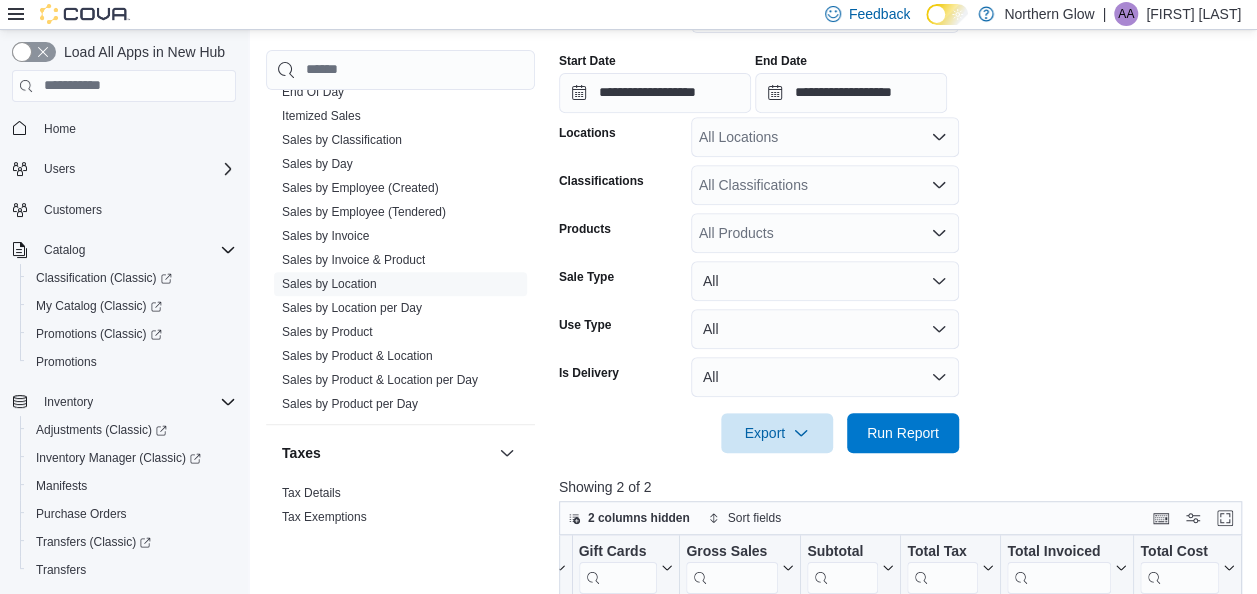 scroll, scrollTop: 367, scrollLeft: 0, axis: vertical 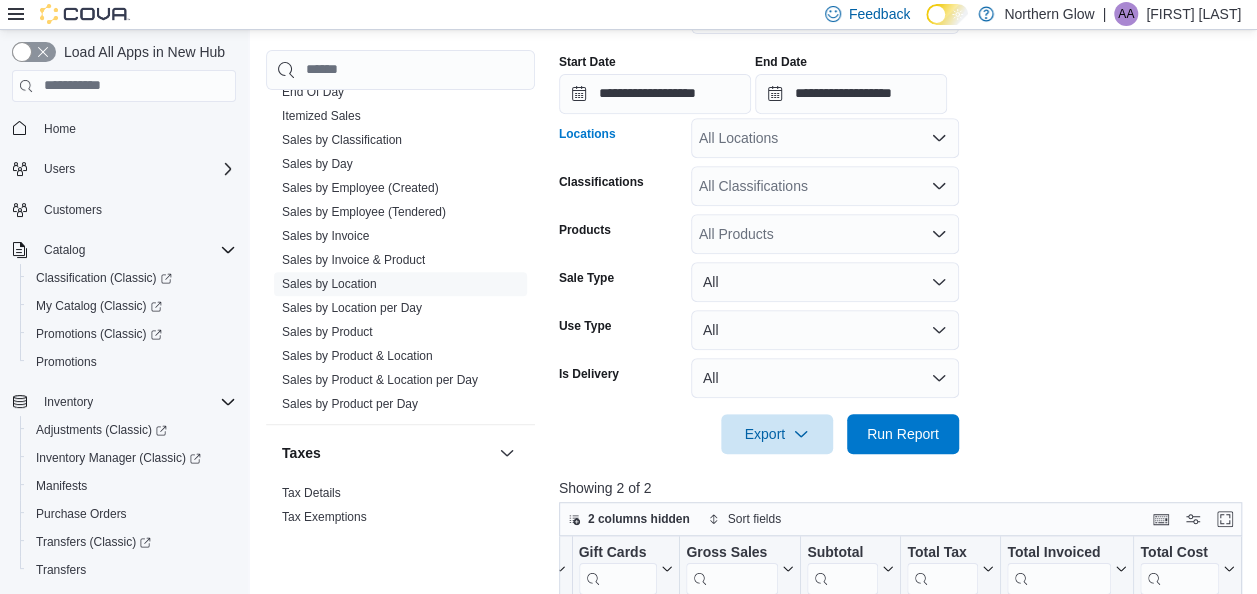 click on "All Locations" at bounding box center [825, 138] 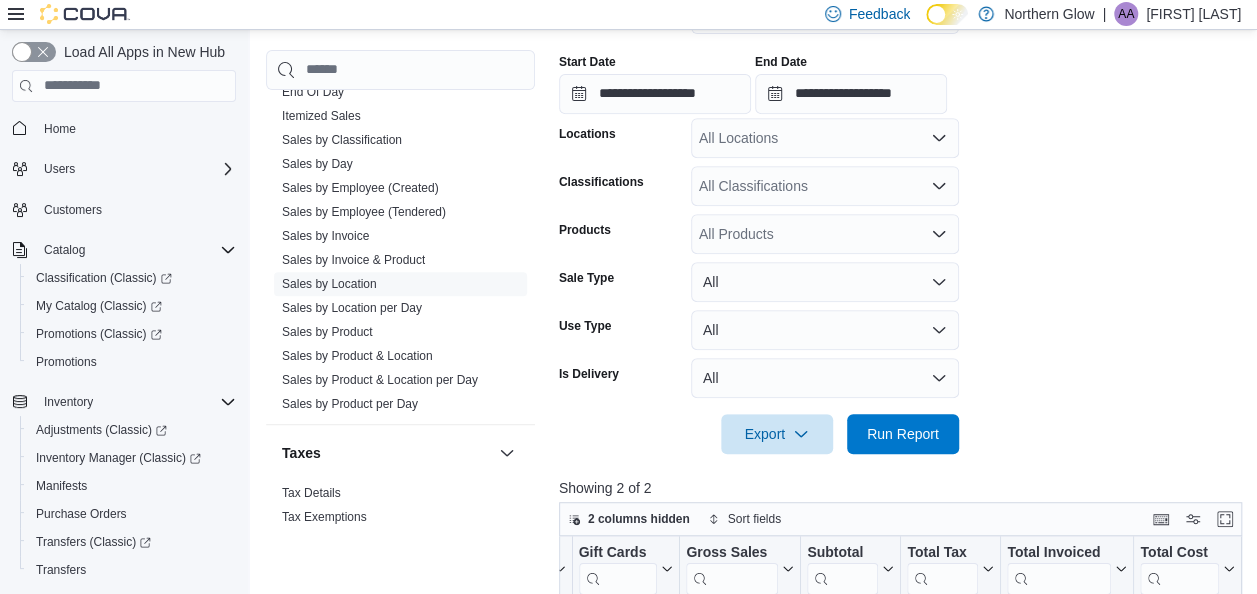 click on "**********" at bounding box center (904, 212) 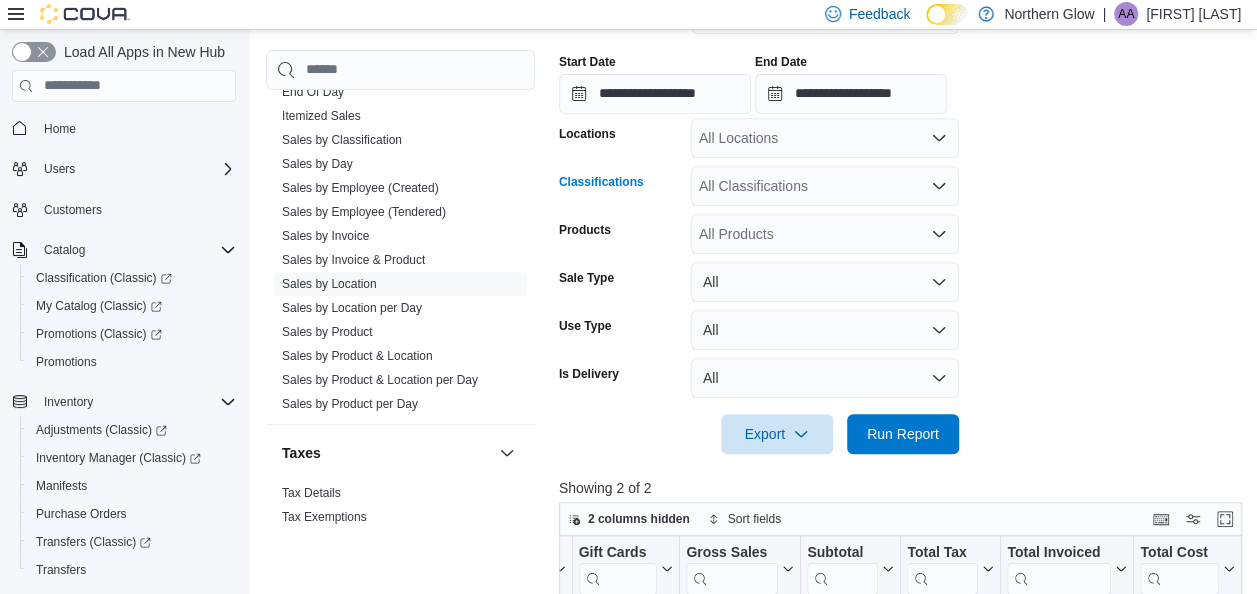 click on "All Classifications" at bounding box center [825, 186] 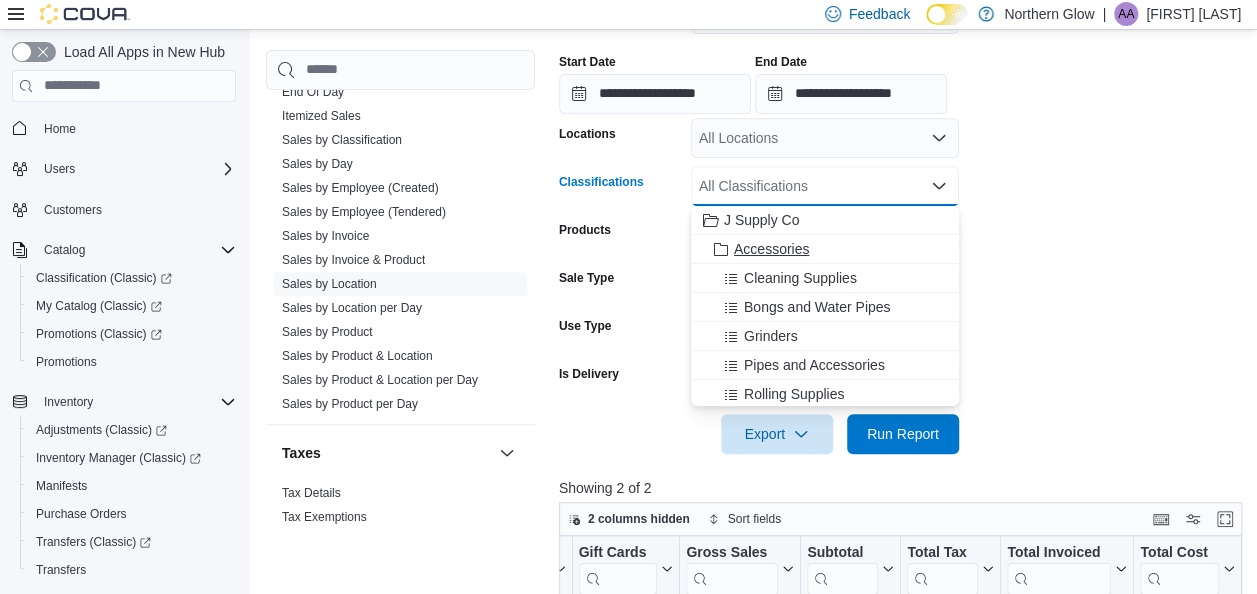 click on "Accessories" at bounding box center [825, 249] 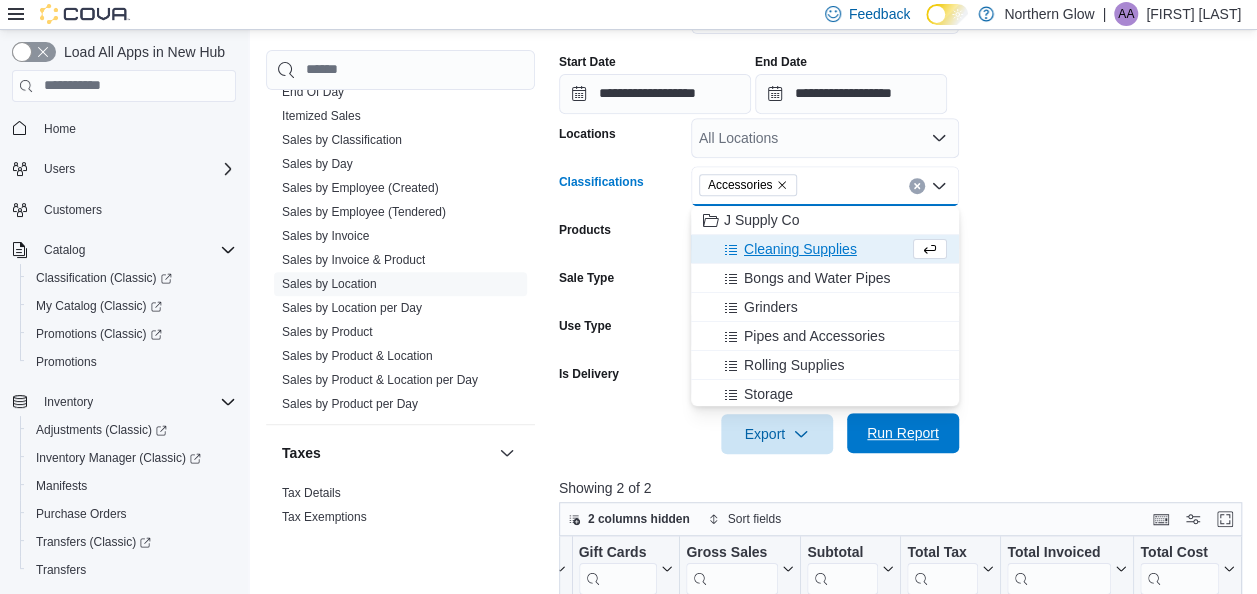 click on "Run Report" at bounding box center [903, 433] 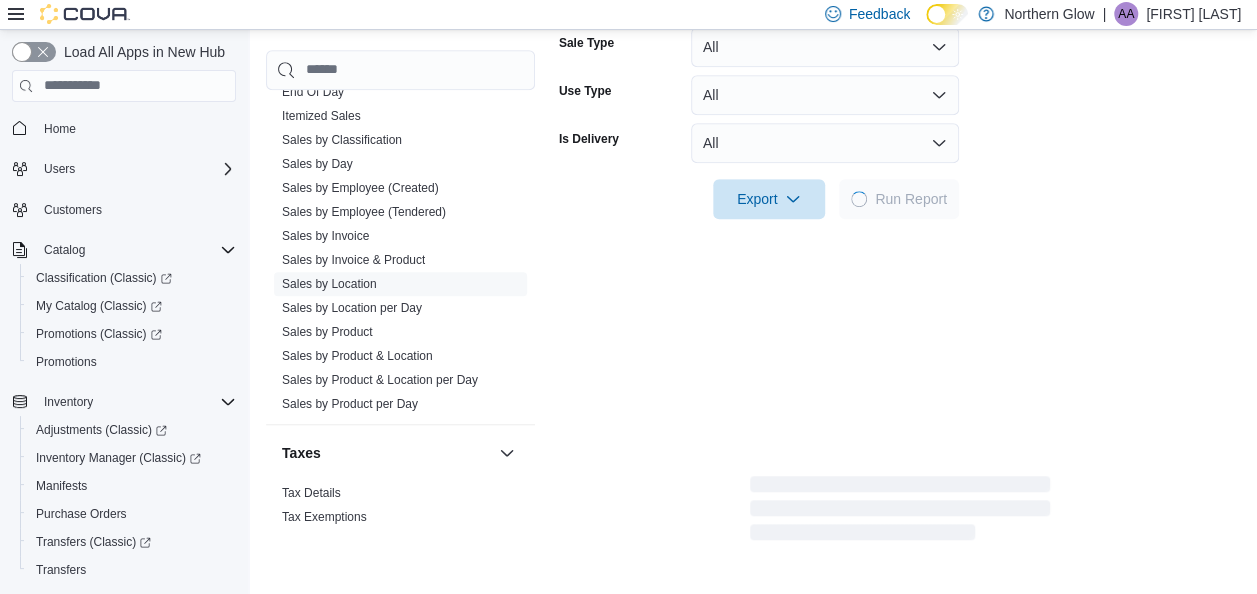 scroll, scrollTop: 608, scrollLeft: 0, axis: vertical 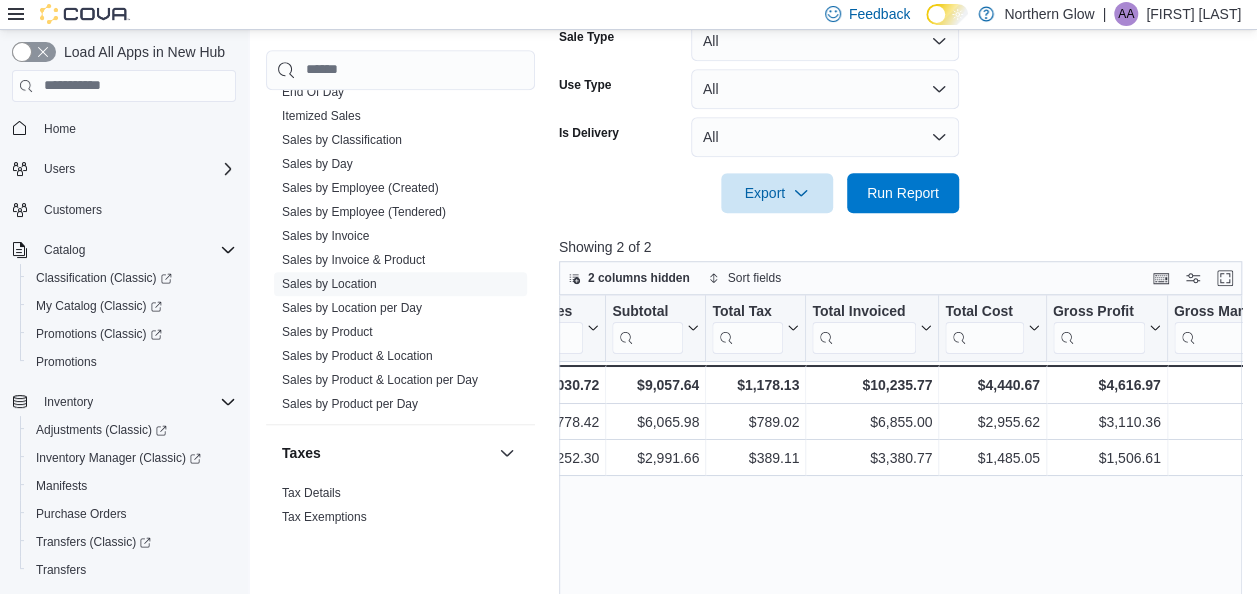 click on "**********" at bounding box center [904, -29] 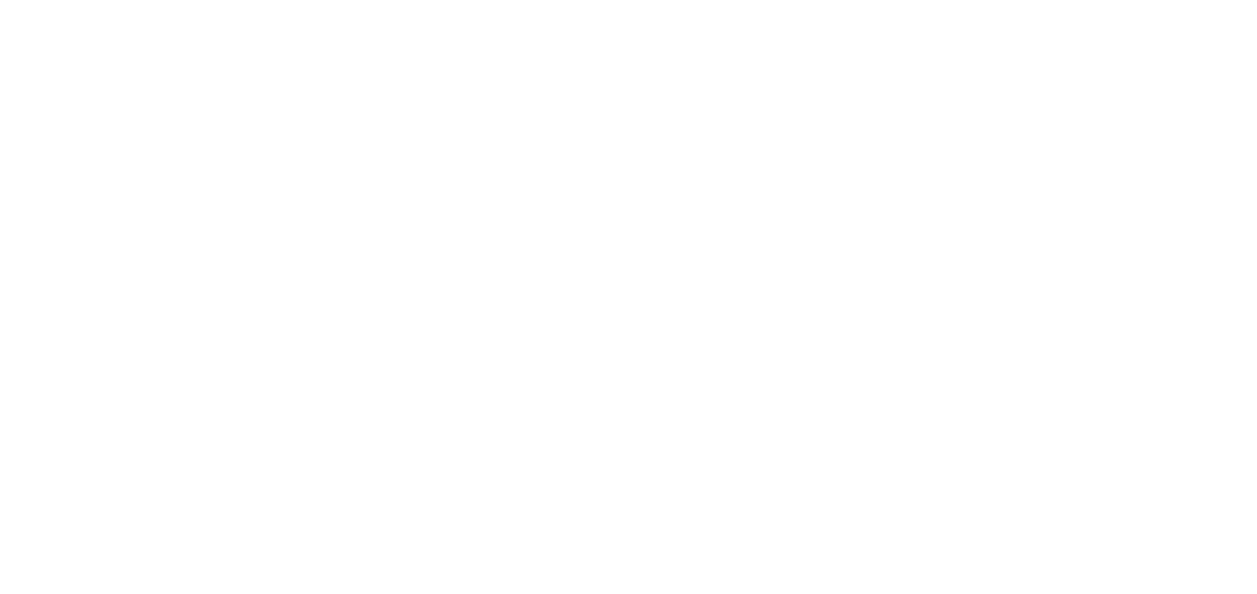 scroll, scrollTop: 0, scrollLeft: 0, axis: both 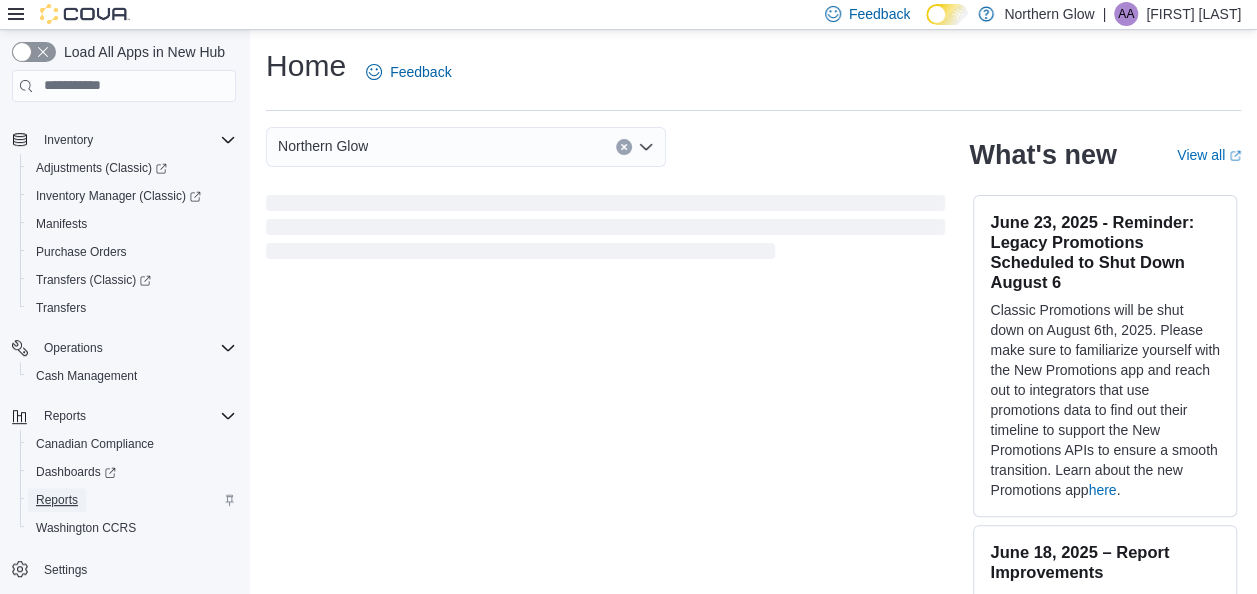 click on "Reports" at bounding box center [57, 500] 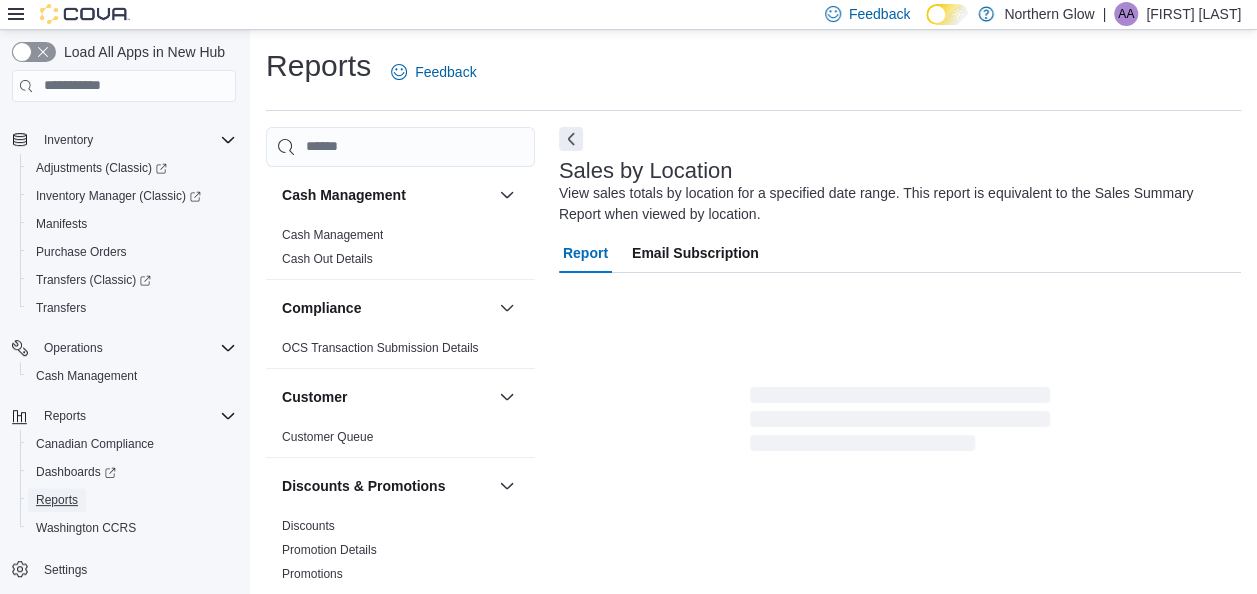 scroll, scrollTop: 357, scrollLeft: 0, axis: vertical 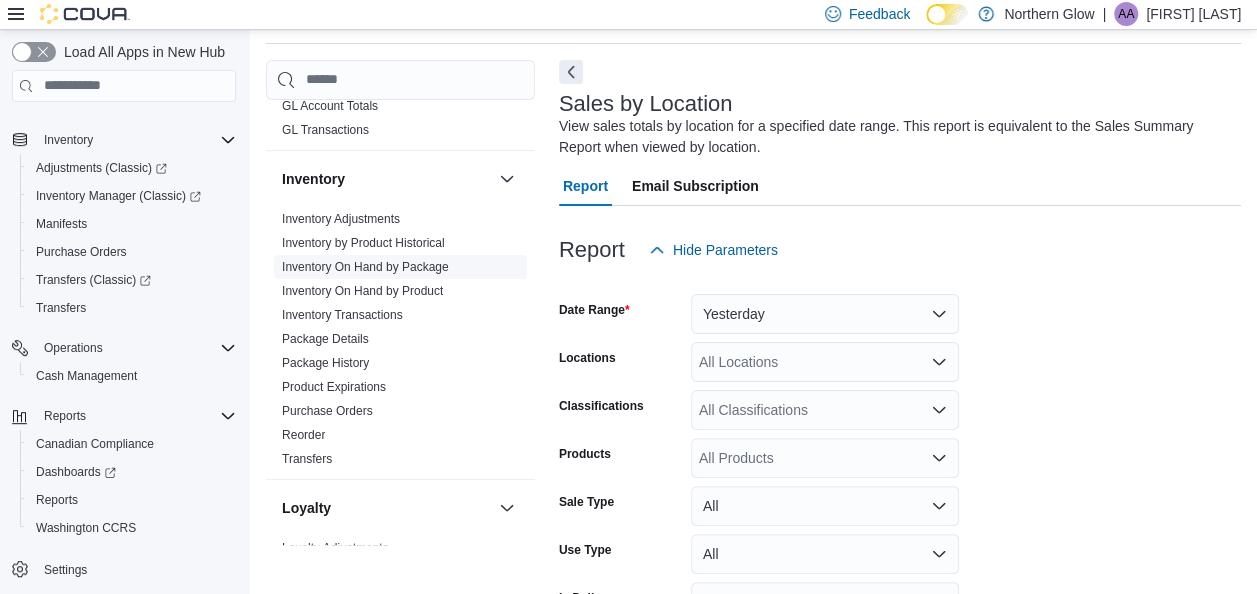 click on "Inventory On Hand by Package" at bounding box center (365, 267) 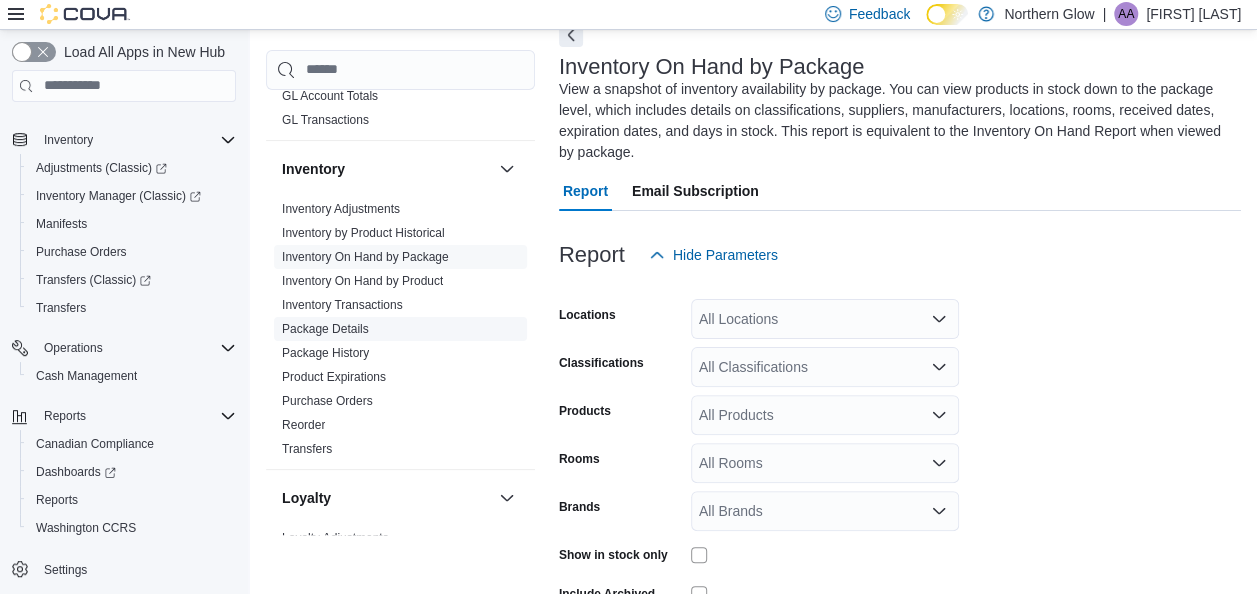 scroll, scrollTop: 109, scrollLeft: 0, axis: vertical 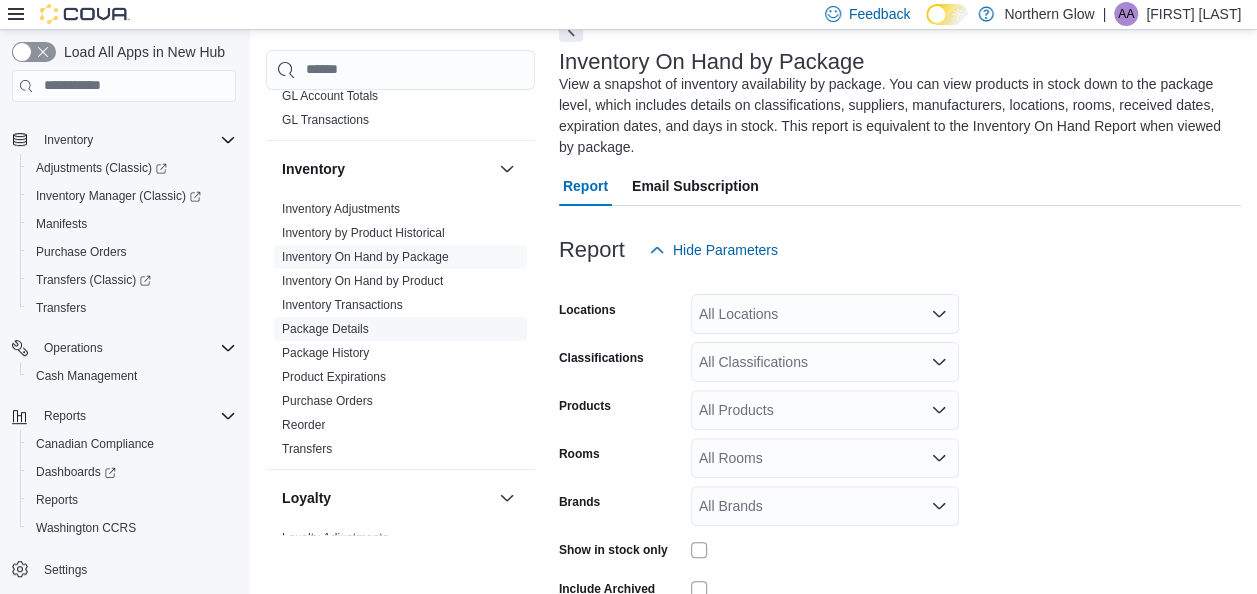click on "Package Details" at bounding box center [400, 329] 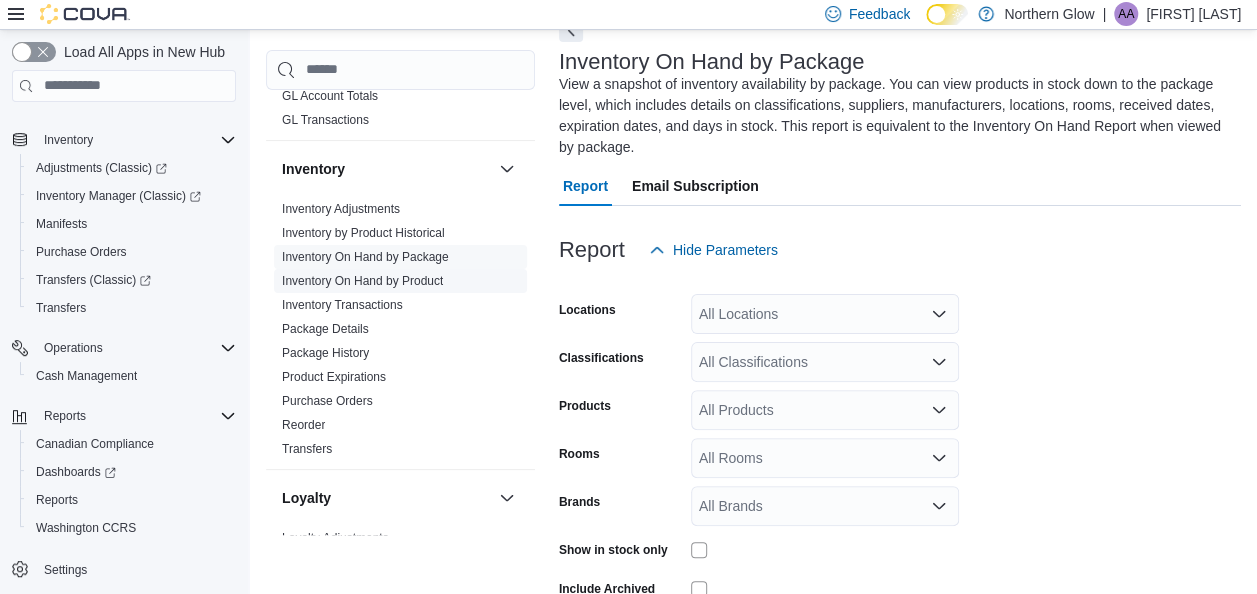 click on "Inventory On Hand by Product" at bounding box center [362, 281] 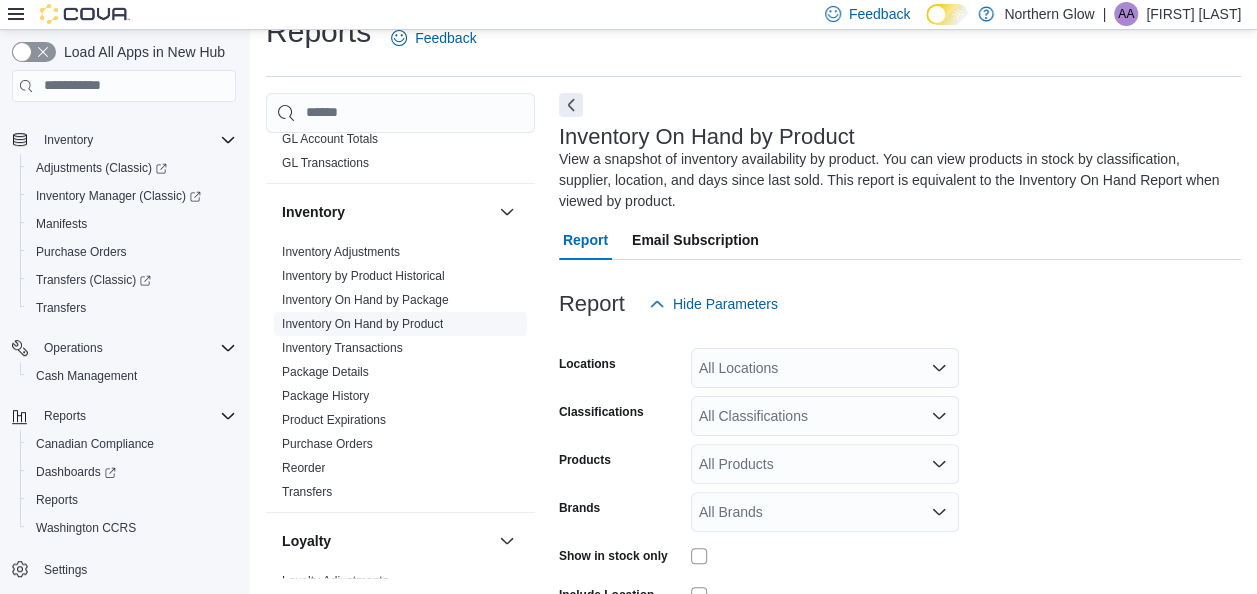 scroll, scrollTop: 88, scrollLeft: 0, axis: vertical 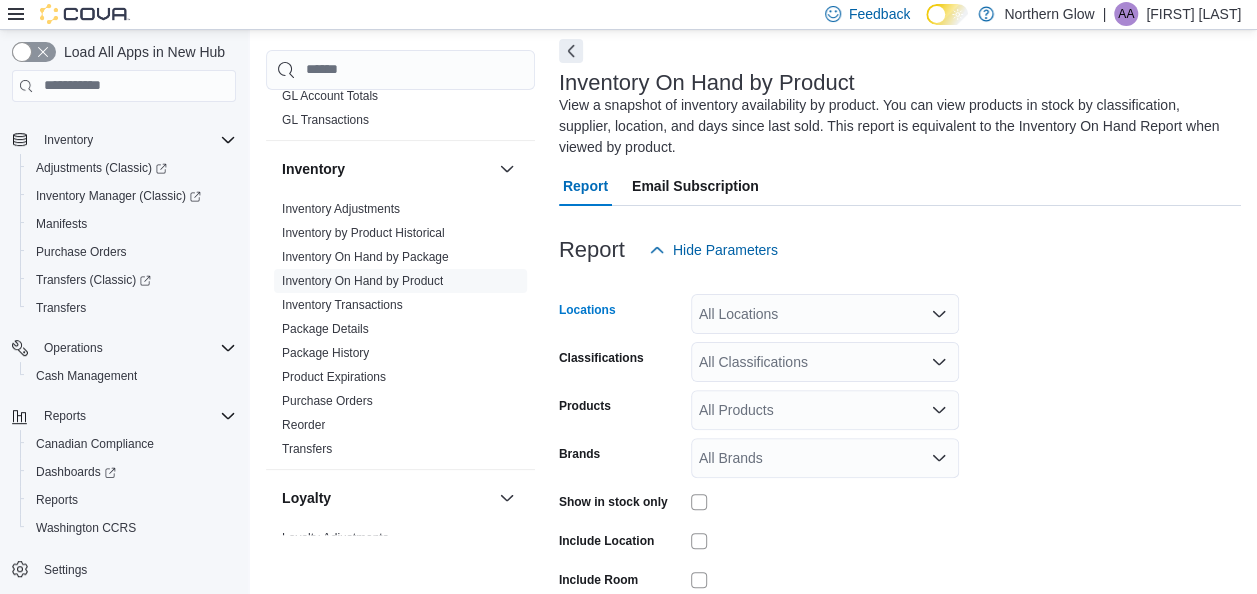 click on "All Locations" at bounding box center (825, 314) 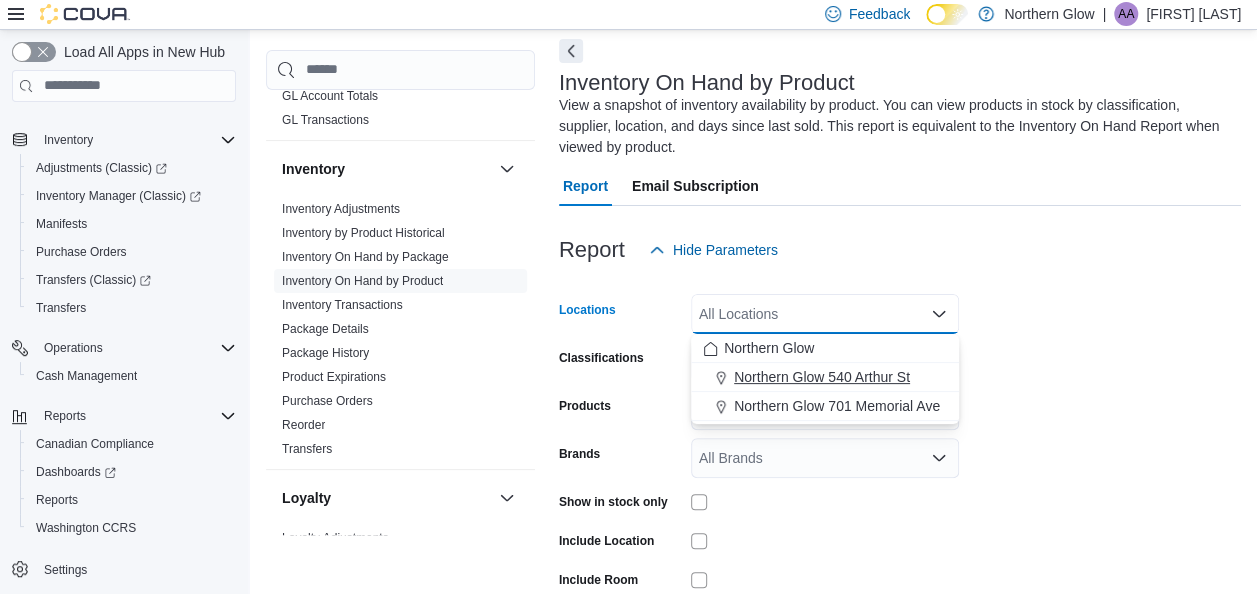 click on "Northern Glow 540 Arthur St" at bounding box center [822, 377] 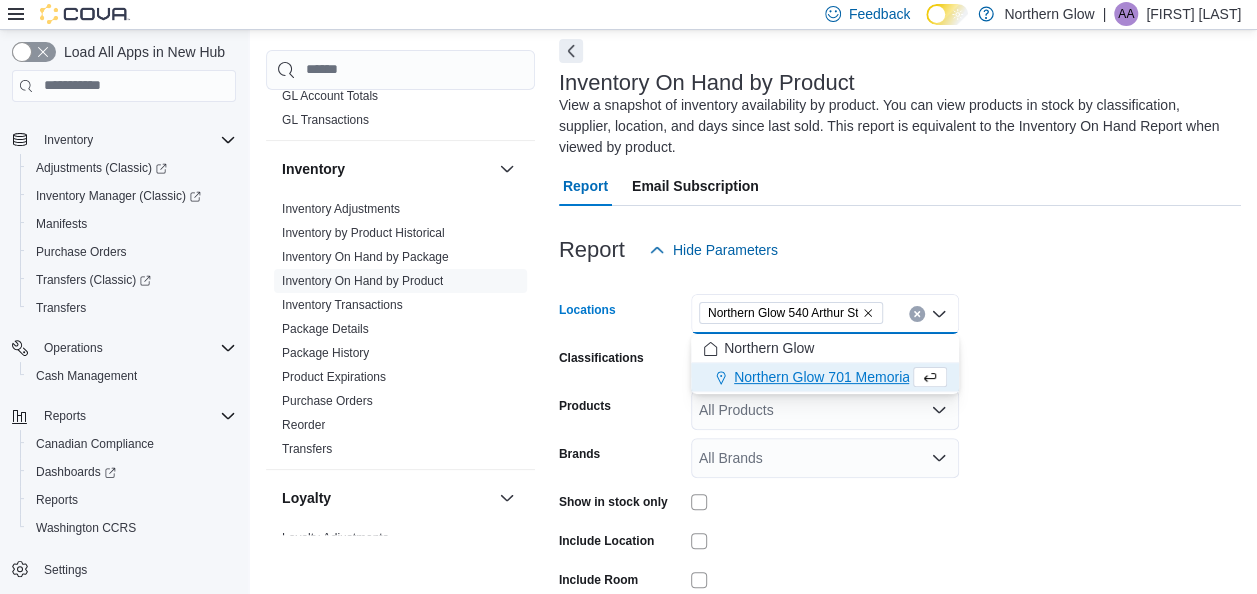 click on "Locations Northern Glow 540 Arthur St Combo box. Selected. Northern Glow 540 Arthur St. Press Backspace to delete Northern Glow 540 Arthur St. Combo box input. All Locations. Type some text or, to display a list of choices, press Down Arrow. To exit the list of choices, press Escape. Classifications All Classifications Products All Products Brands All Brands Show in stock only Include Location Include Room Include Archived Export  Run Report" at bounding box center (900, 480) 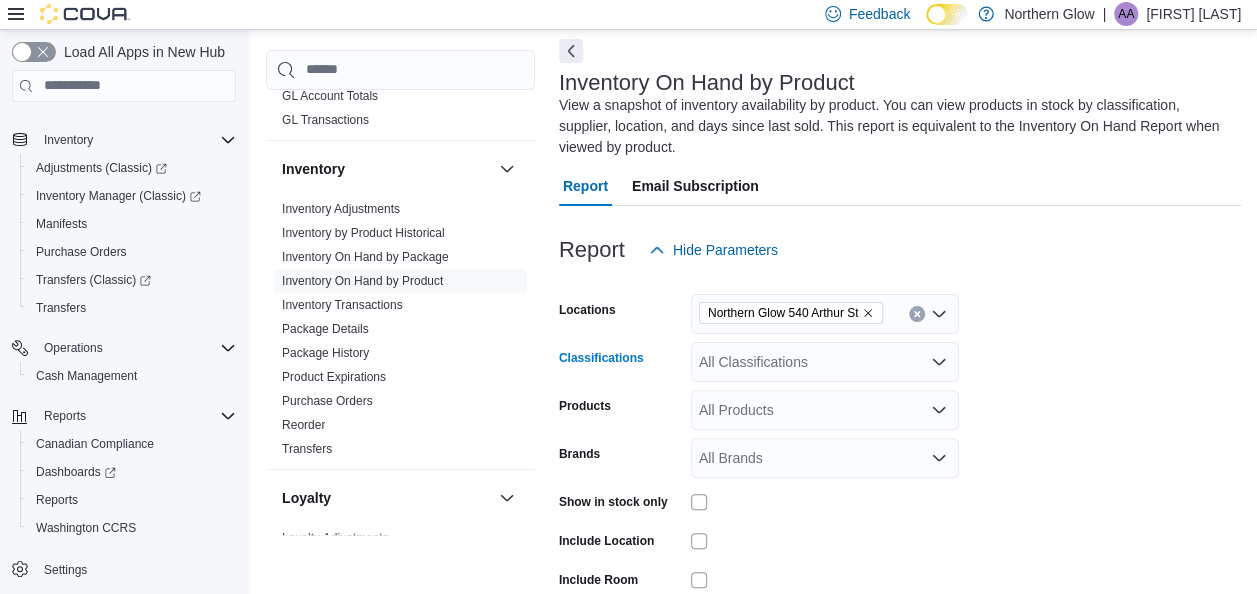 click on "All Classifications" at bounding box center [825, 362] 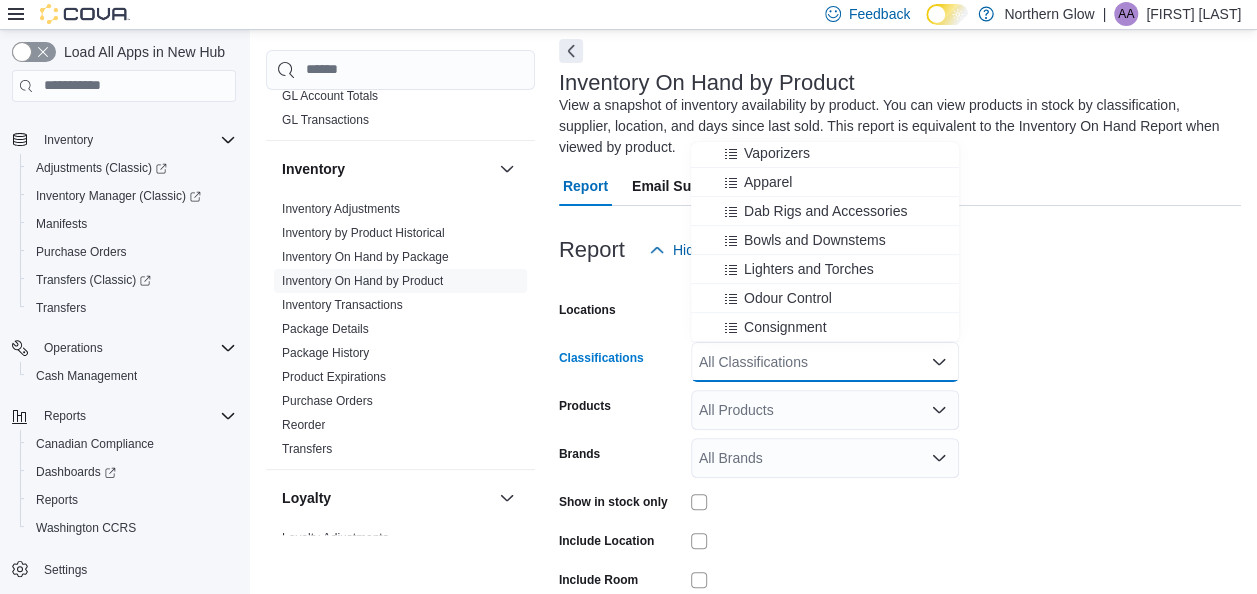 scroll, scrollTop: 266, scrollLeft: 0, axis: vertical 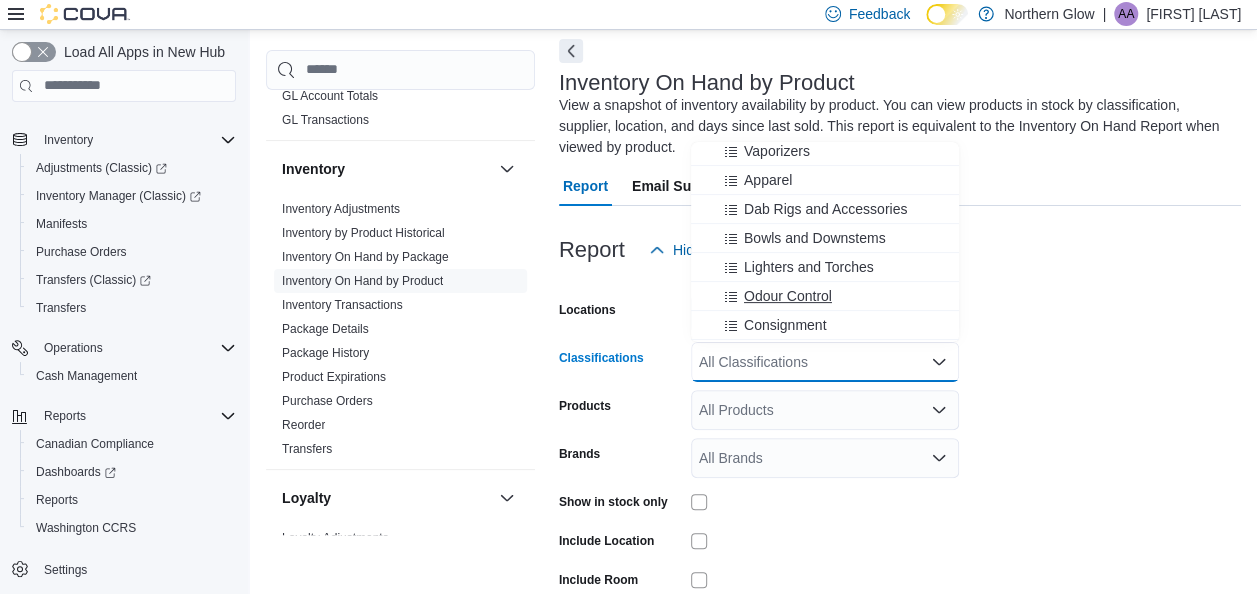 click on "Odour Control" at bounding box center [825, 296] 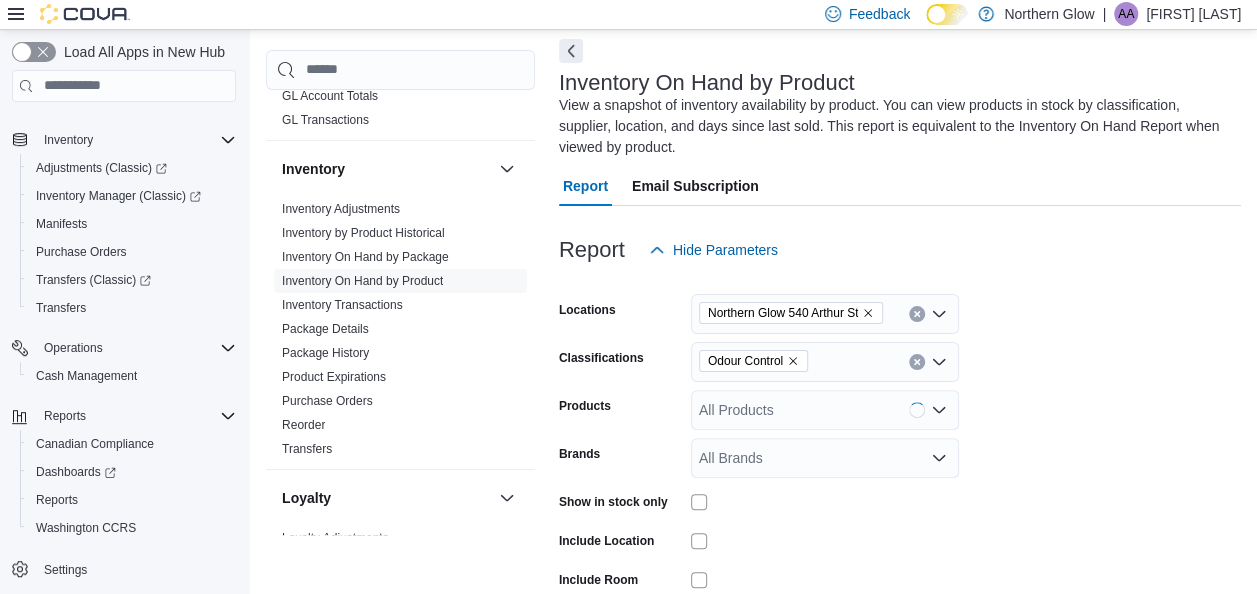 click on "Locations Northern Glow 540 Arthur St Classifications Odour Control Products All Products Brands All Brands Show in stock only Include Location Include Room Include Archived Export  Run Report" at bounding box center (900, 480) 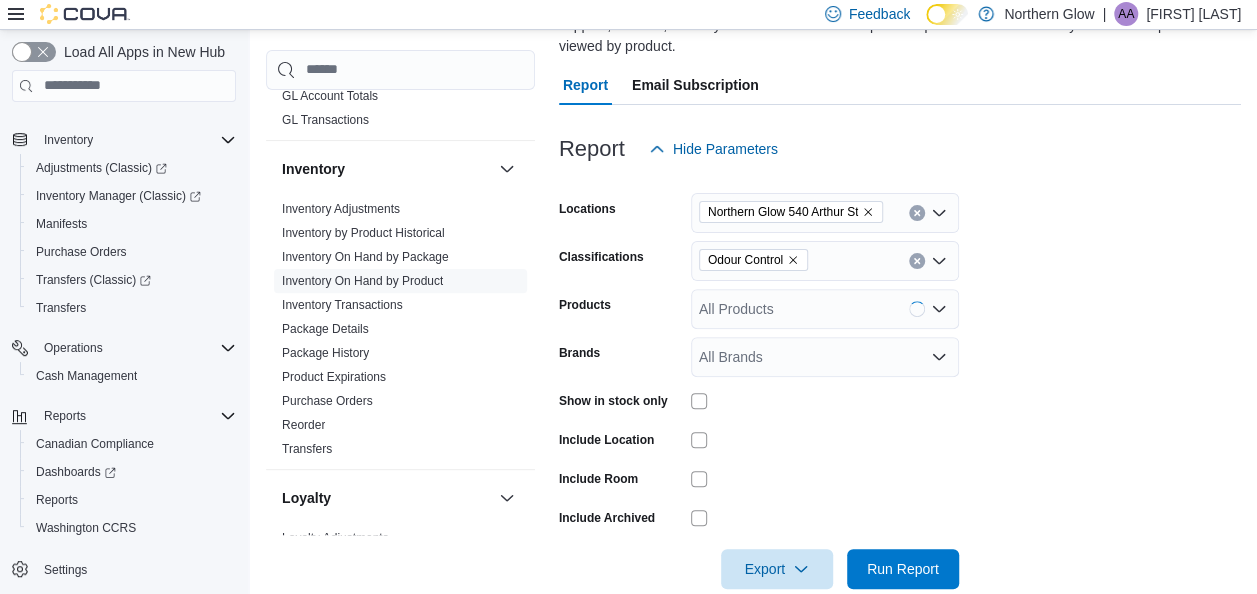 scroll, scrollTop: 191, scrollLeft: 0, axis: vertical 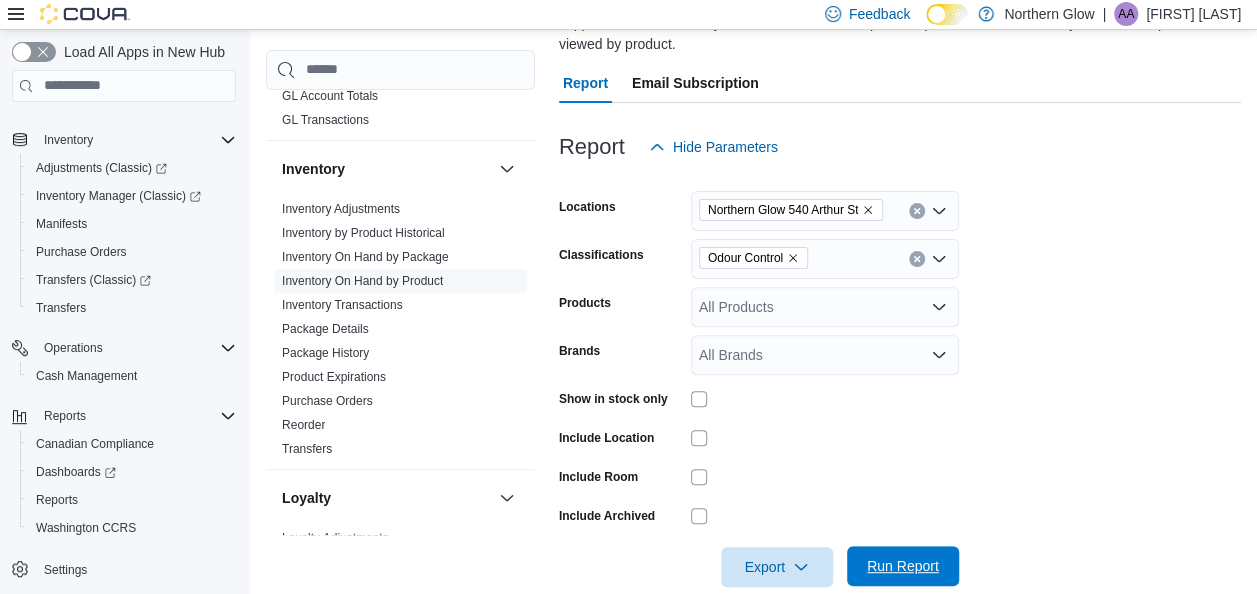click on "Run Report" at bounding box center [903, 566] 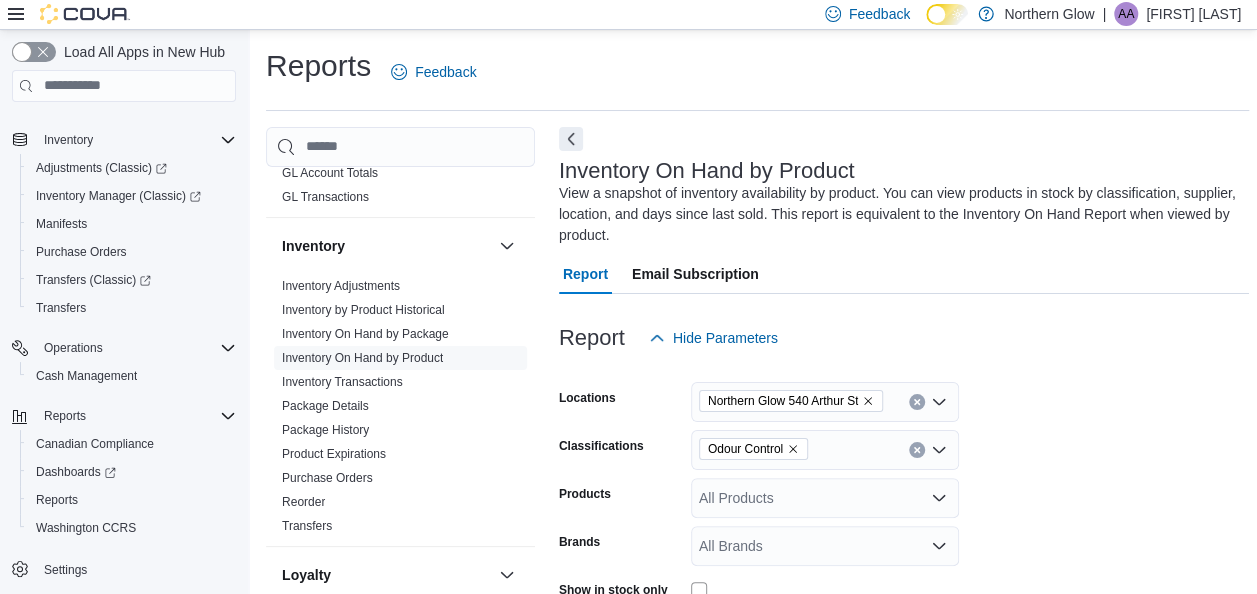 scroll, scrollTop: 56, scrollLeft: 0, axis: vertical 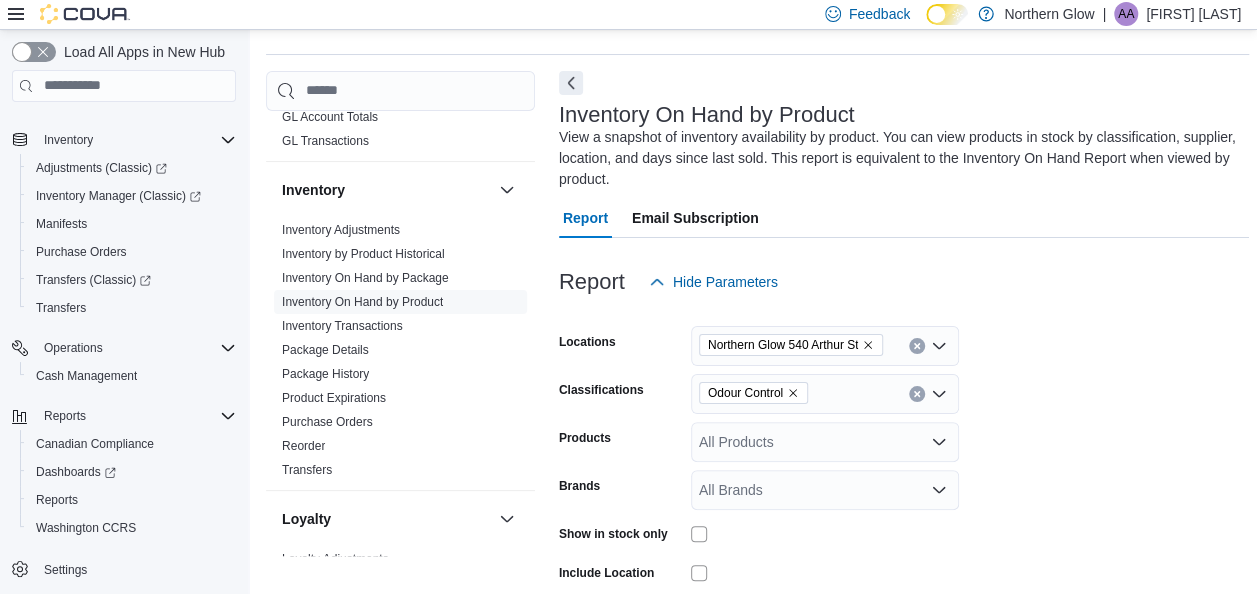 click 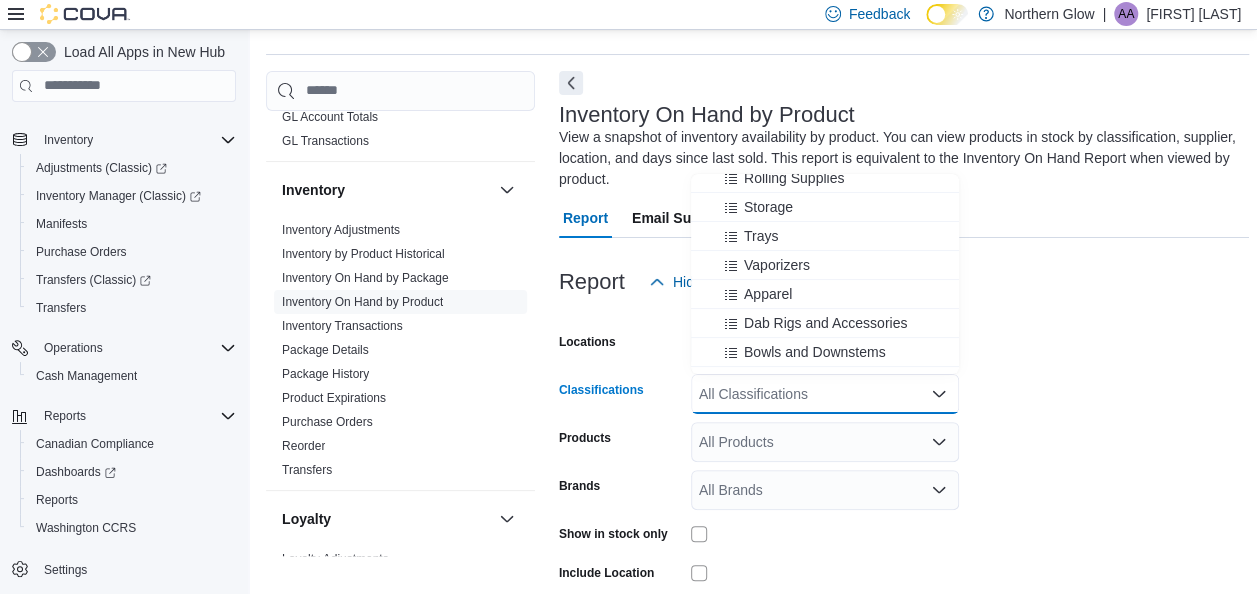 scroll, scrollTop: 182, scrollLeft: 0, axis: vertical 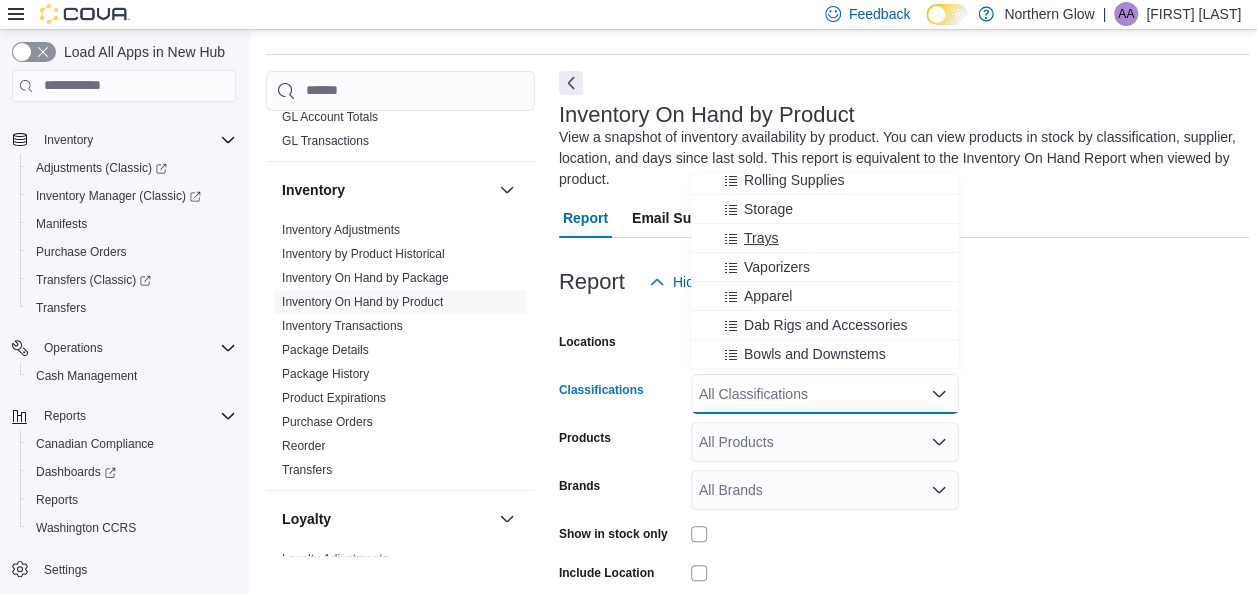 click on "Trays" at bounding box center (761, 238) 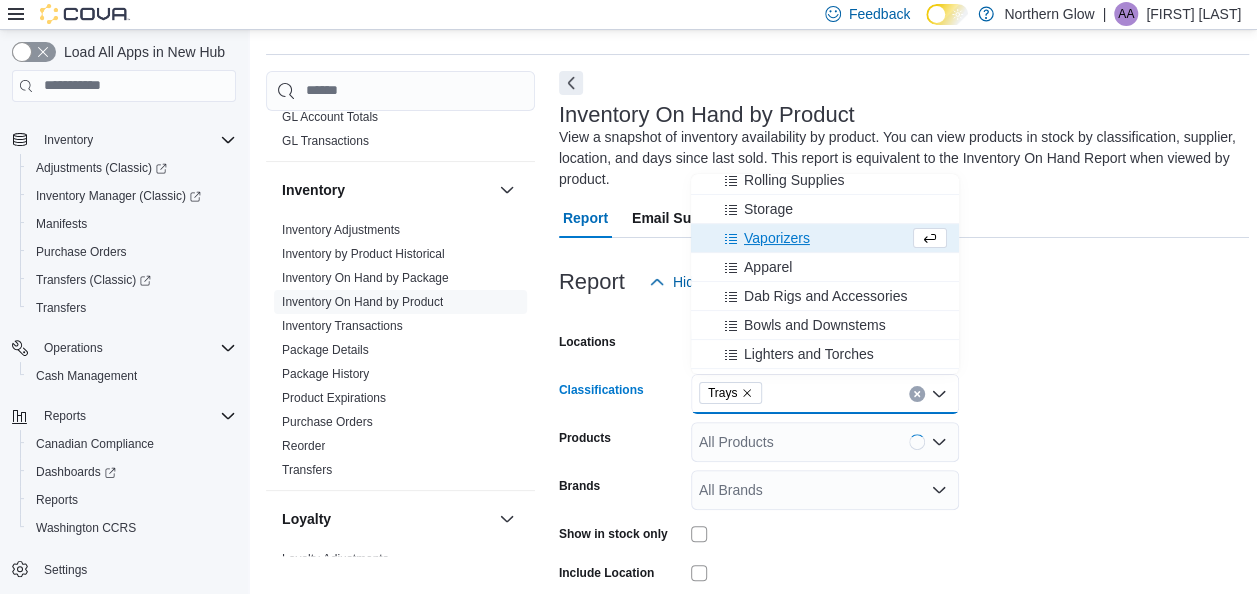 click on "Locations Northern Glow 540 Arthur St Classifications Trays Combo box. Selected. Trays. Press Backspace to delete Trays. Combo box input. All Classifications. Type some text or, to display a list of choices, press Down Arrow. To exit the list of choices, press Escape. Products All Products Brands All Brands Show in stock only Include Location Include Room Include Archived Export  Run Report" at bounding box center (904, 512) 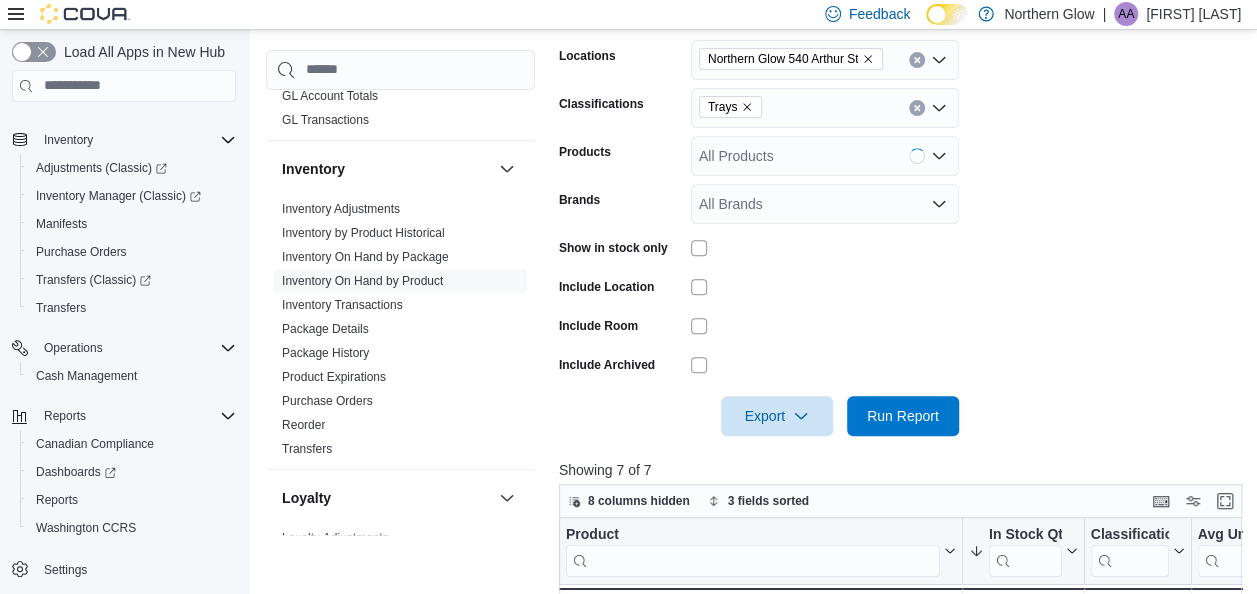 scroll, scrollTop: 349, scrollLeft: 0, axis: vertical 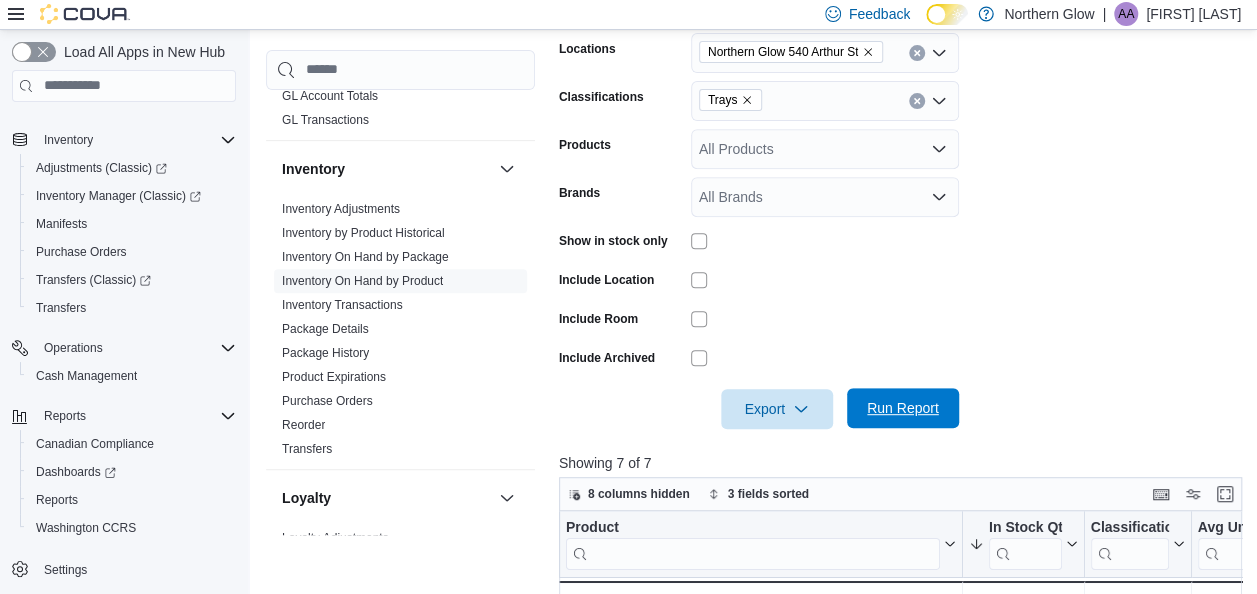 click on "Run Report" at bounding box center [903, 408] 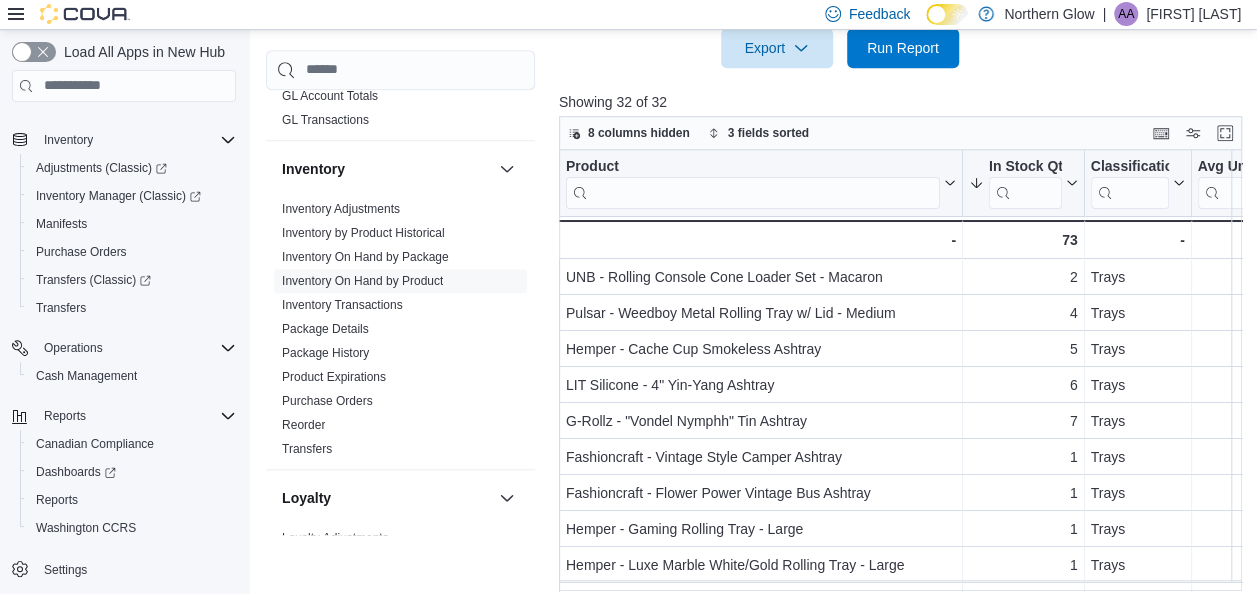scroll, scrollTop: 722, scrollLeft: 0, axis: vertical 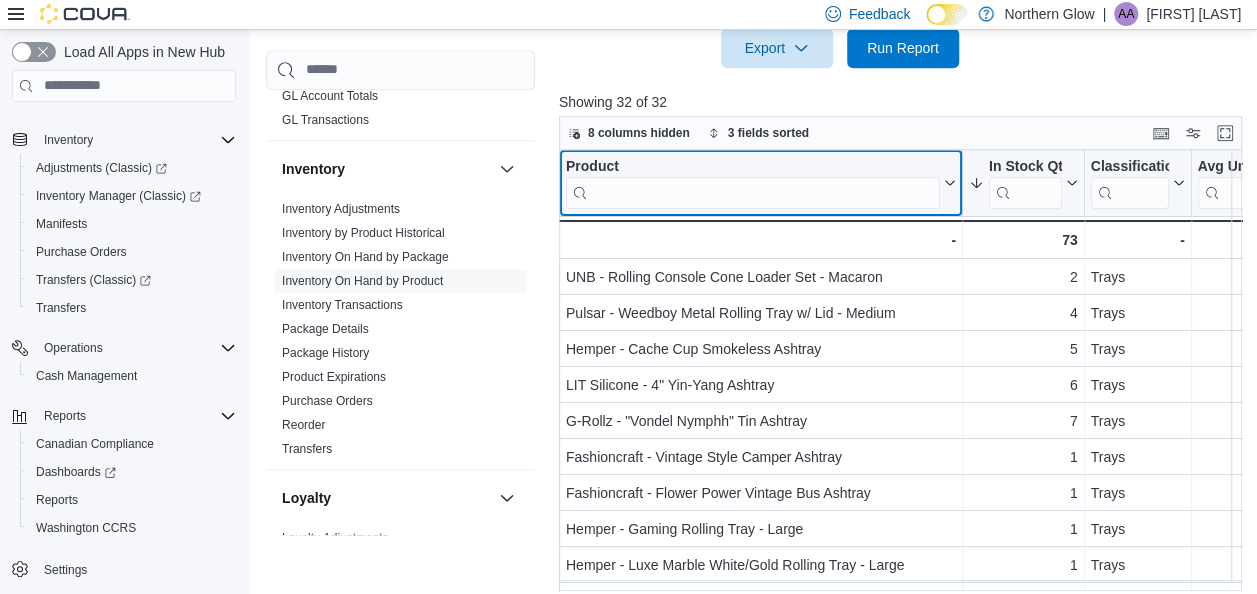 click at bounding box center (753, 192) 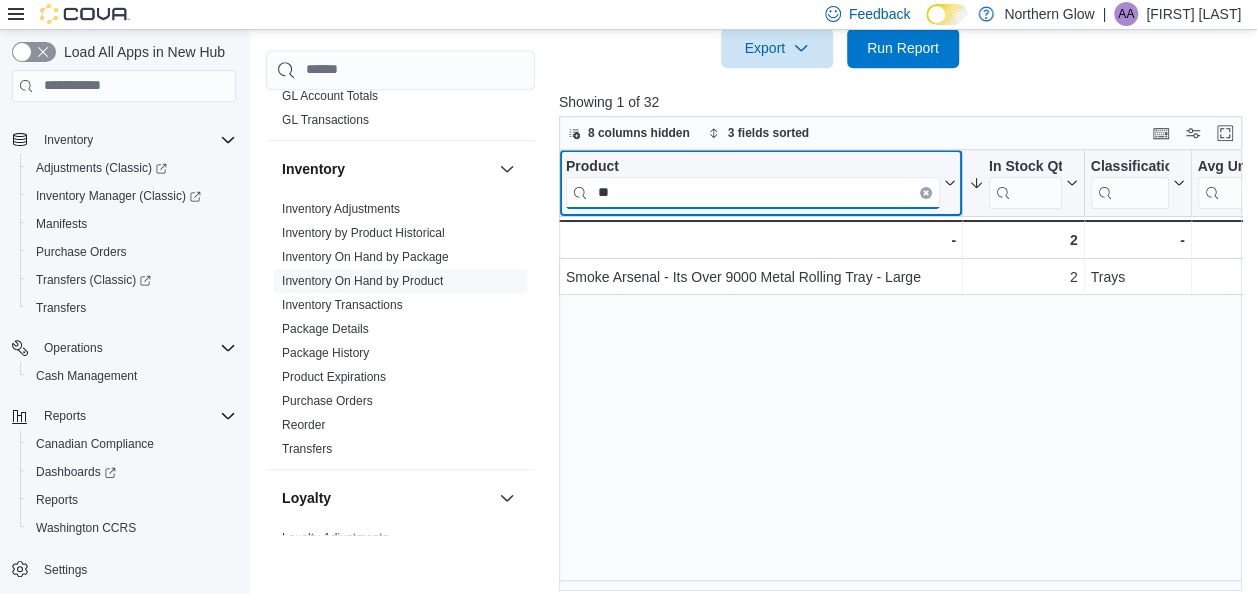 type on "*" 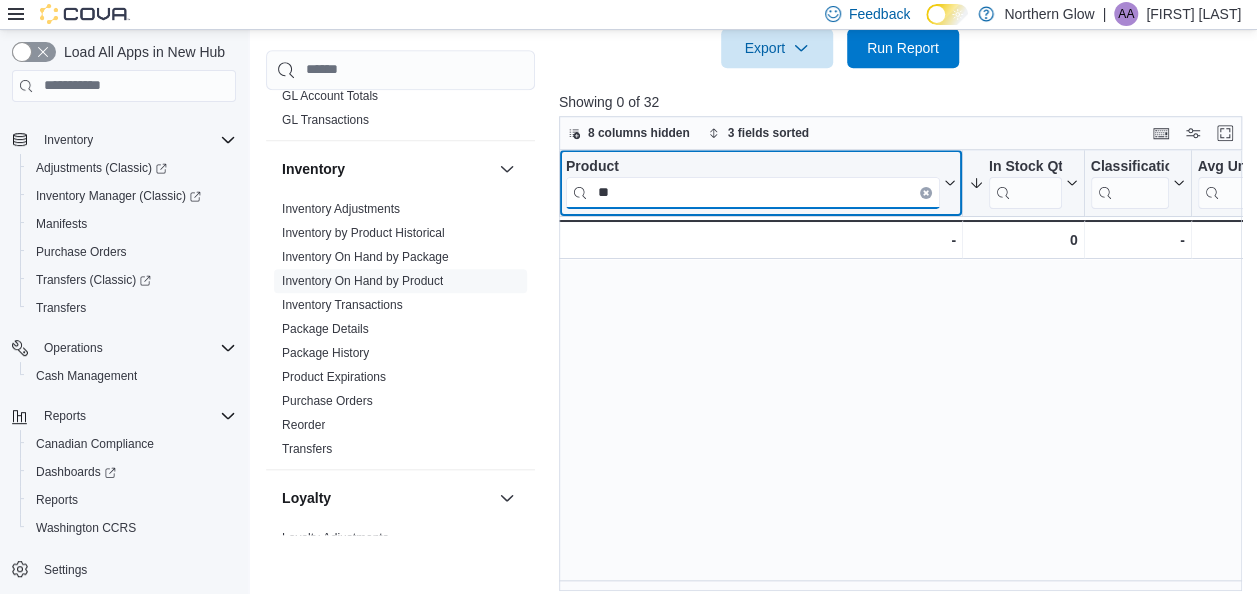 type on "*" 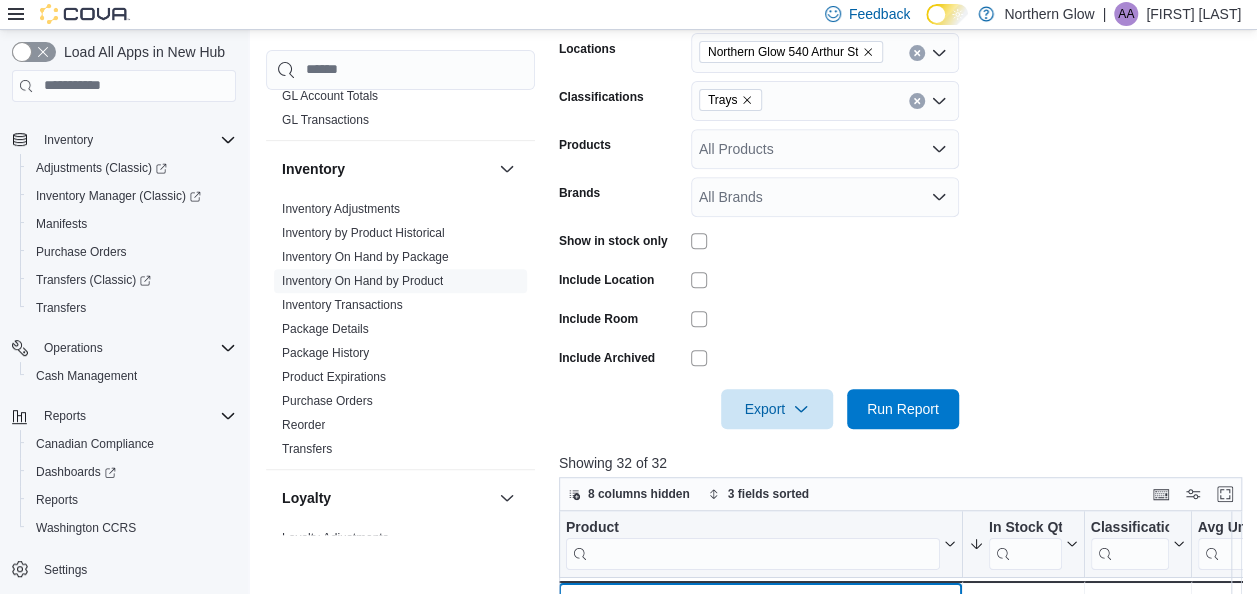 scroll, scrollTop: 543, scrollLeft: 0, axis: vertical 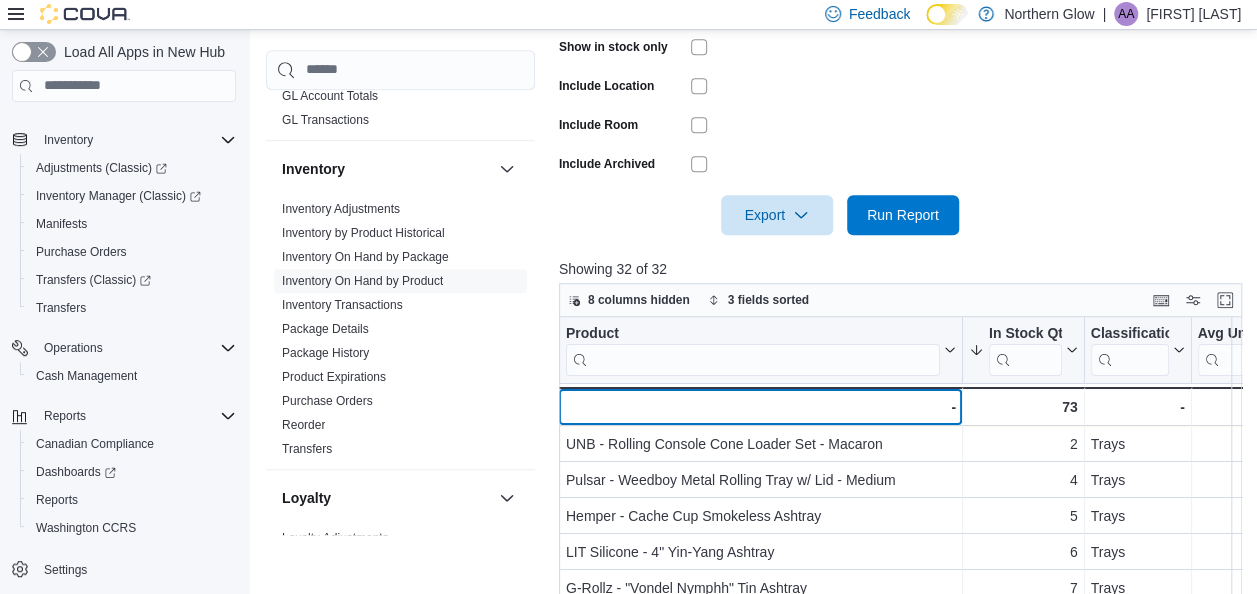 click on "- -  Product, column 1, row 33" at bounding box center [761, 406] 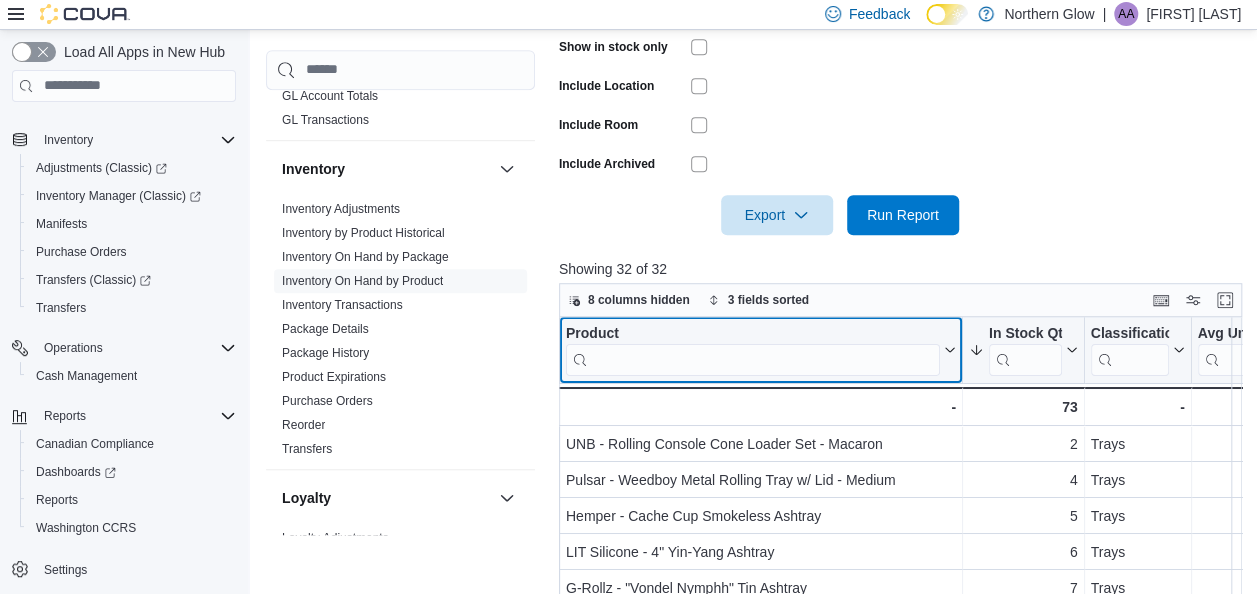 click at bounding box center (753, 359) 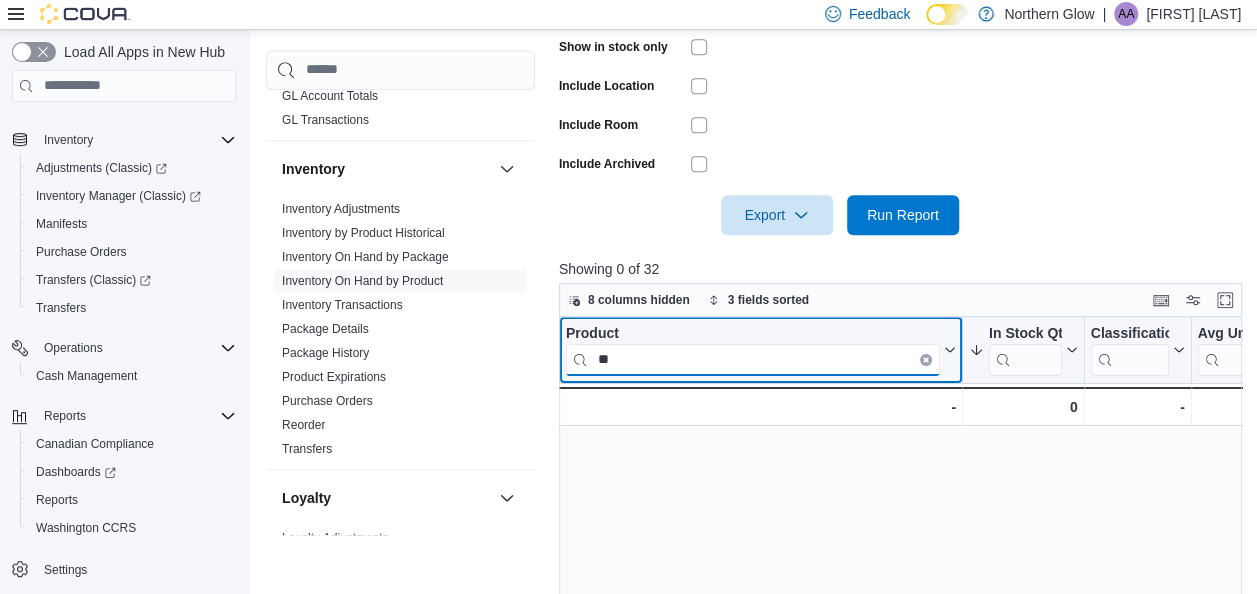 type on "*" 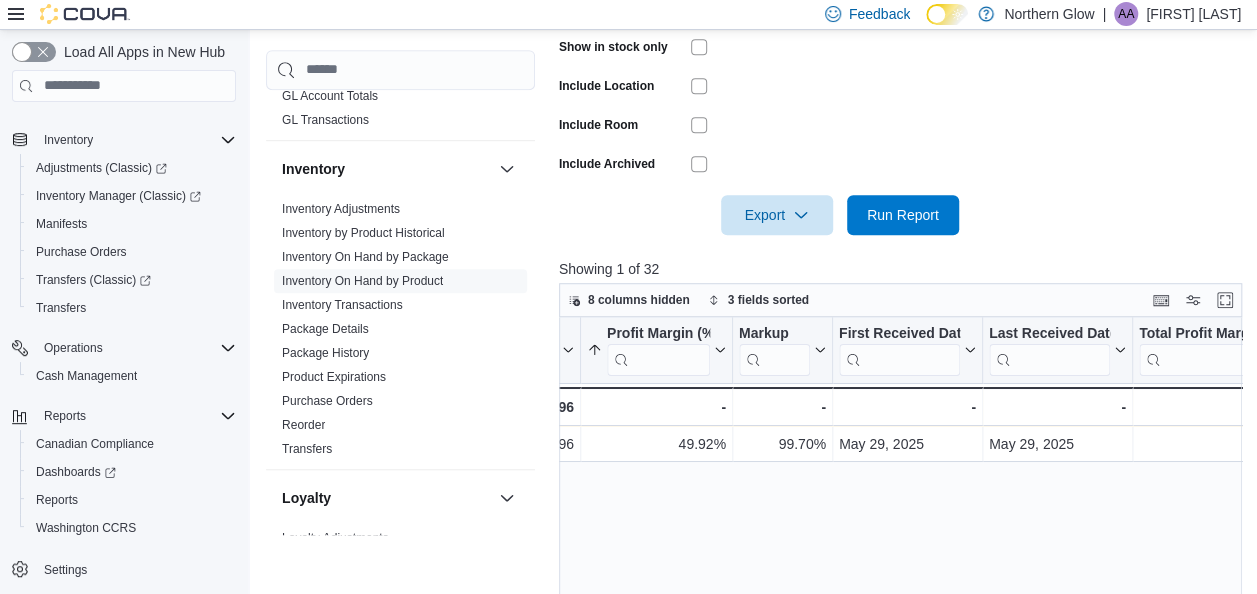 scroll, scrollTop: 0, scrollLeft: 1068, axis: horizontal 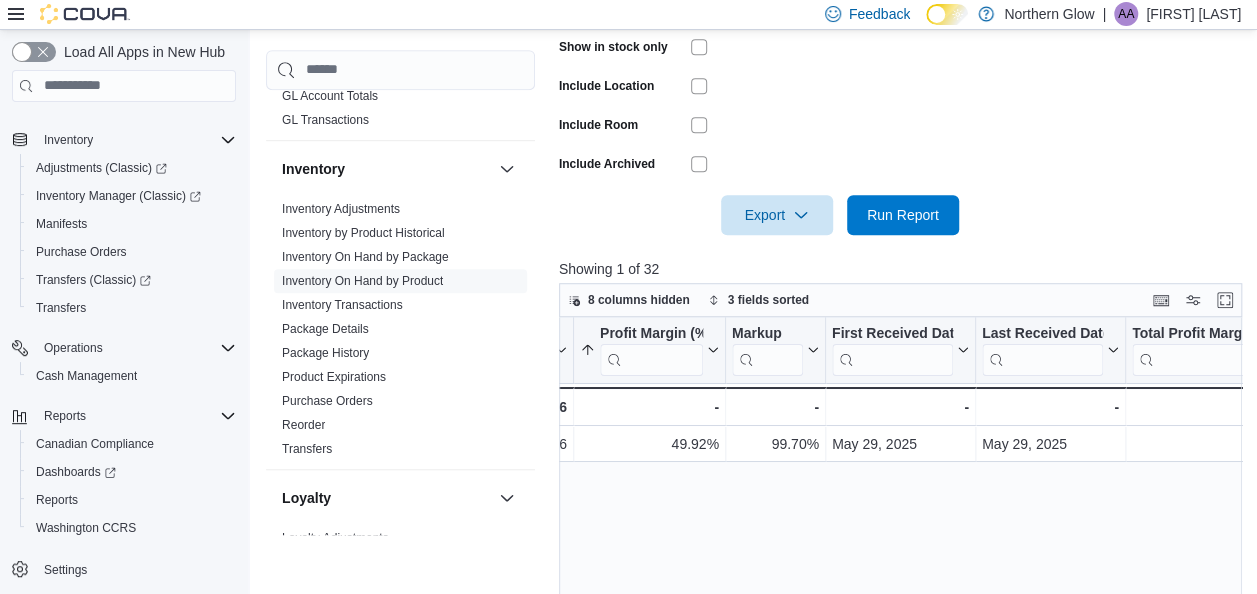 type on "******" 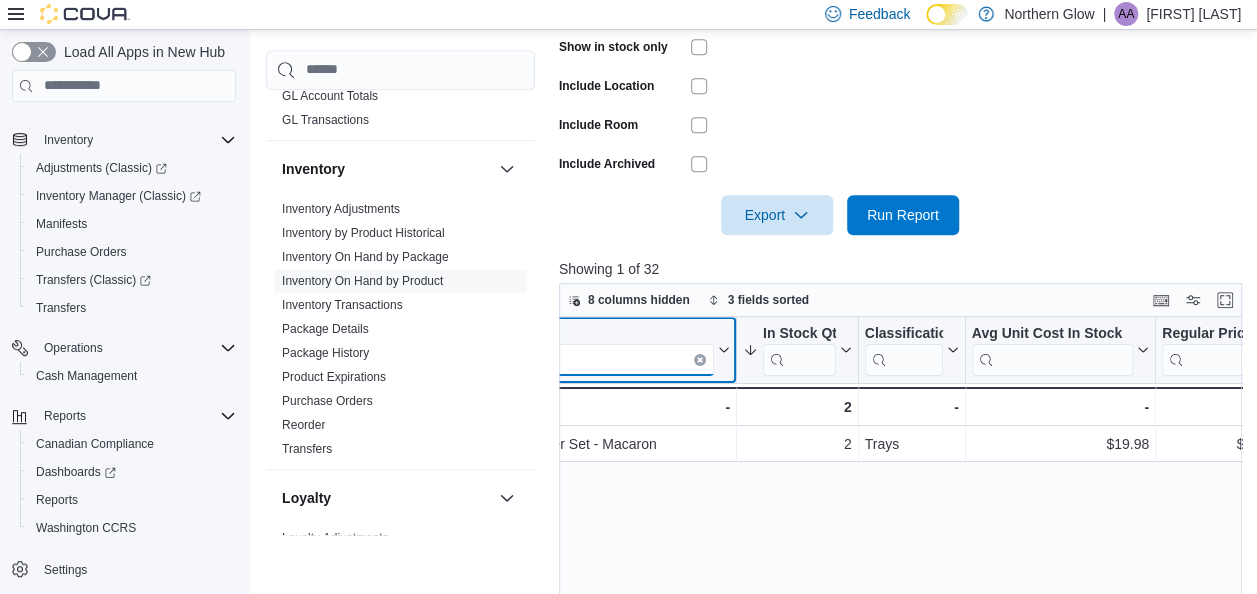 scroll, scrollTop: 0, scrollLeft: 0, axis: both 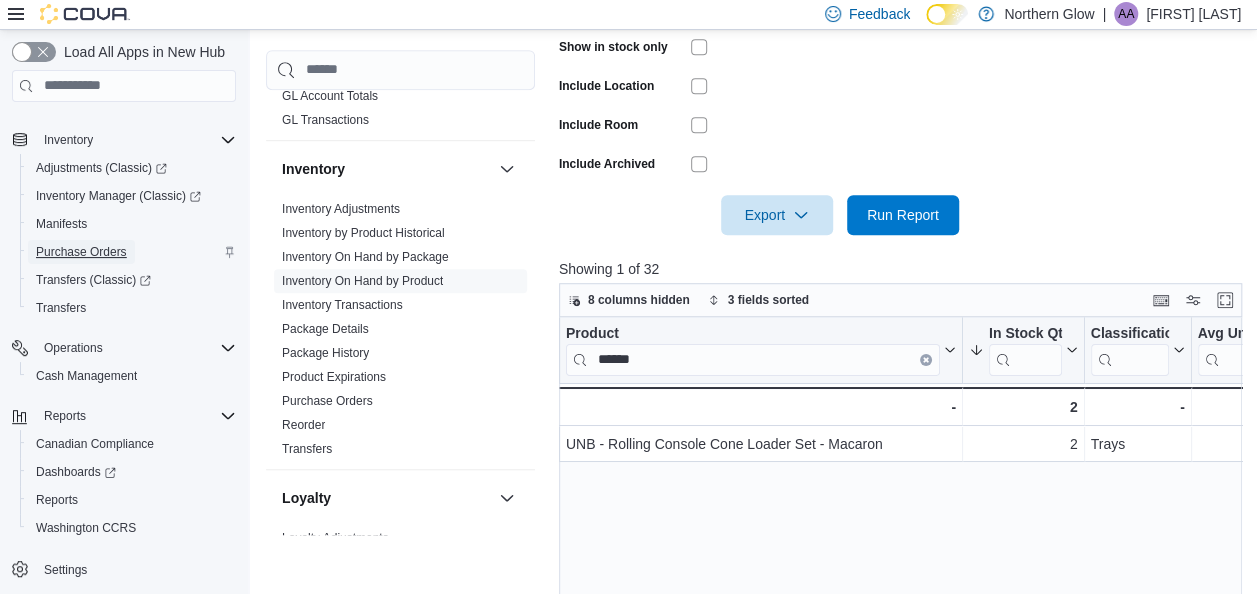click on "Purchase Orders" at bounding box center (81, 252) 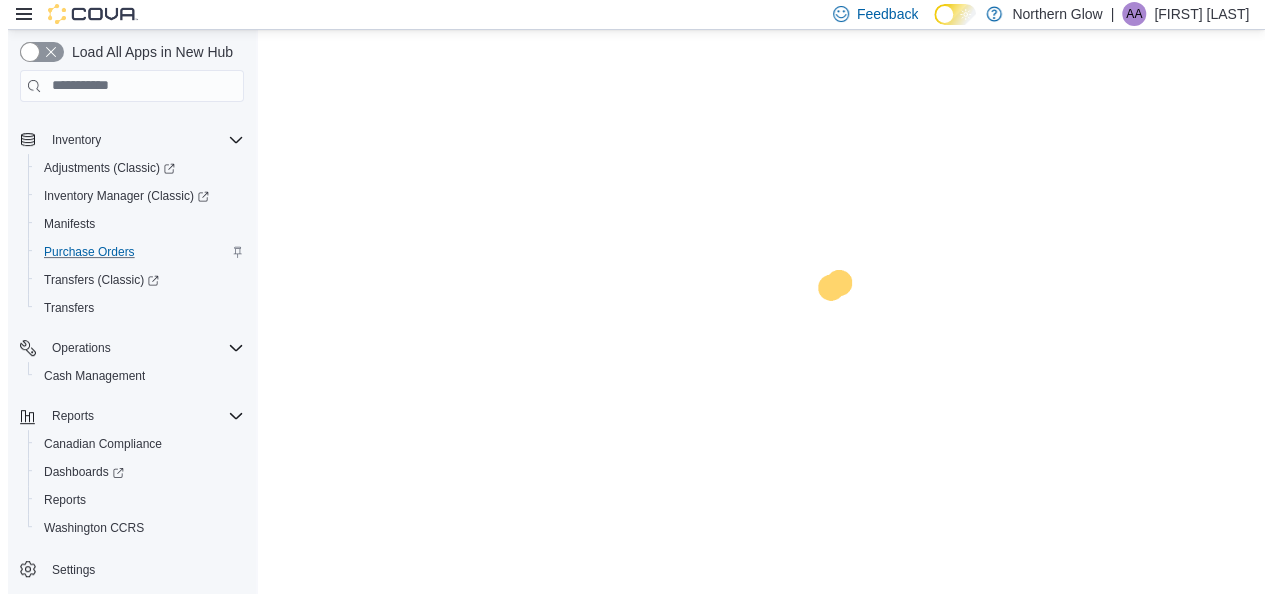 scroll, scrollTop: 0, scrollLeft: 0, axis: both 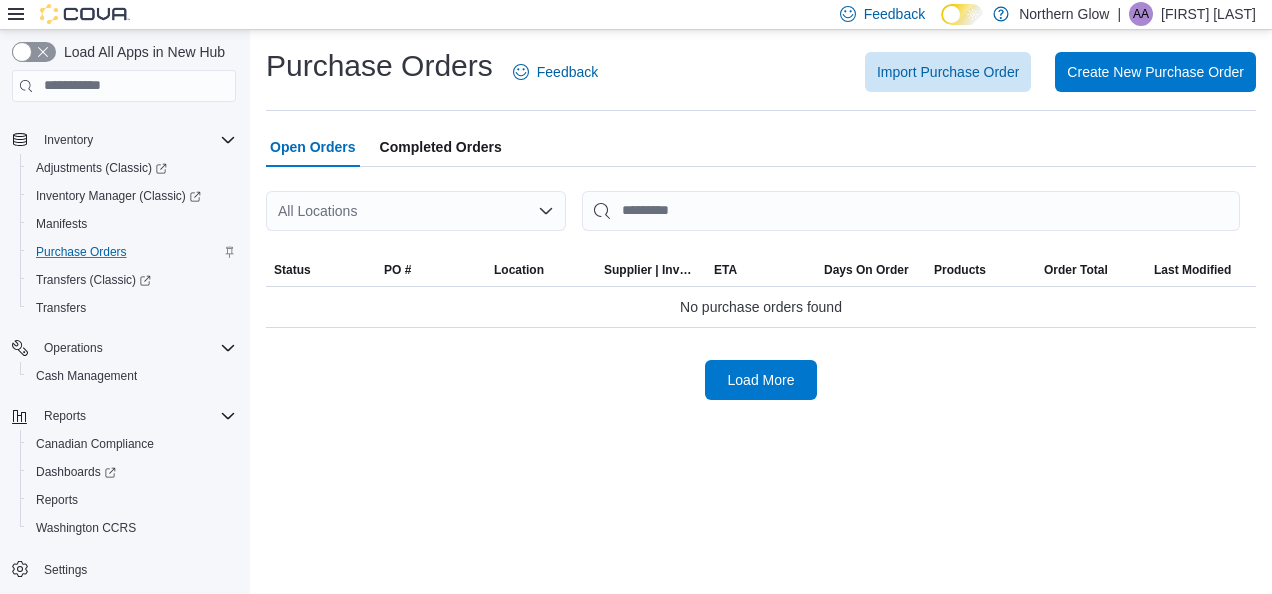 click on "Completed Orders" at bounding box center [441, 147] 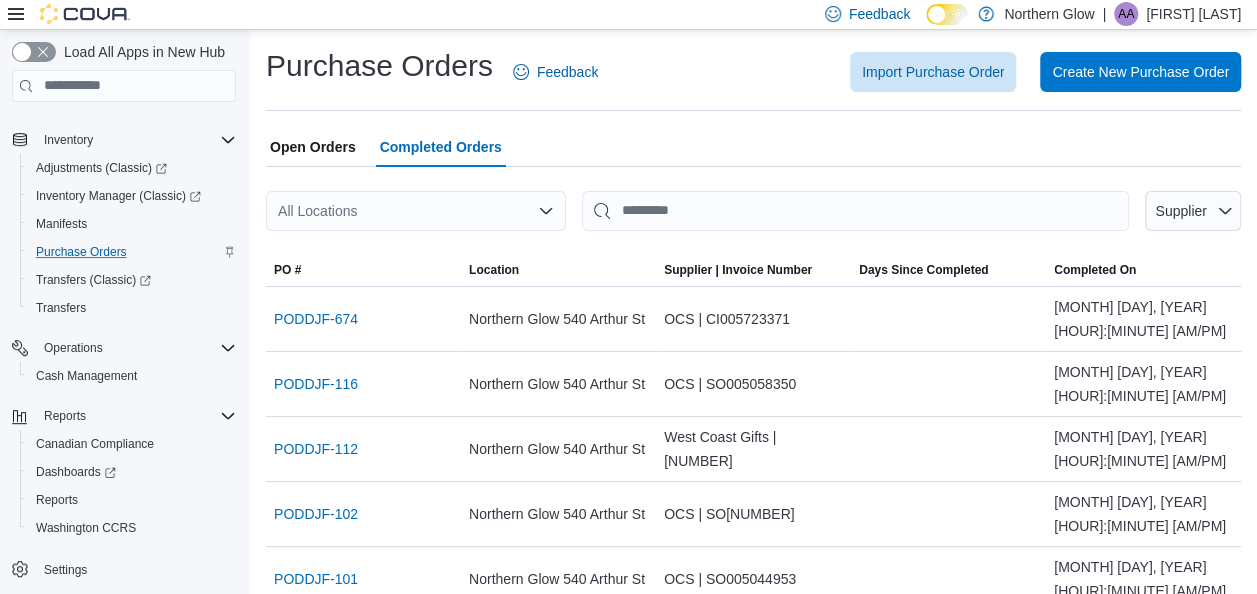 scroll, scrollTop: 22, scrollLeft: 0, axis: vertical 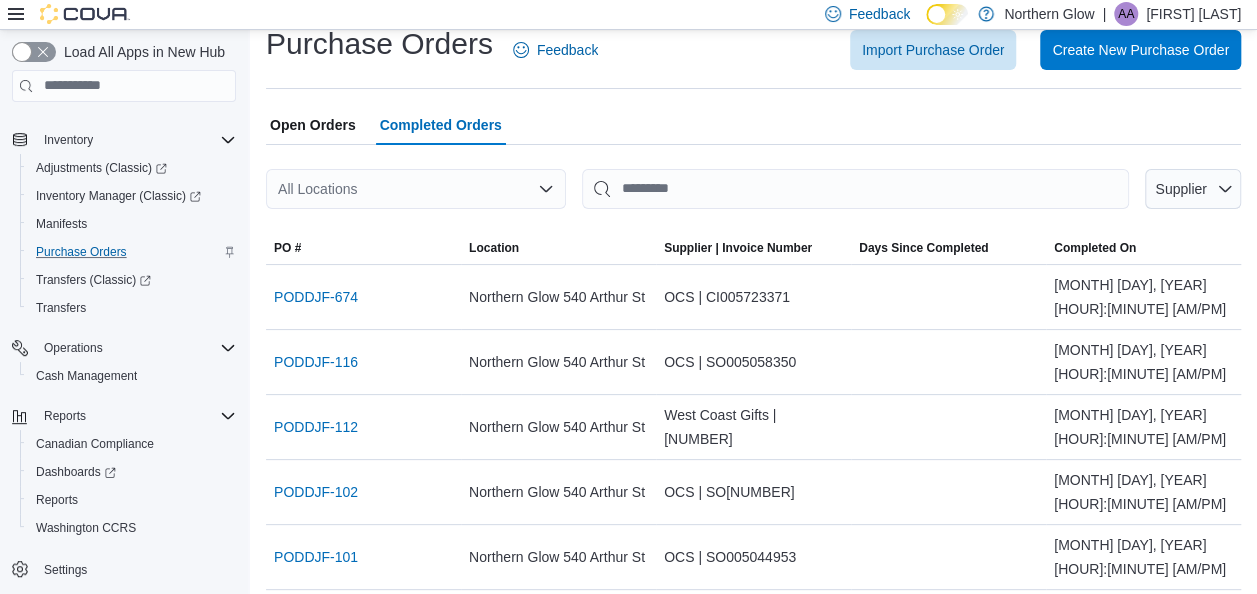 click on "All Locations" at bounding box center (416, 189) 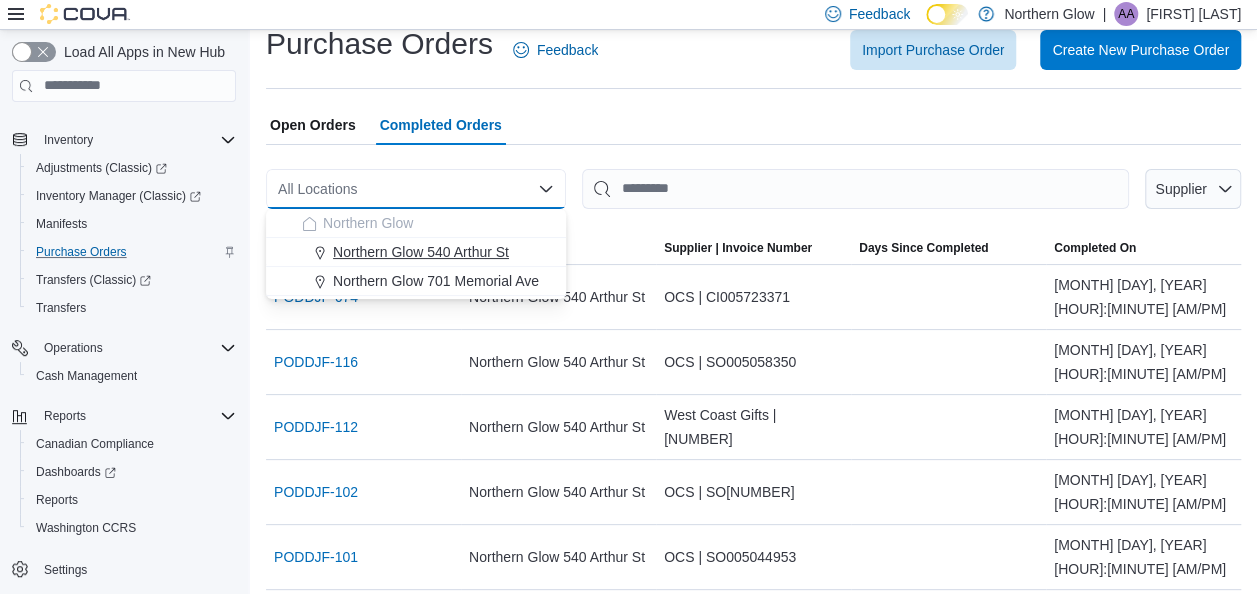 click on "Northern Glow 540 Arthur St" at bounding box center (428, 252) 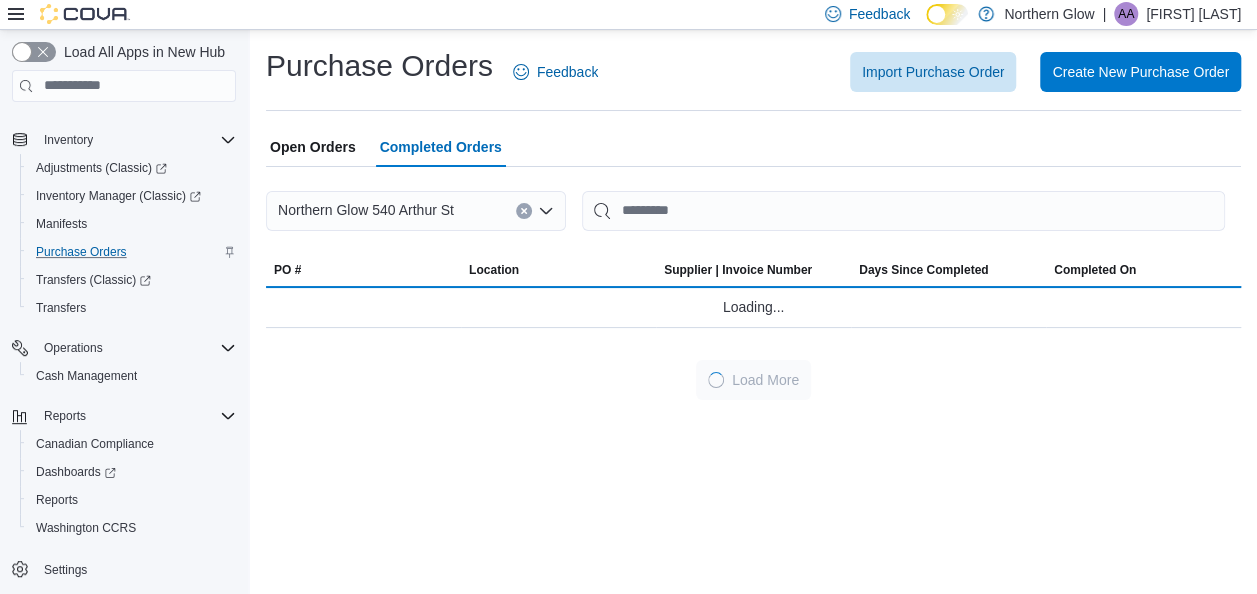 scroll, scrollTop: 0, scrollLeft: 0, axis: both 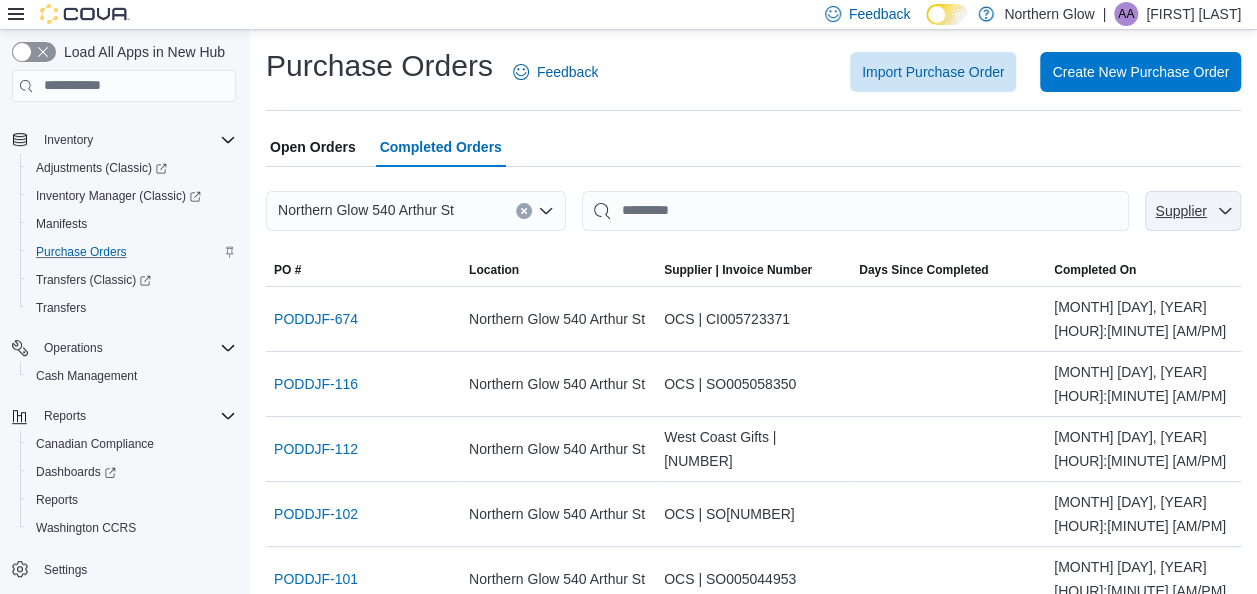 click on "Supplier" at bounding box center [1181, 211] 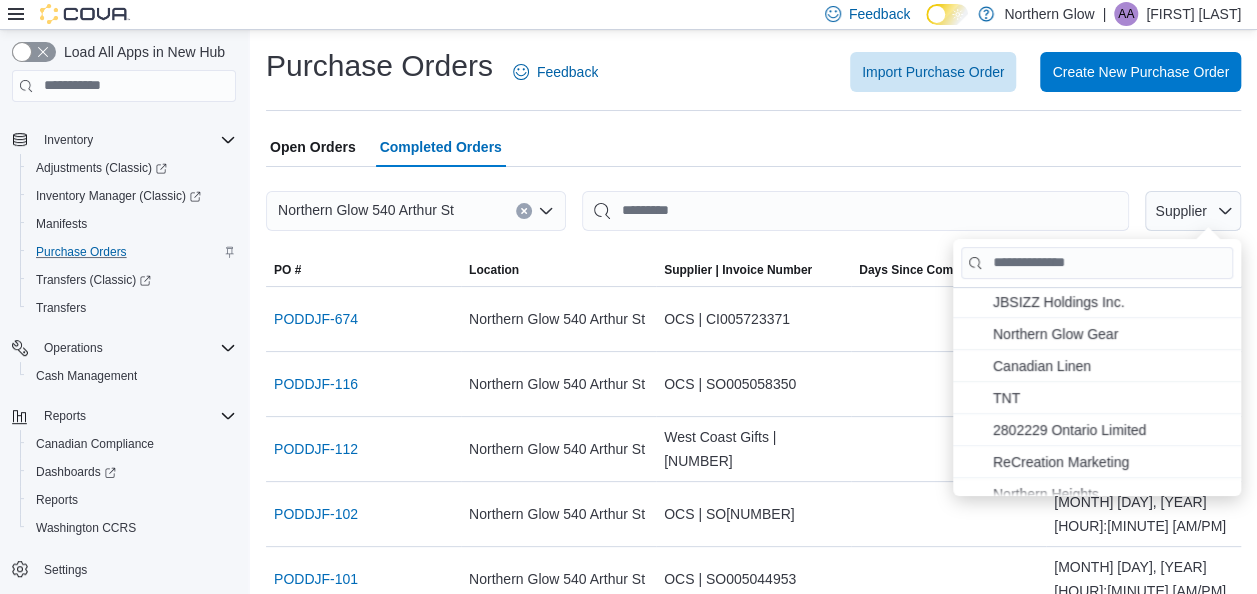 scroll, scrollTop: 336, scrollLeft: 0, axis: vertical 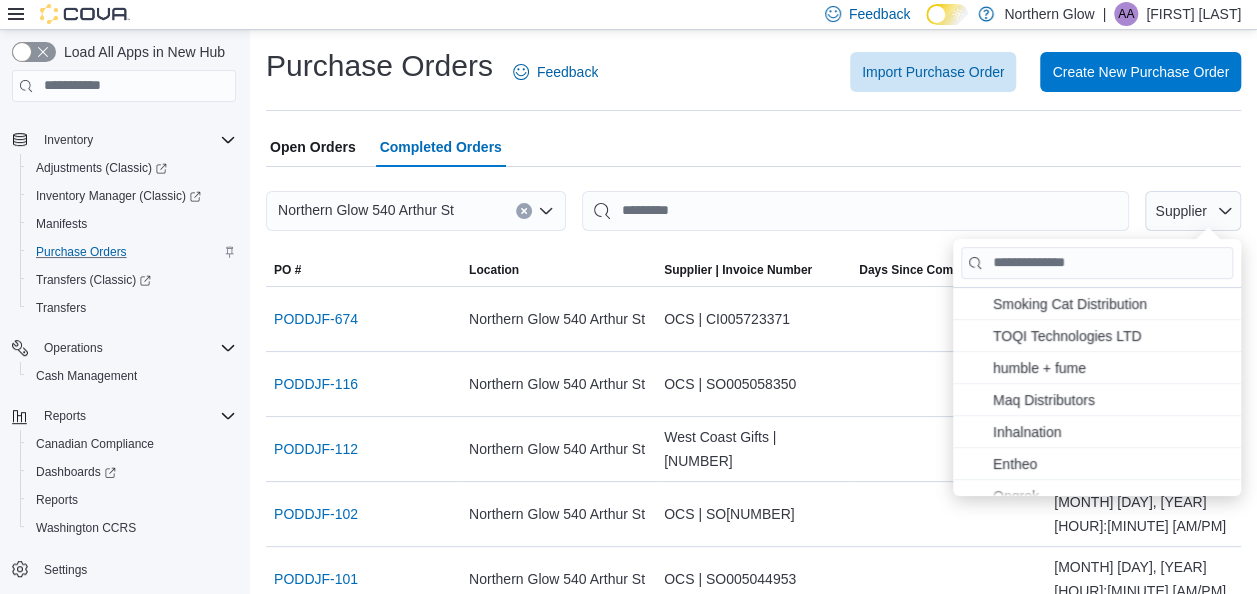 click on "Open Orders Completed Orders" at bounding box center (753, 147) 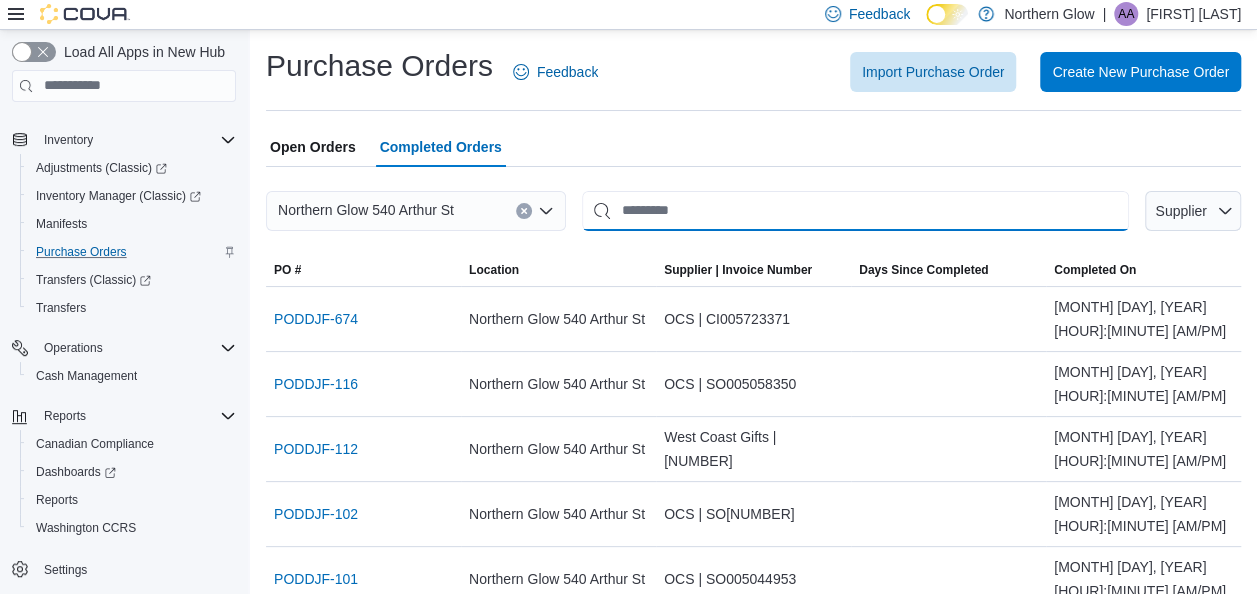 click at bounding box center (855, 211) 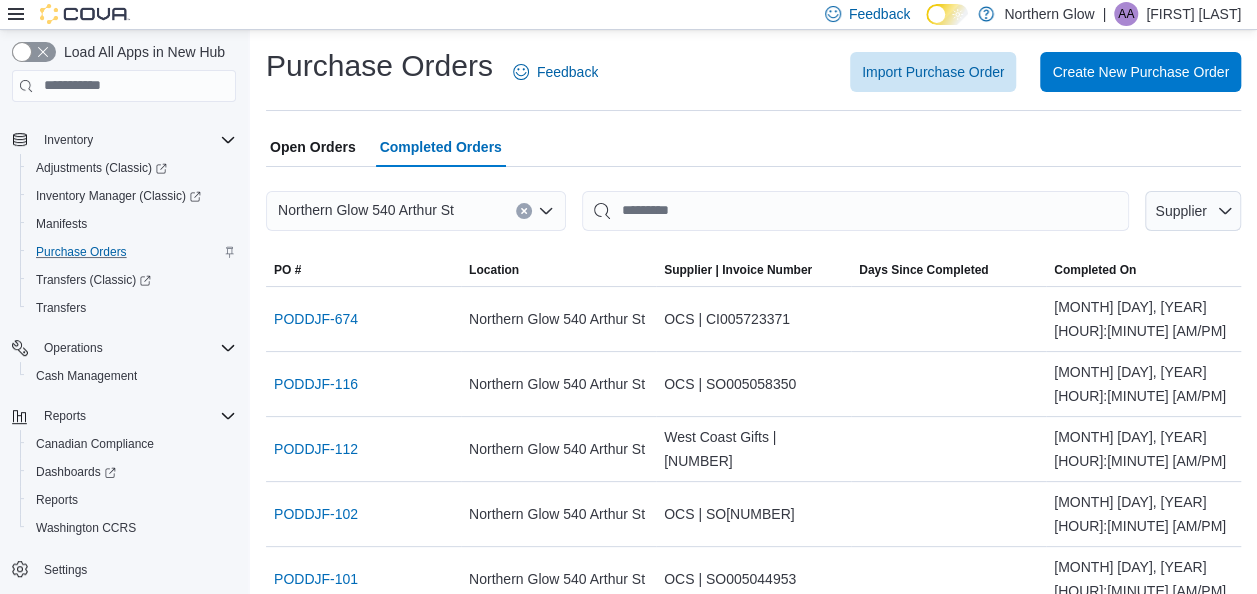click at bounding box center [753, 179] 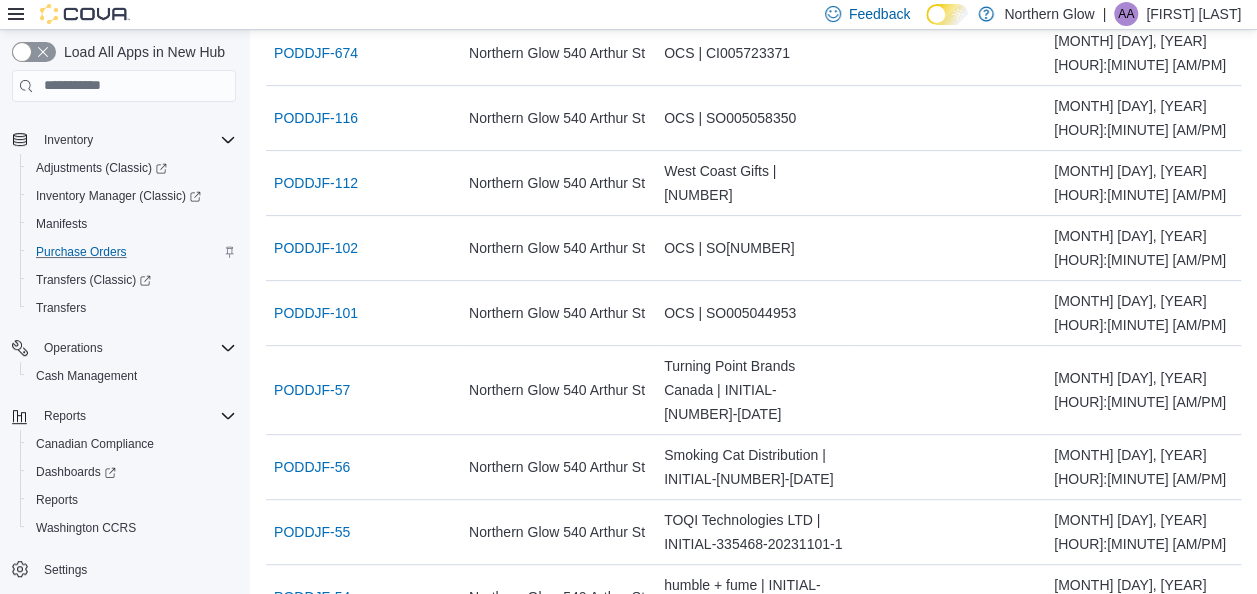 scroll, scrollTop: 0, scrollLeft: 0, axis: both 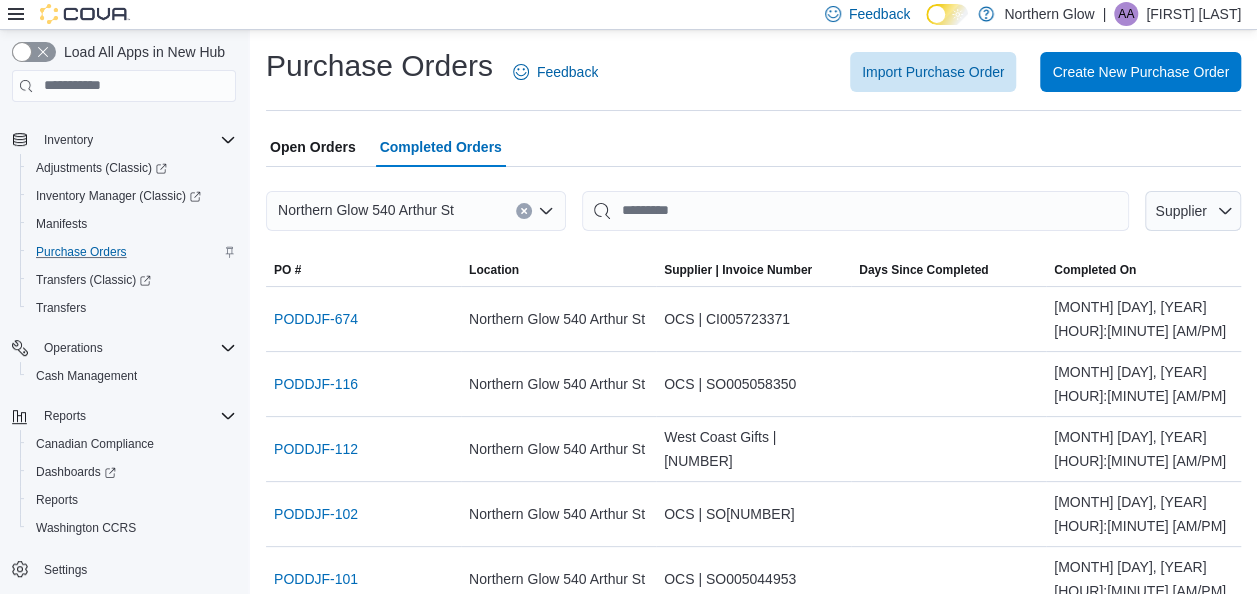 click on "Open Orders" at bounding box center [313, 147] 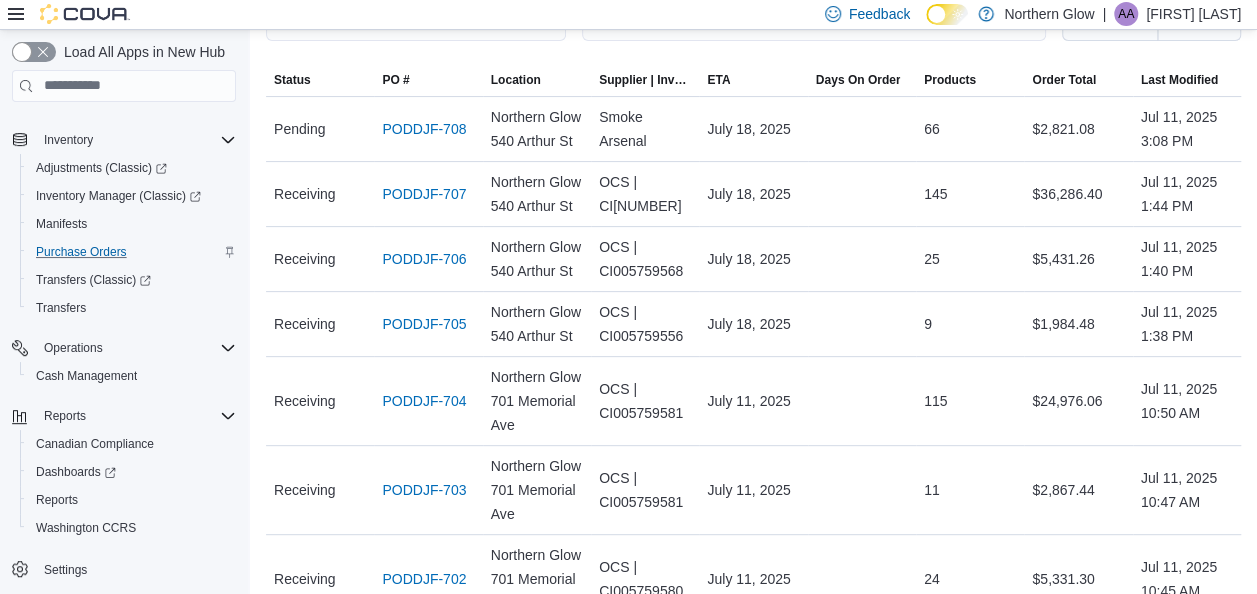scroll, scrollTop: 0, scrollLeft: 0, axis: both 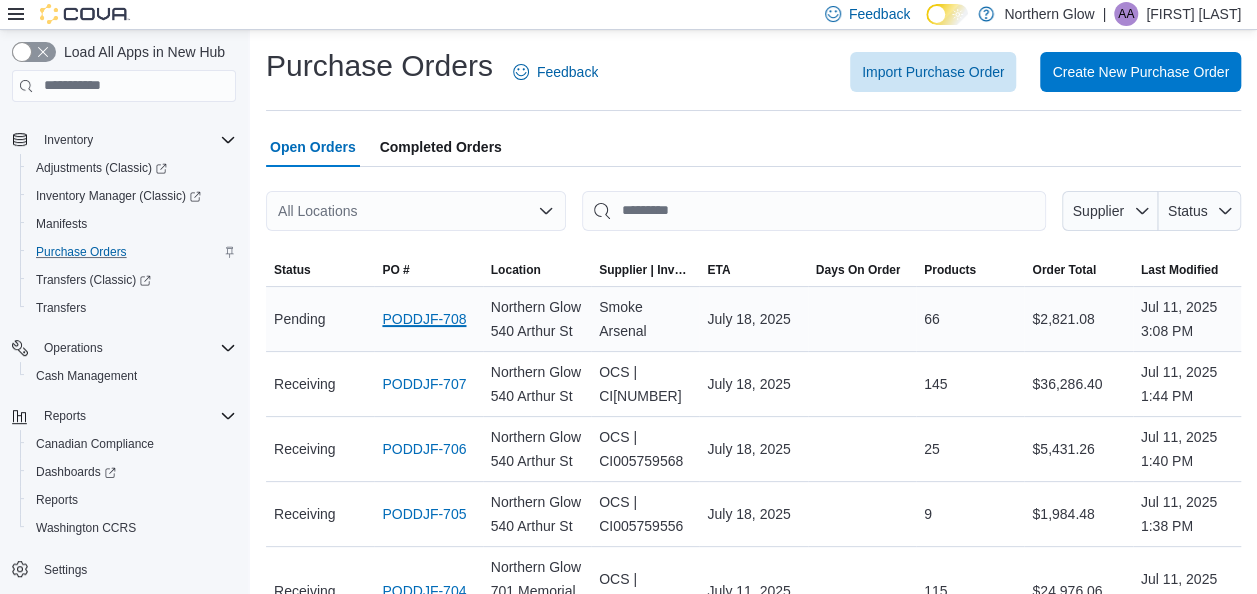 click on "PODDJF-708" at bounding box center [424, 319] 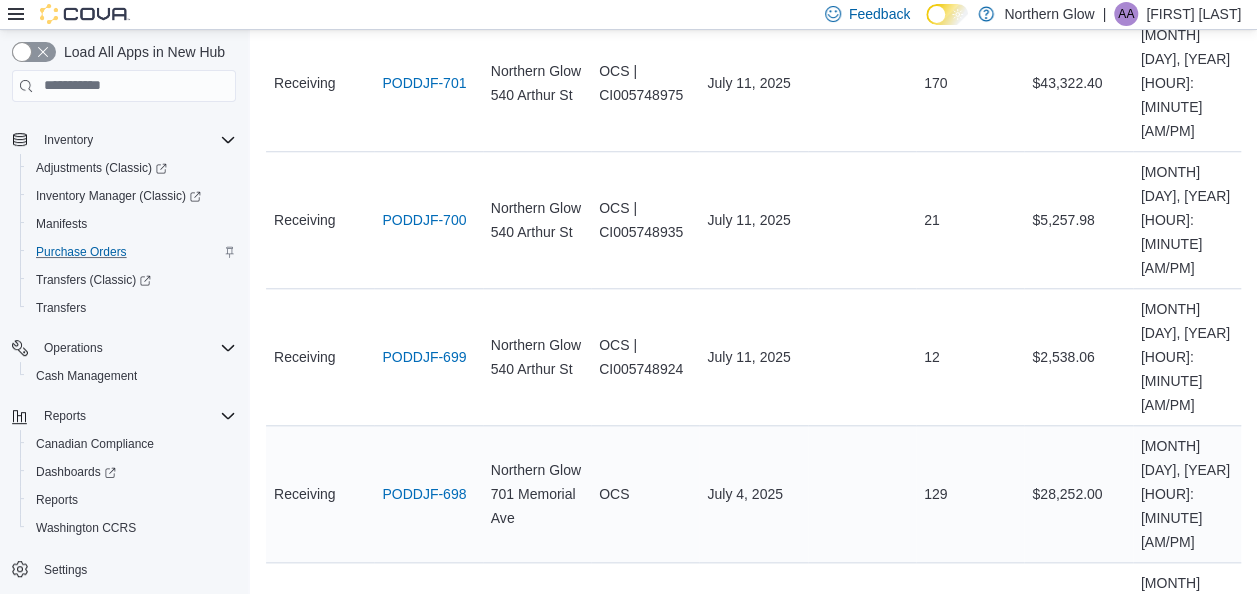 scroll, scrollTop: 800, scrollLeft: 0, axis: vertical 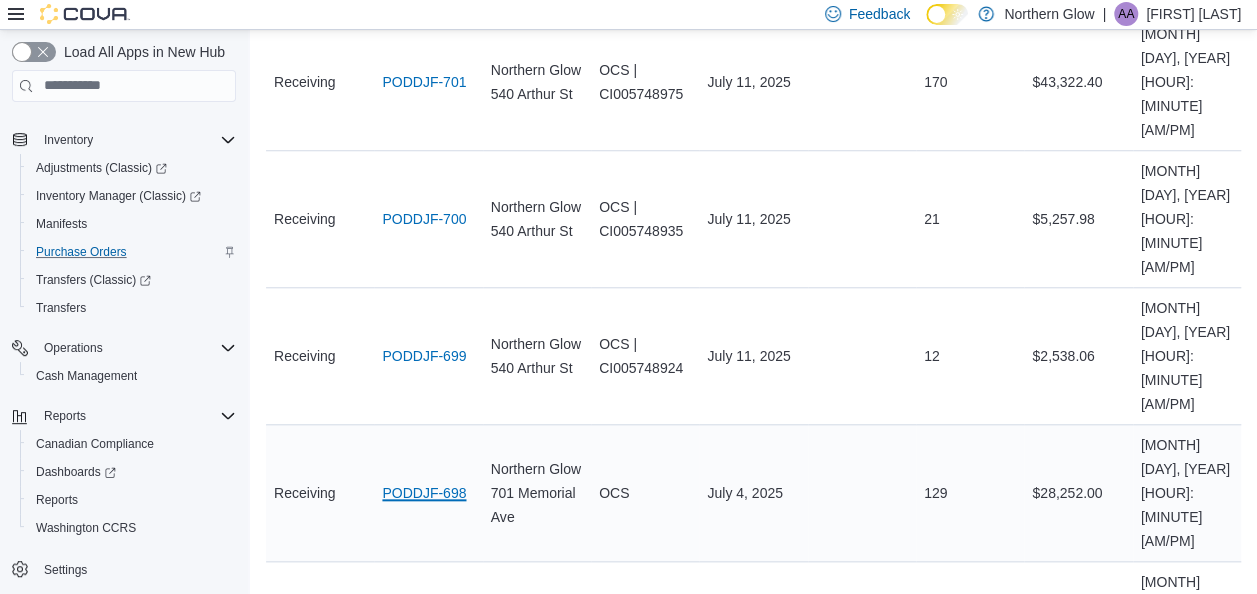 click on "PODDJF-698" at bounding box center (424, 493) 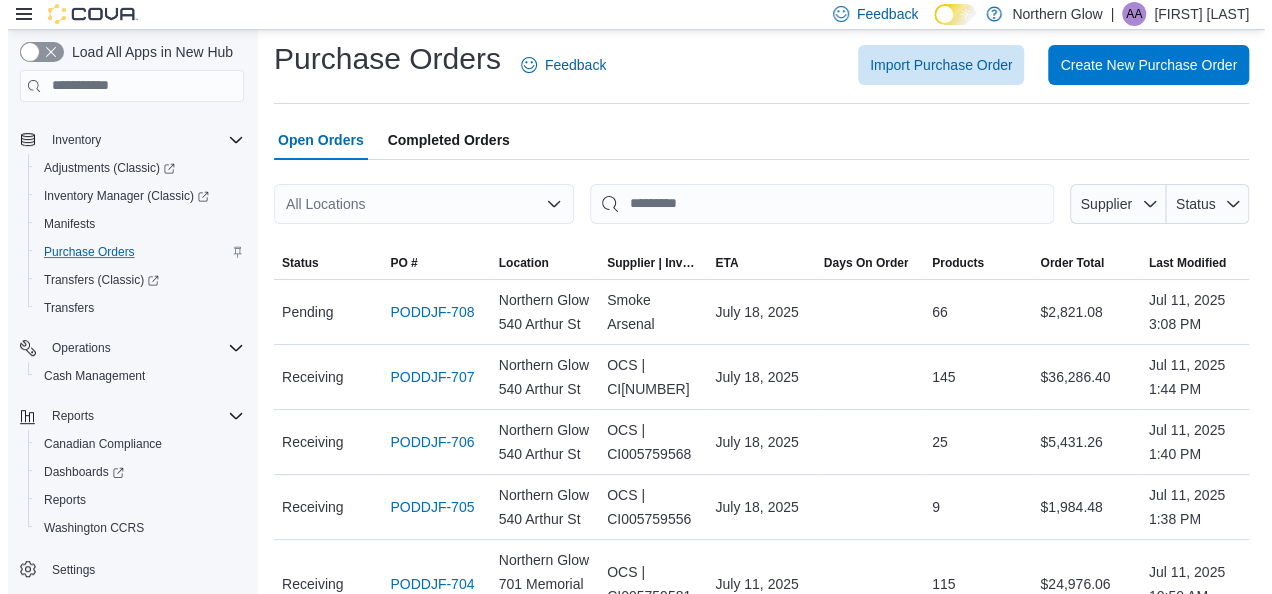 scroll, scrollTop: 0, scrollLeft: 0, axis: both 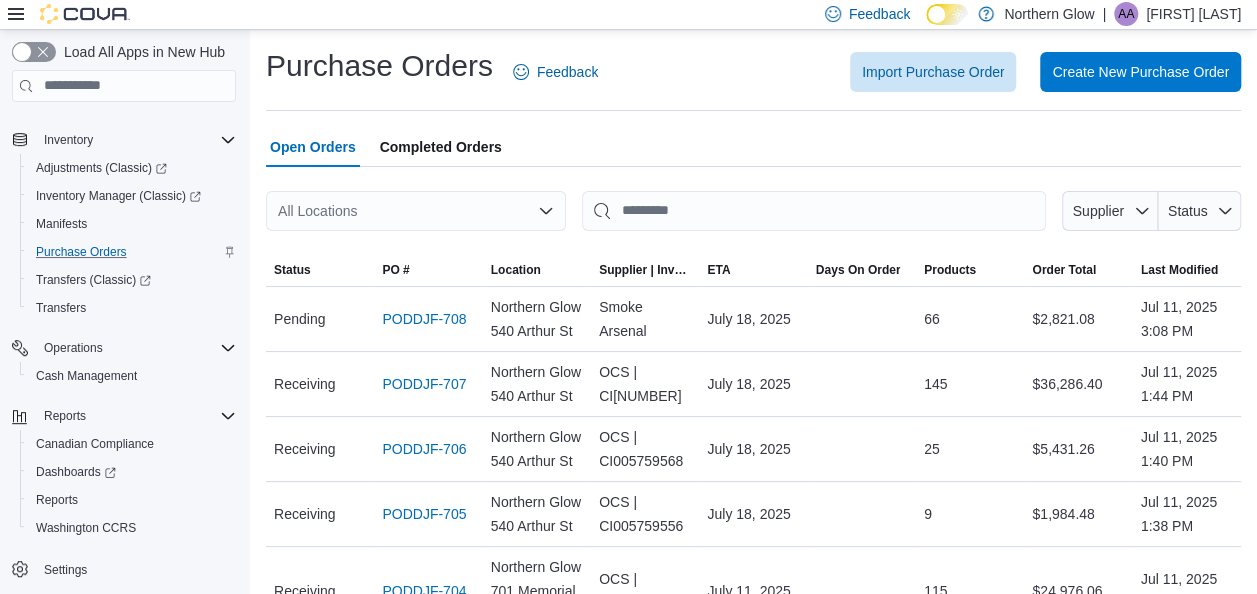 click on "All Locations" at bounding box center (416, 211) 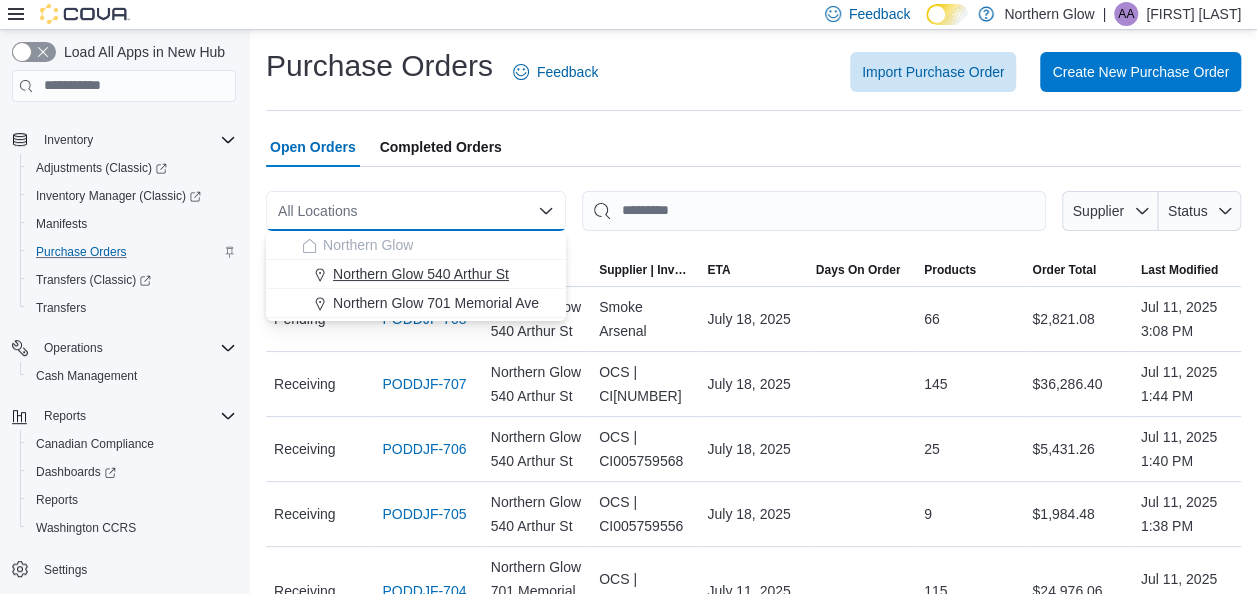 click on "Northern Glow 540 Arthur St" at bounding box center (428, 274) 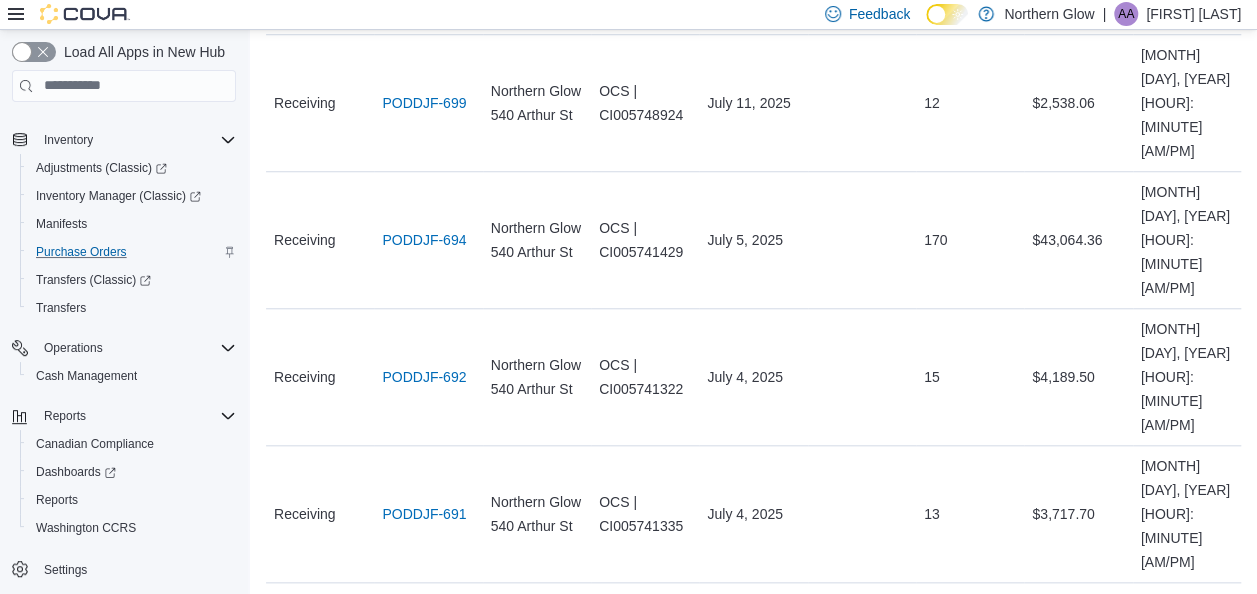 scroll, scrollTop: 0, scrollLeft: 0, axis: both 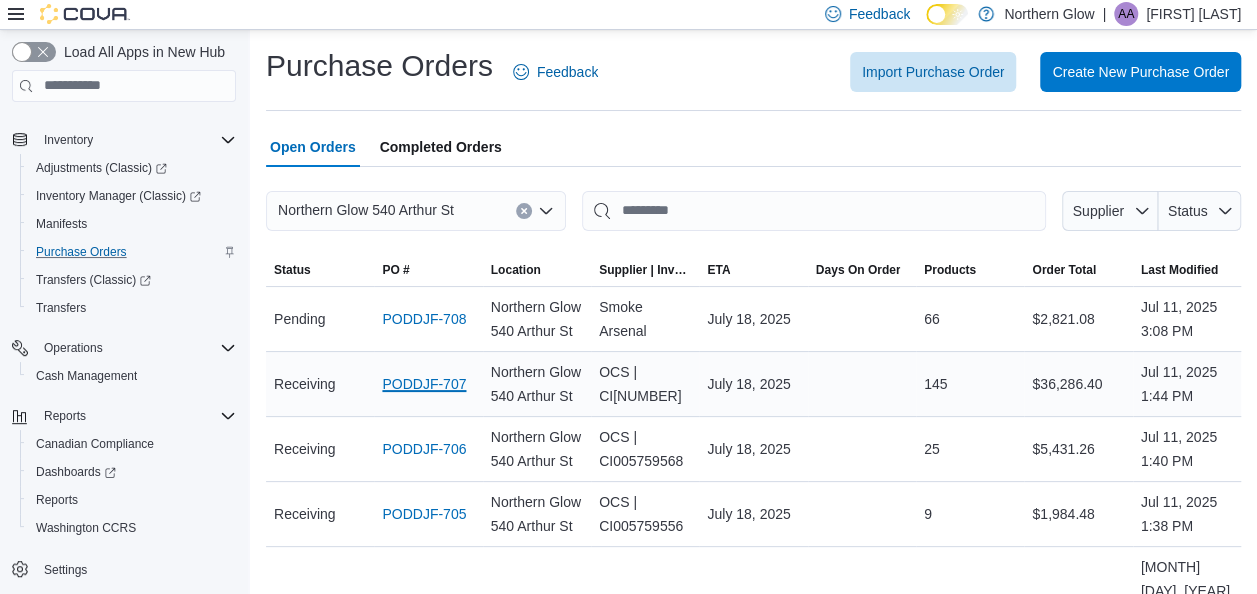 click on "PODDJF-707" at bounding box center (424, 384) 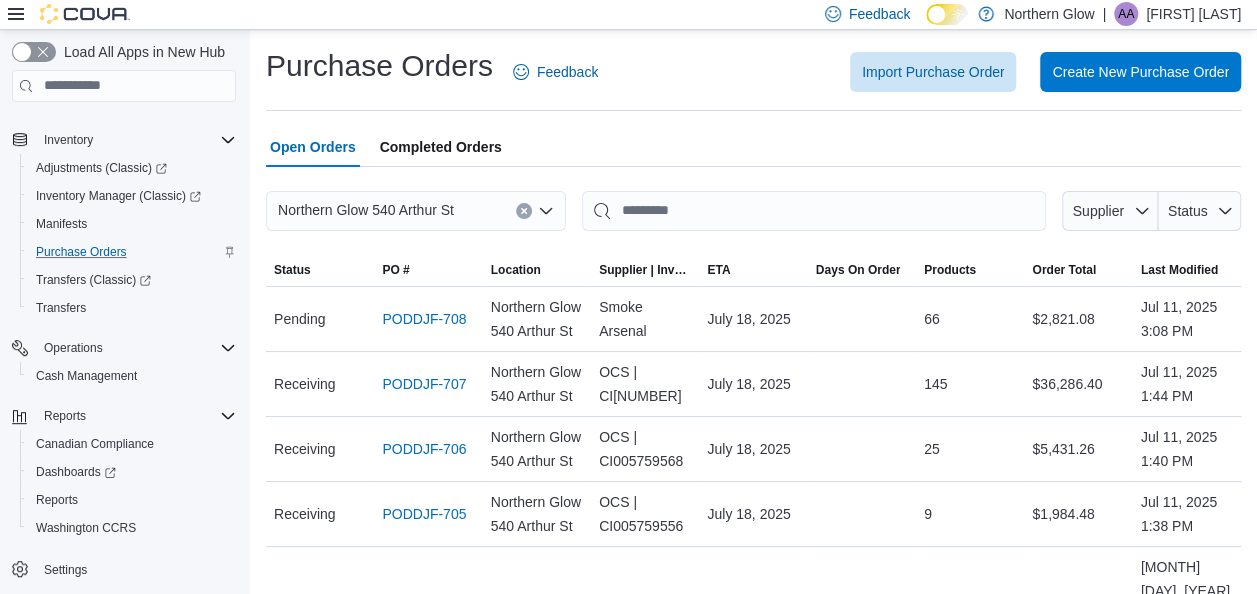 click on "Completed Orders" at bounding box center [441, 147] 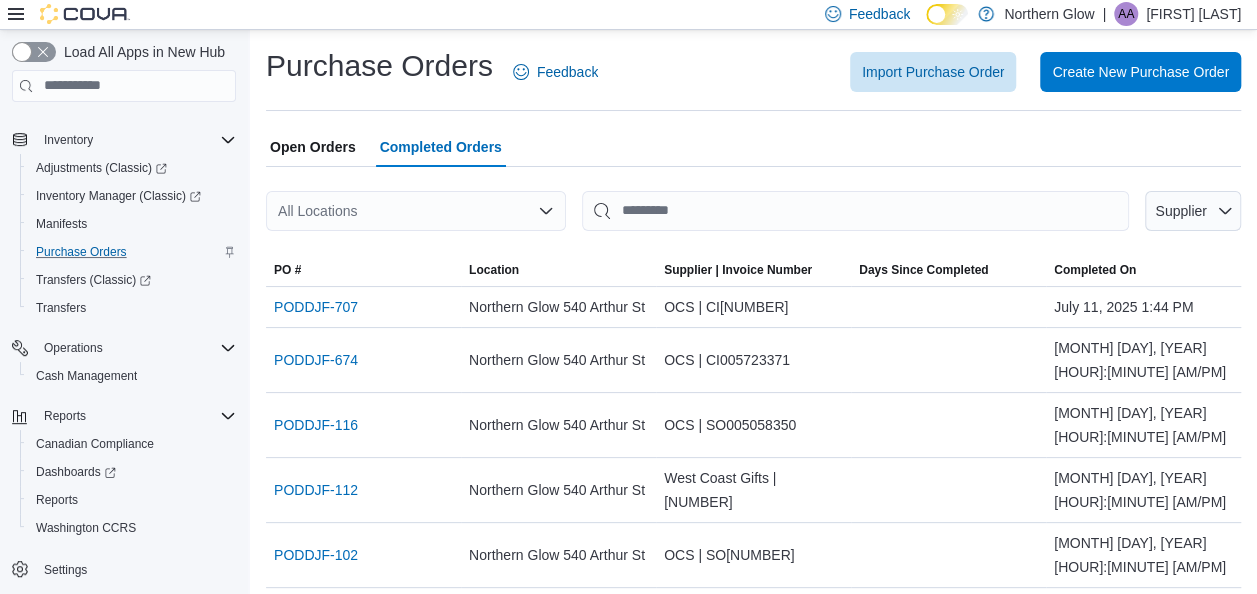 click on "Open Orders" at bounding box center (313, 147) 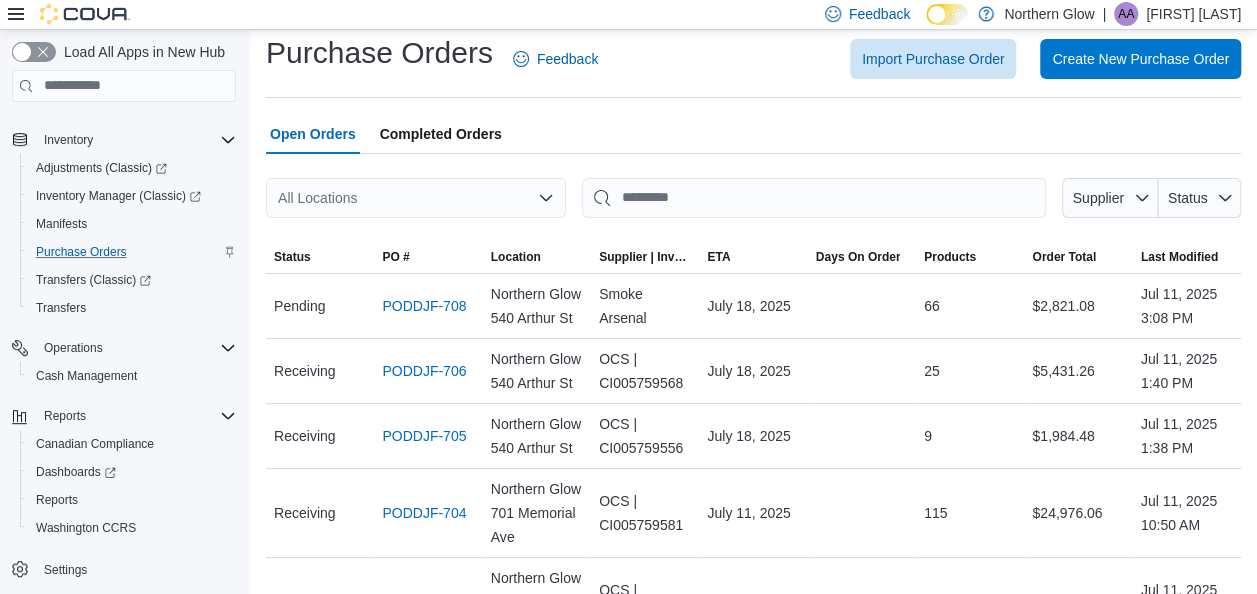 scroll, scrollTop: 0, scrollLeft: 0, axis: both 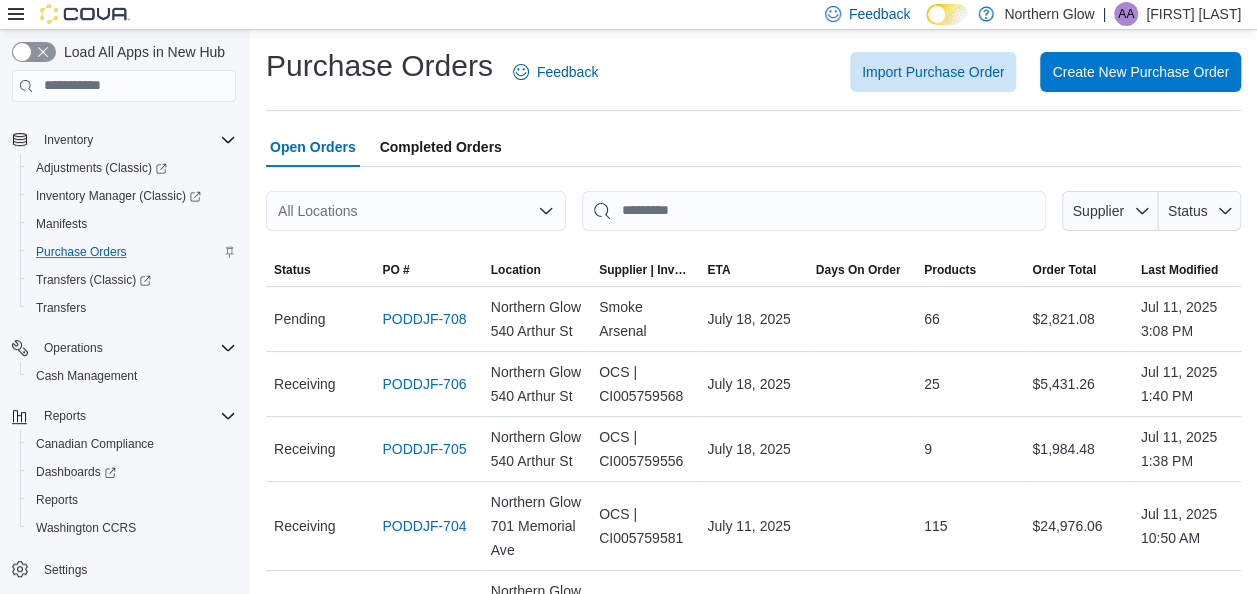 click on "All Locations" at bounding box center [416, 211] 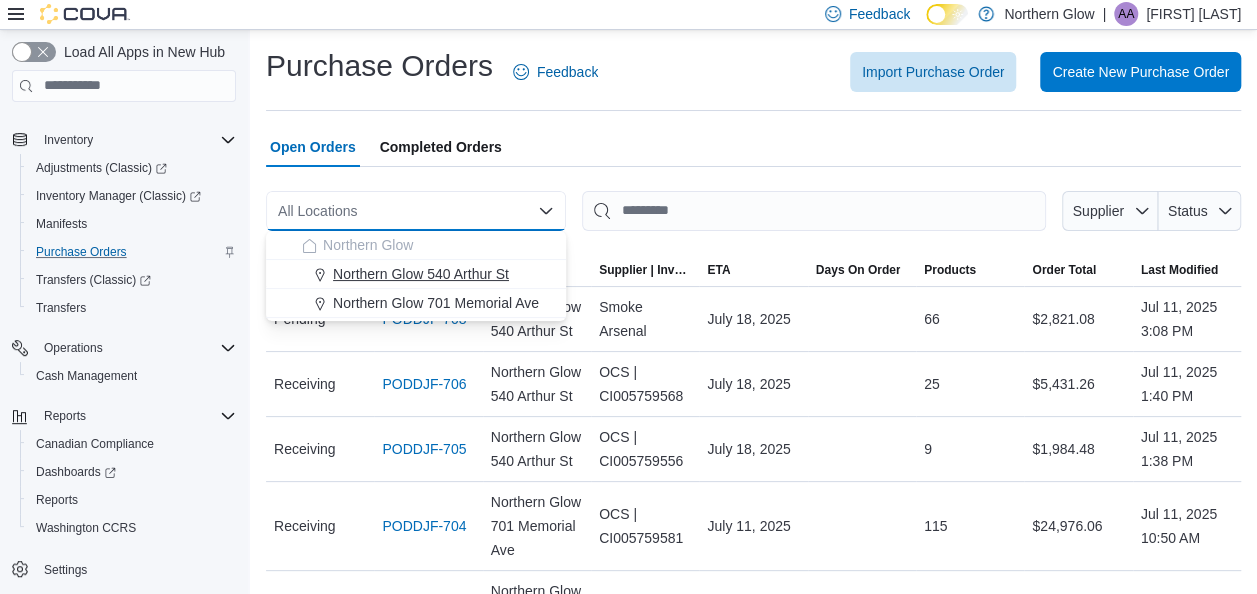 click on "Northern Glow 540 Arthur St" at bounding box center (421, 274) 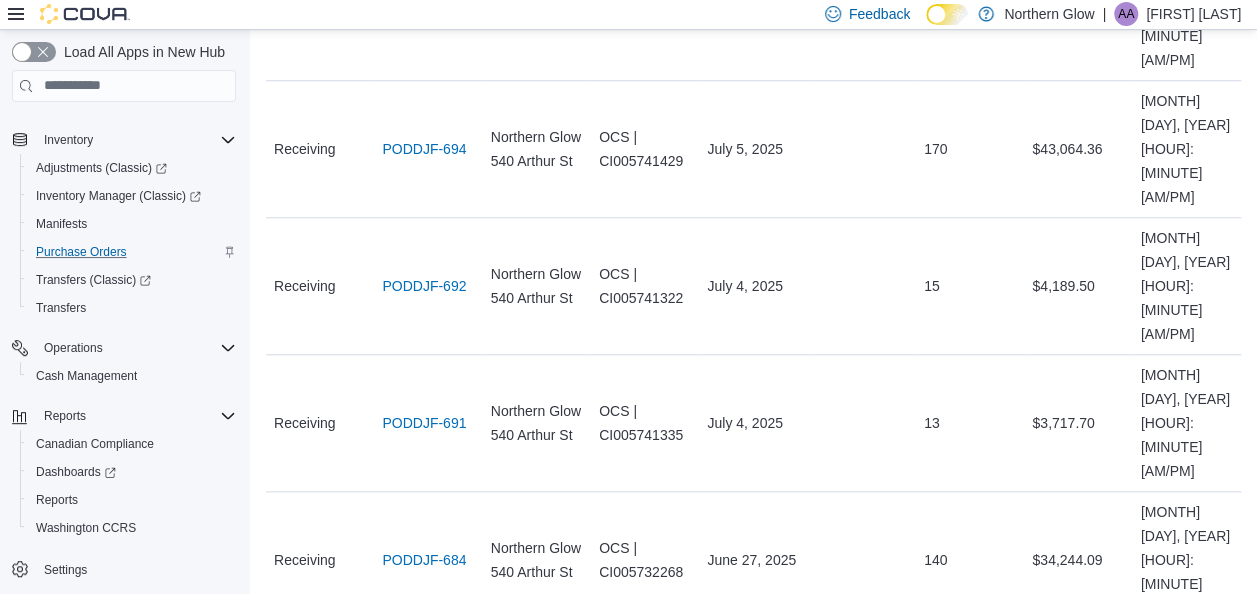 scroll, scrollTop: 813, scrollLeft: 0, axis: vertical 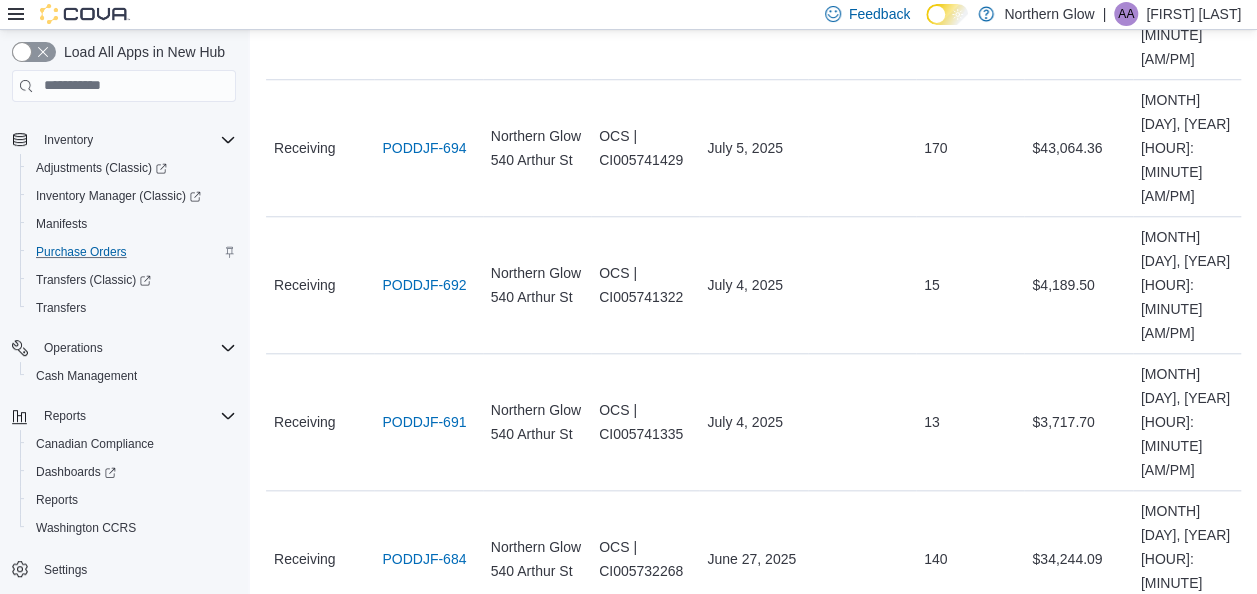 click on "PODDJF-668" at bounding box center (424, 1244) 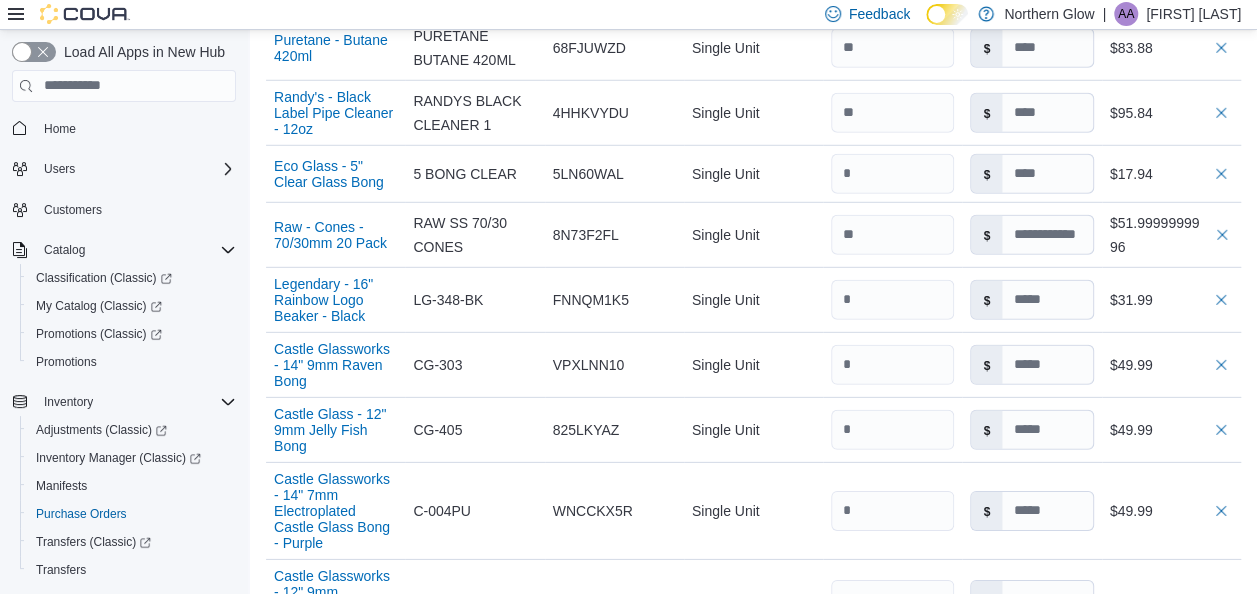 scroll, scrollTop: 2807, scrollLeft: 0, axis: vertical 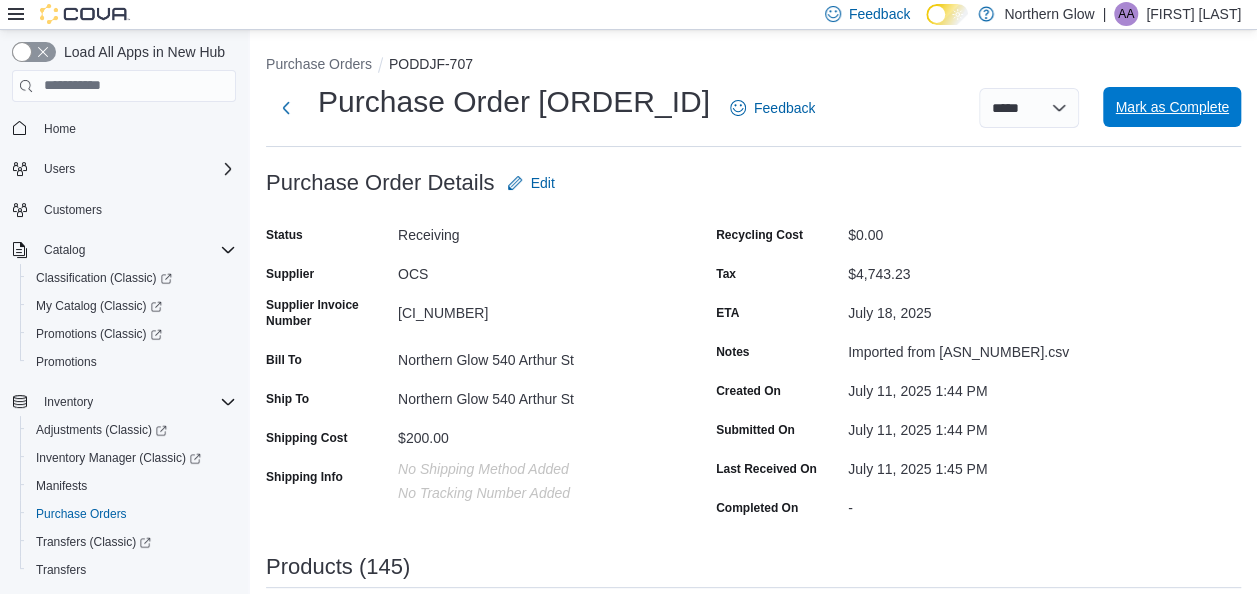 click on "Mark as Complete" at bounding box center (1172, 107) 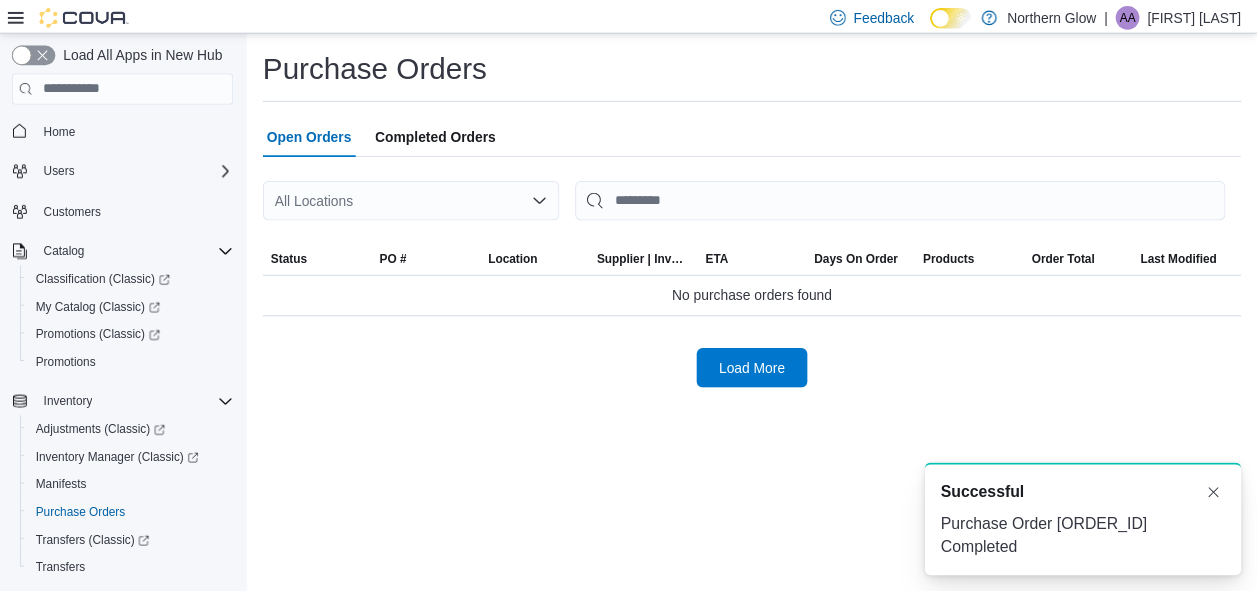 scroll, scrollTop: 0, scrollLeft: 0, axis: both 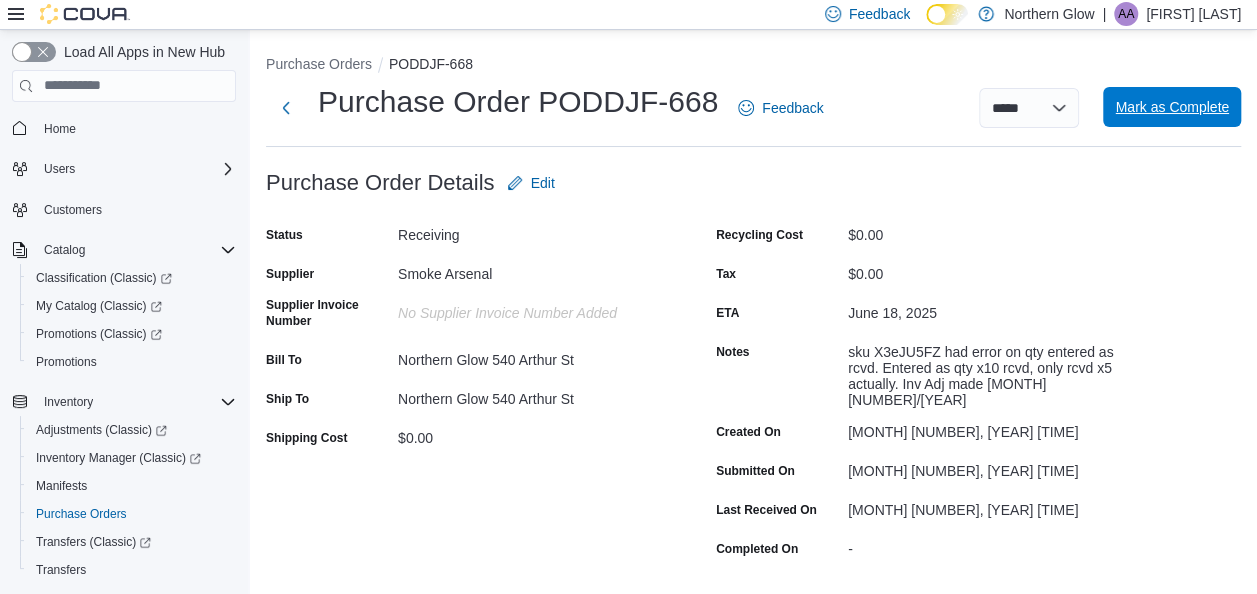 click on "Mark as Complete" at bounding box center [1172, 107] 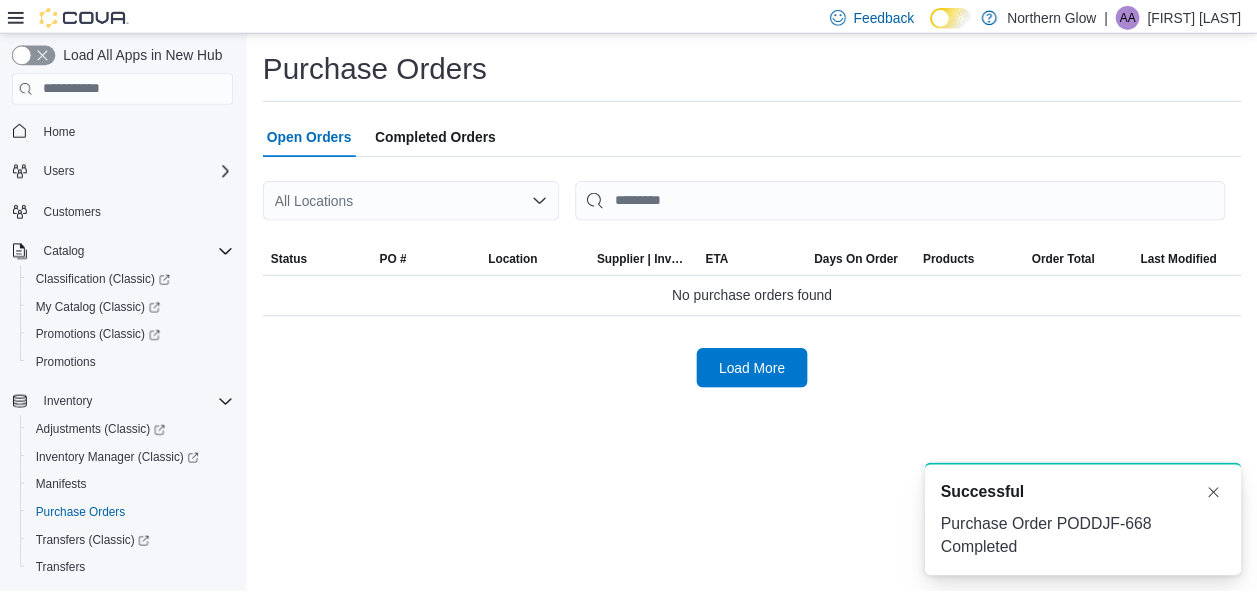 scroll, scrollTop: 0, scrollLeft: 0, axis: both 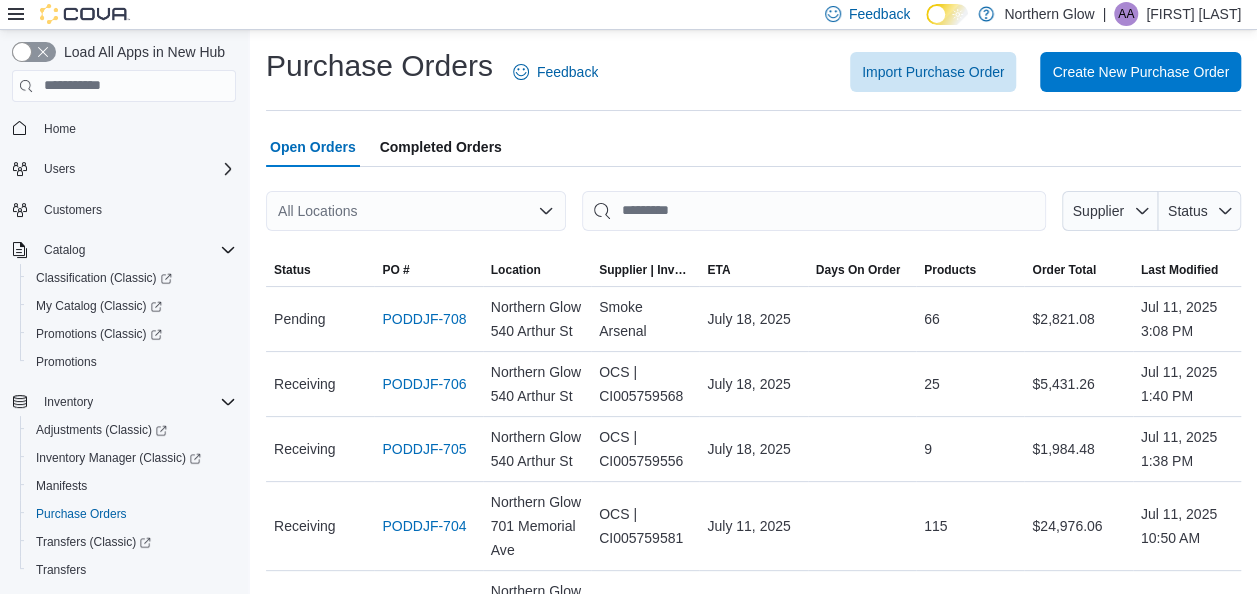 click on "All Locations" at bounding box center (416, 211) 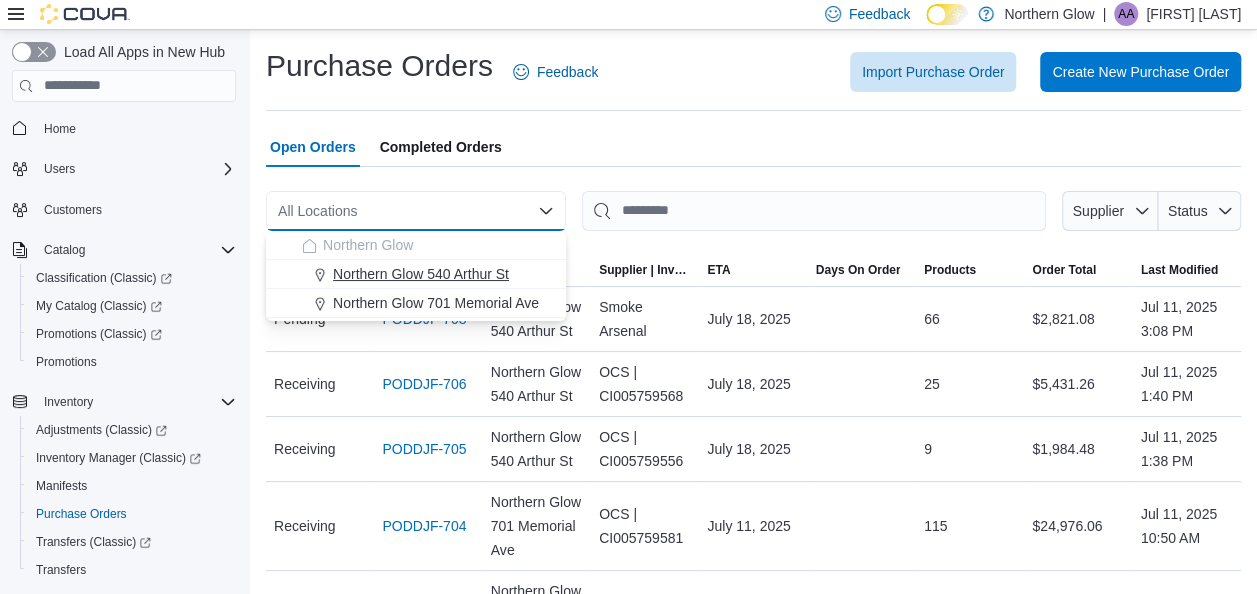 click on "Northern Glow 540 Arthur St" at bounding box center (421, 274) 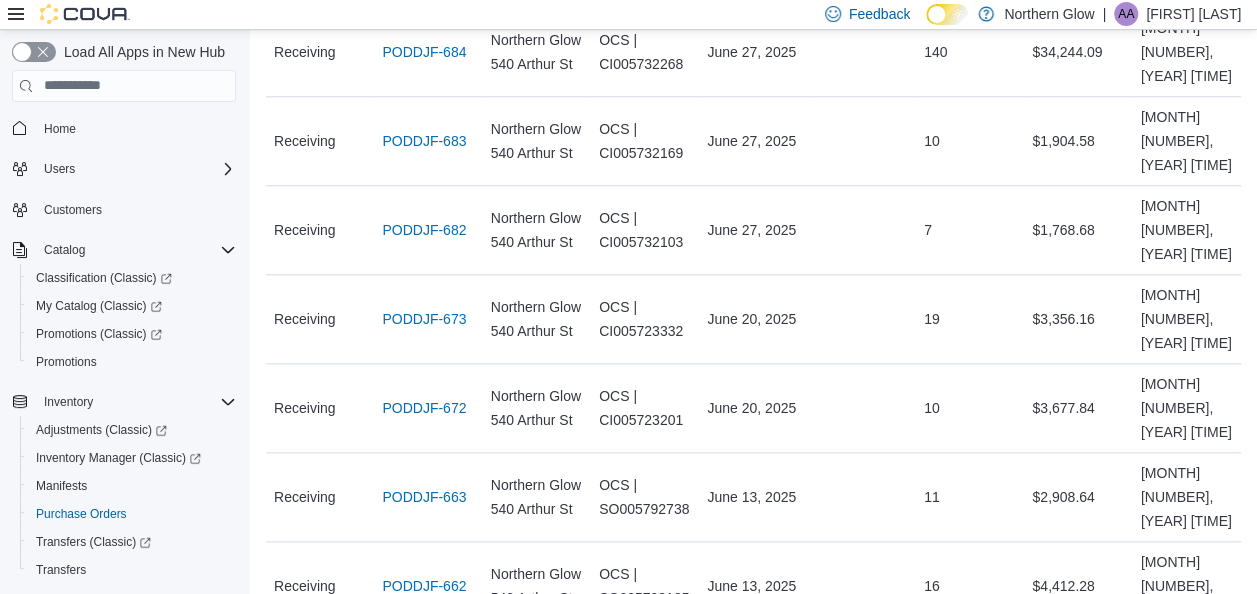 scroll, scrollTop: 1013, scrollLeft: 0, axis: vertical 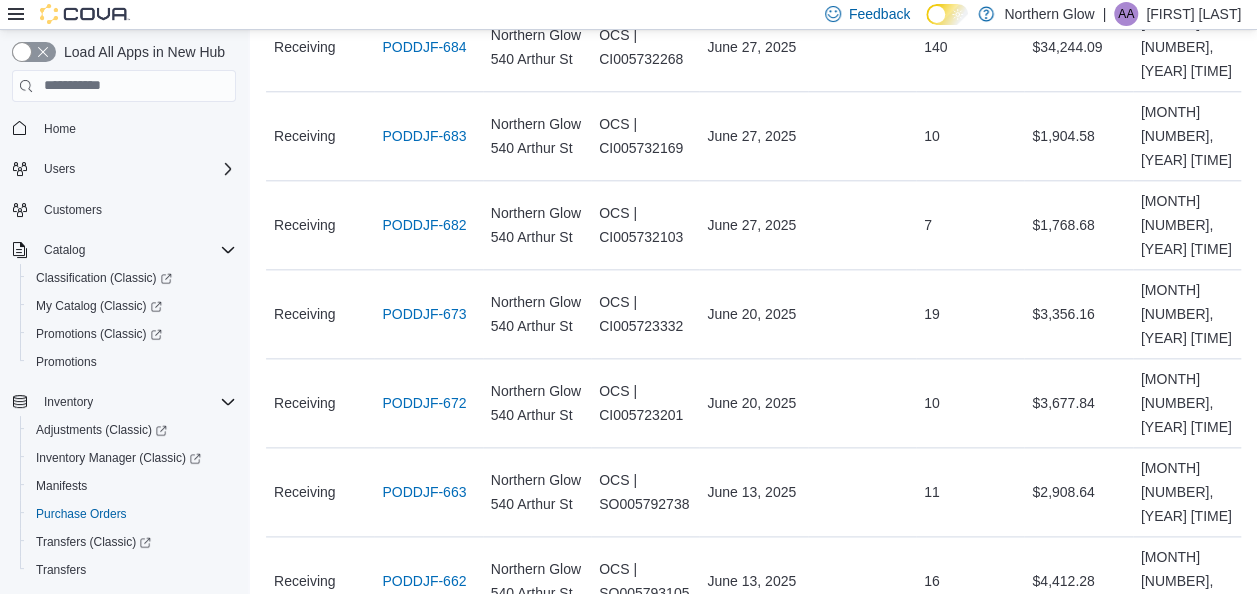 click on "PODDJF-654" at bounding box center (424, 759) 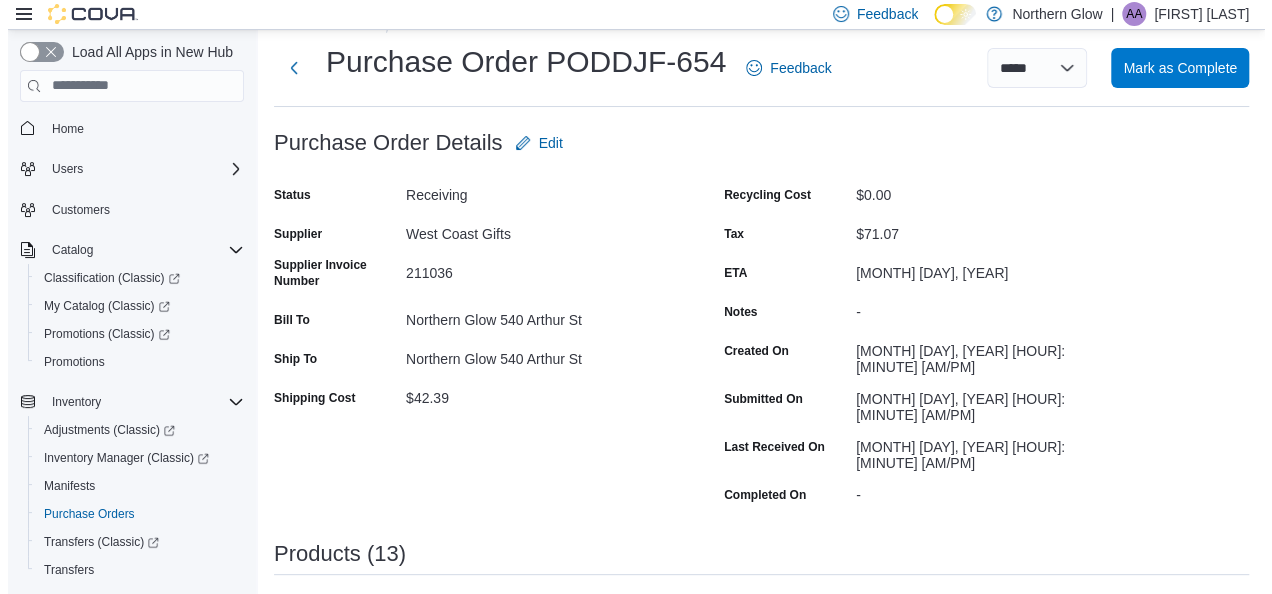 scroll, scrollTop: 0, scrollLeft: 0, axis: both 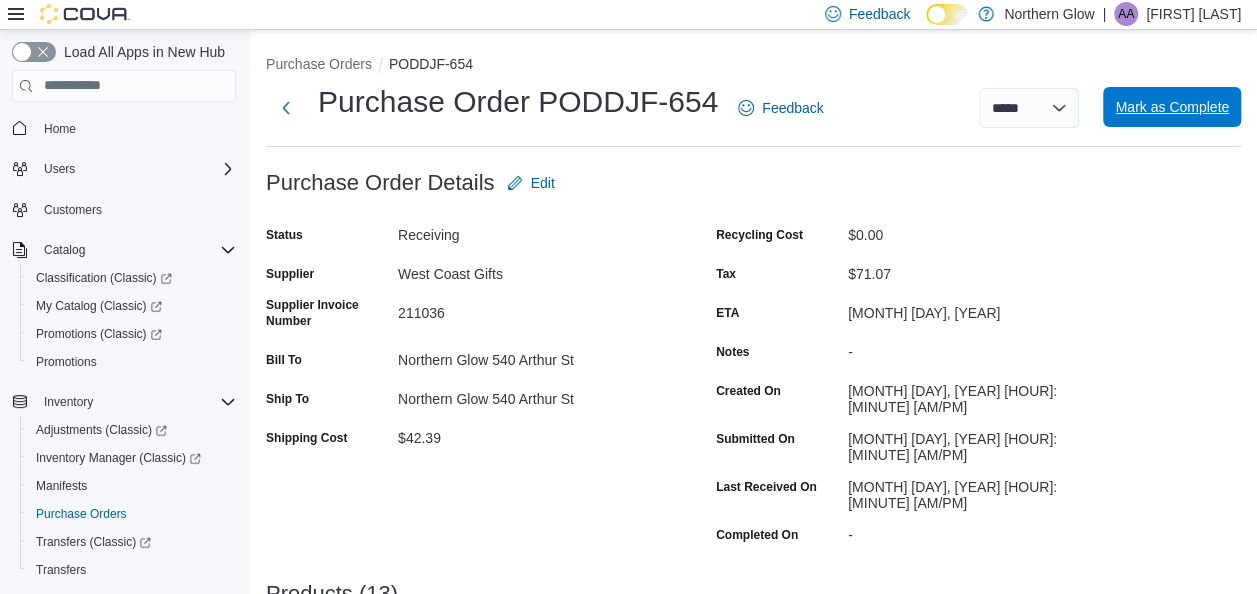 click on "Mark as Complete" at bounding box center [1172, 107] 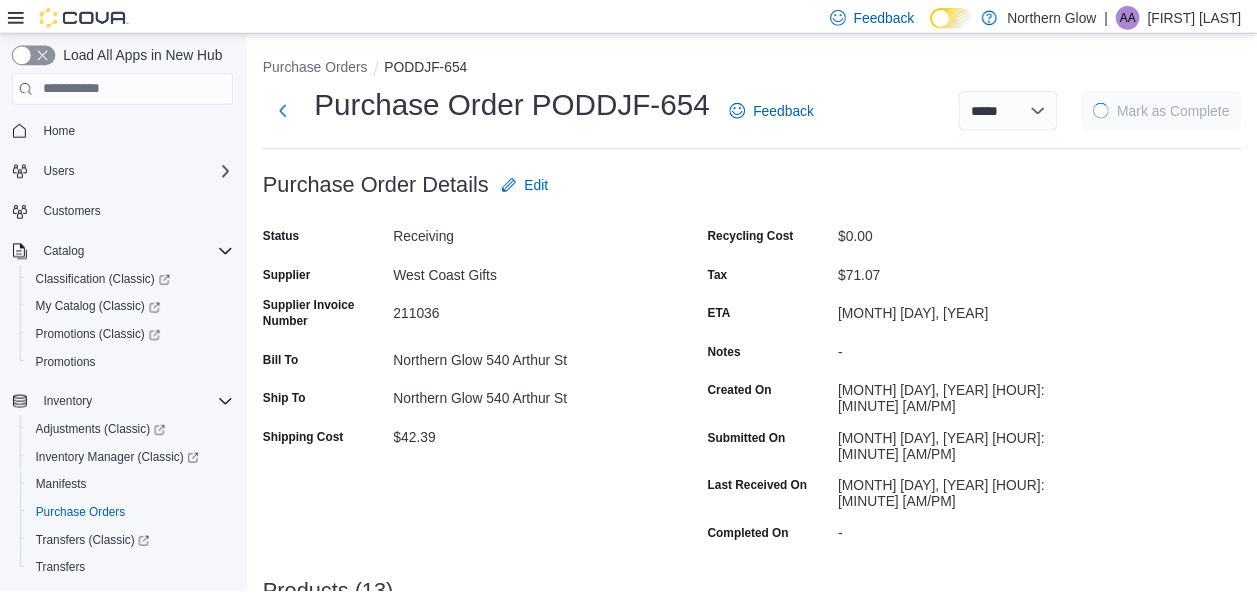 scroll, scrollTop: 0, scrollLeft: 0, axis: both 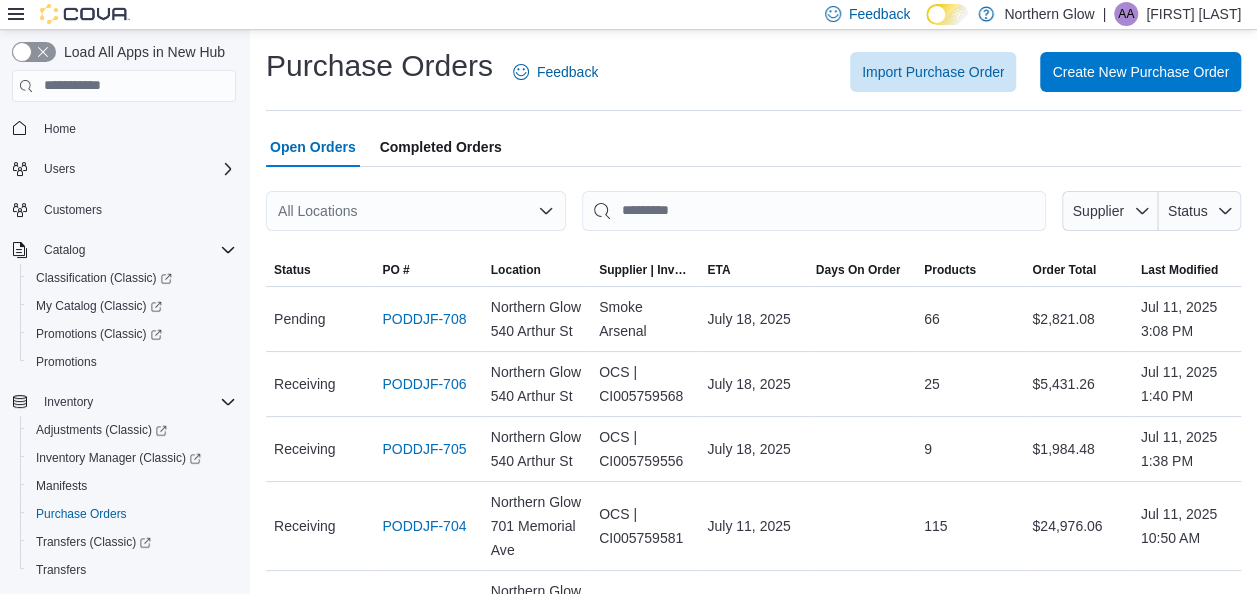 click on "All Locations" at bounding box center [416, 211] 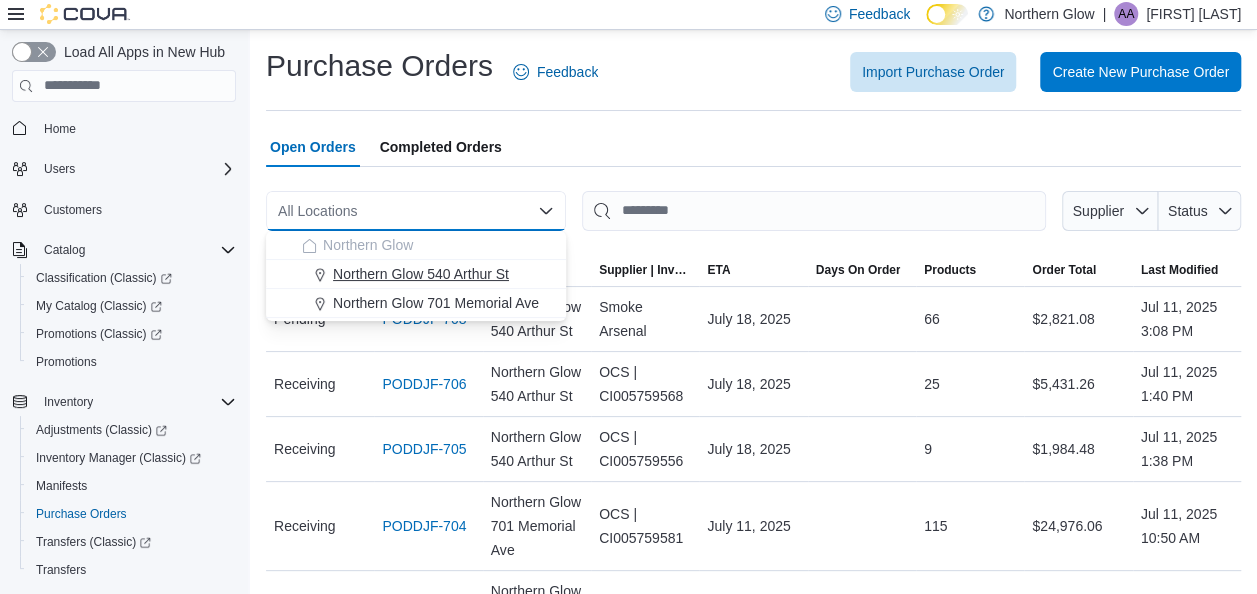 click on "Northern Glow 540 Arthur St" at bounding box center [421, 274] 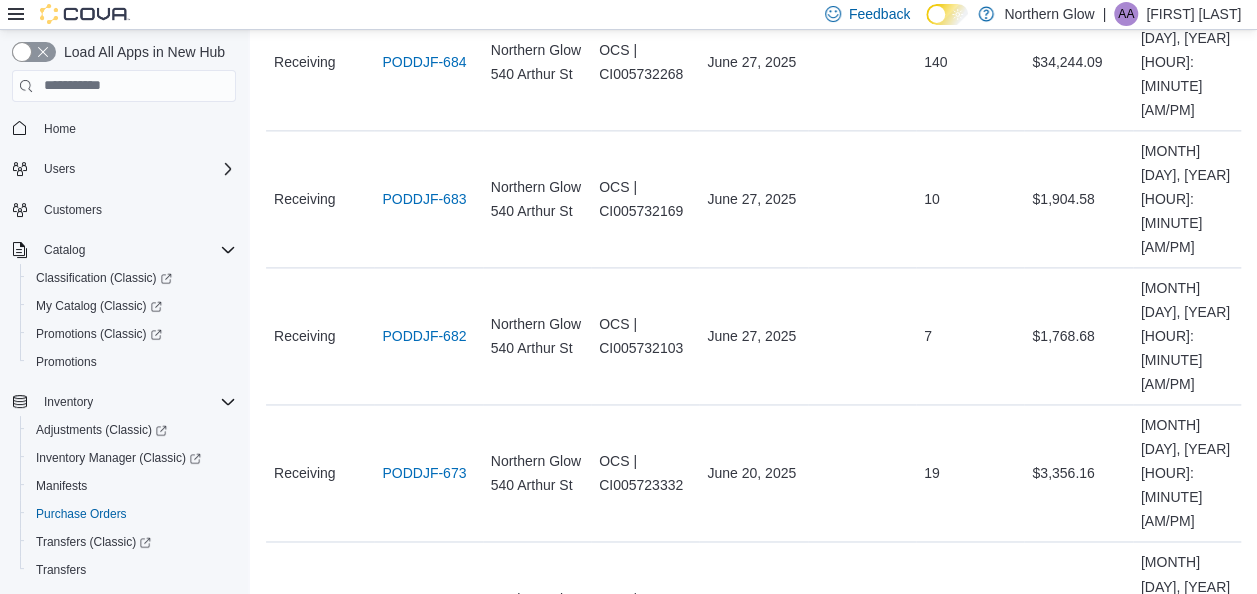 scroll, scrollTop: 1311, scrollLeft: 0, axis: vertical 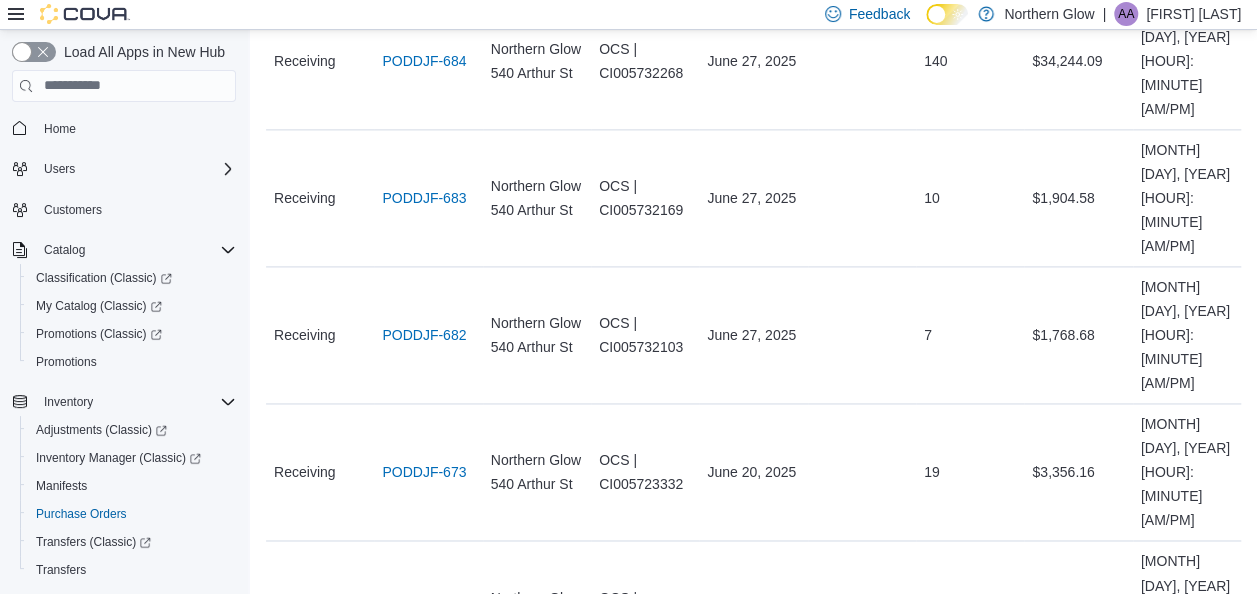 click on "PODDJF-644" at bounding box center (424, 1705) 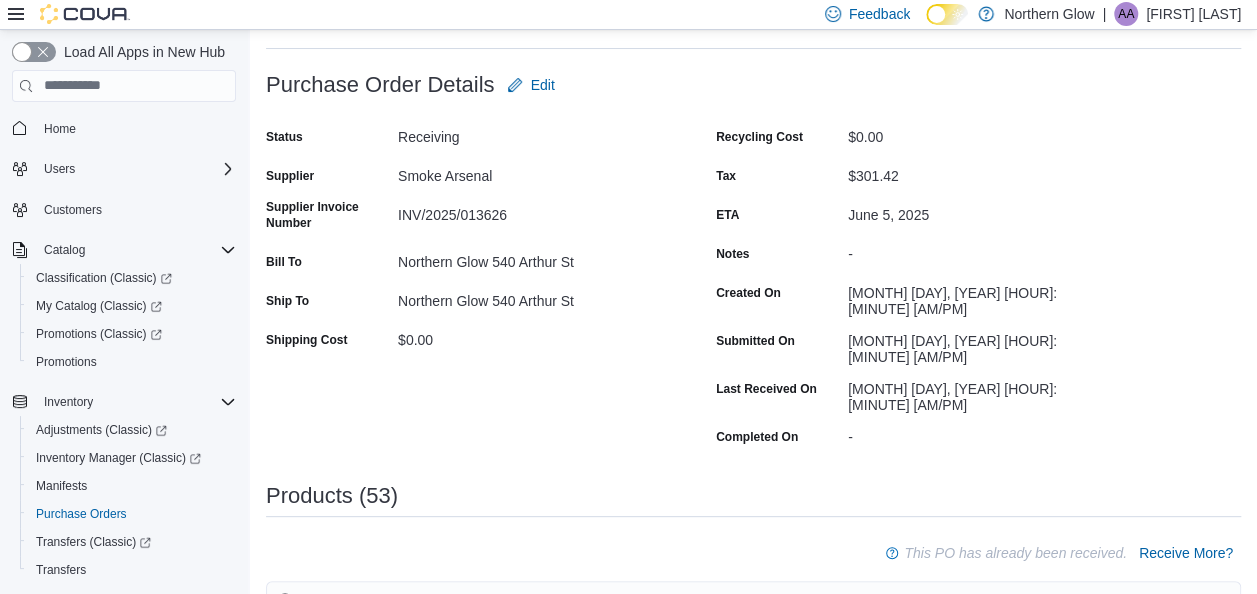 scroll, scrollTop: 0, scrollLeft: 0, axis: both 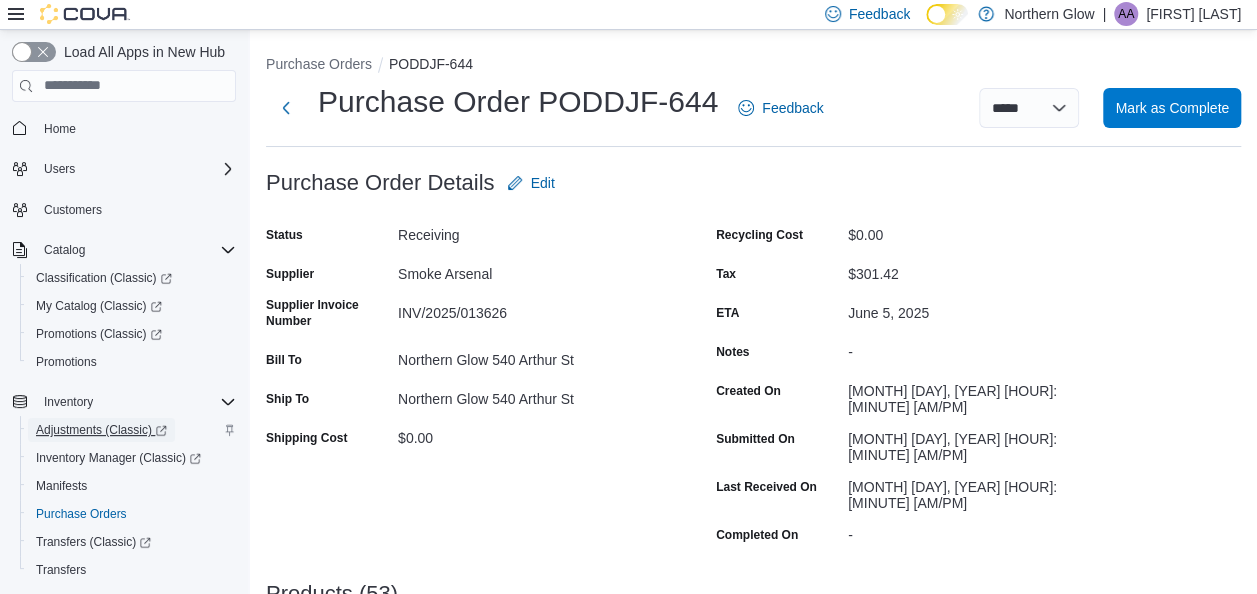 click on "Adjustments (Classic)" at bounding box center [101, 430] 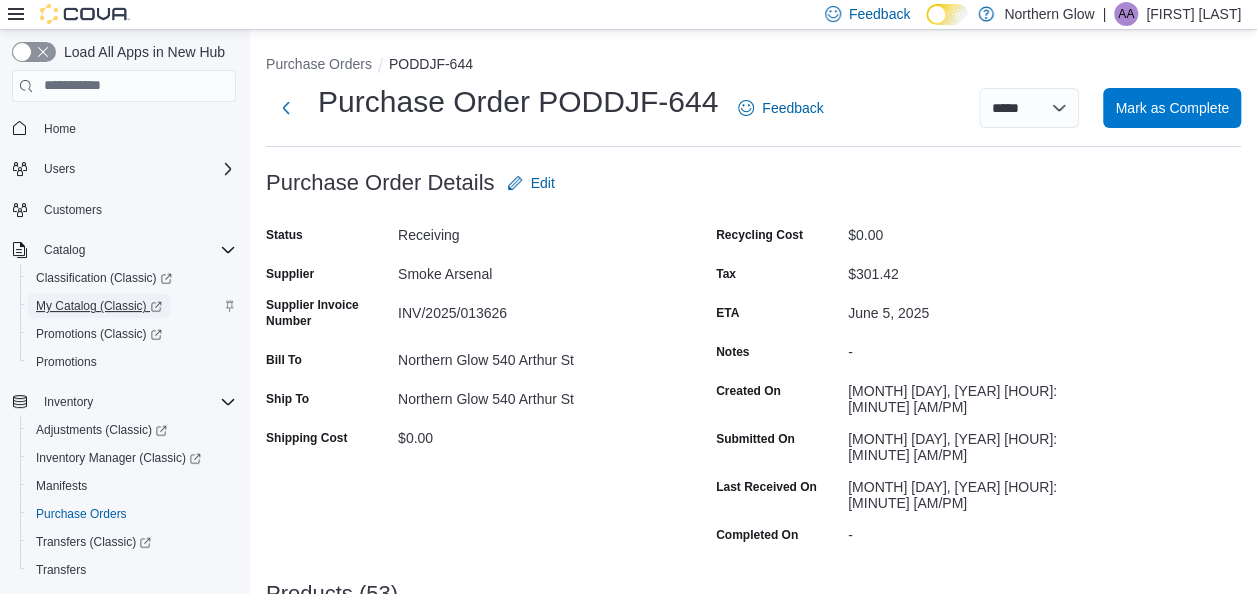 click on "My Catalog (Classic)" at bounding box center (99, 306) 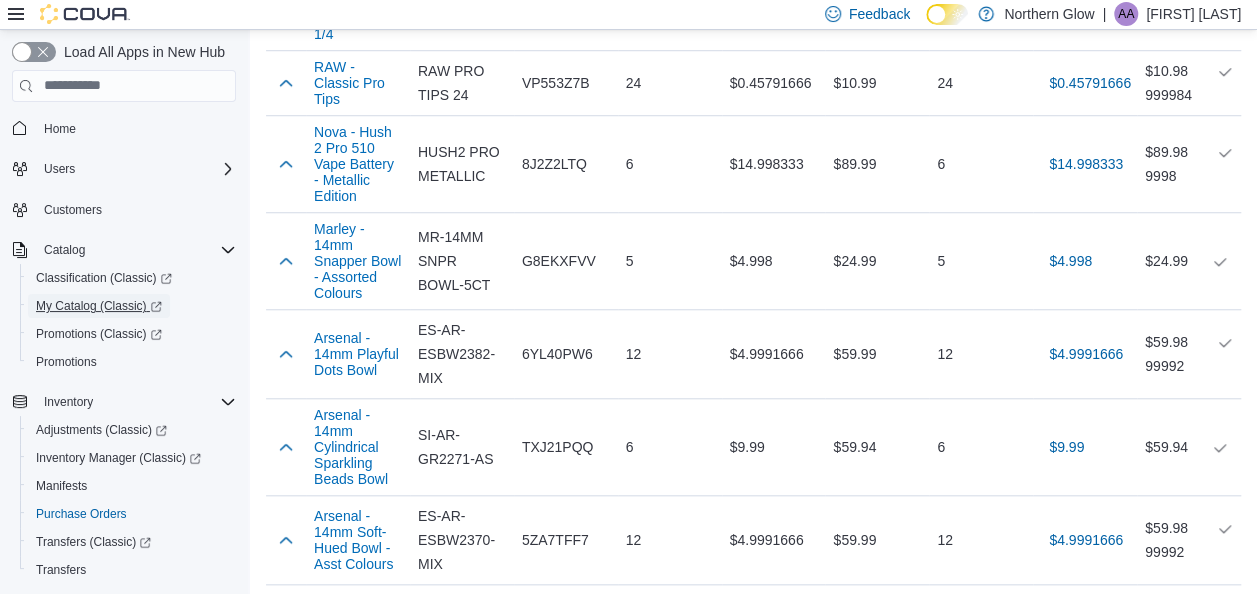 scroll, scrollTop: 4858, scrollLeft: 0, axis: vertical 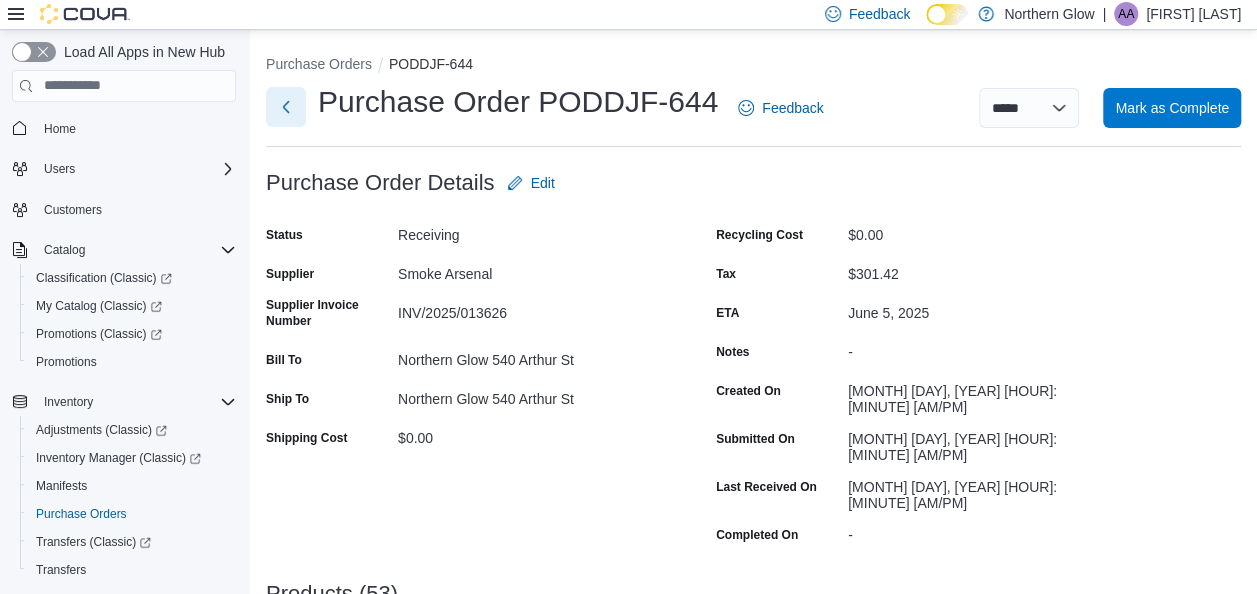 click at bounding box center (286, 107) 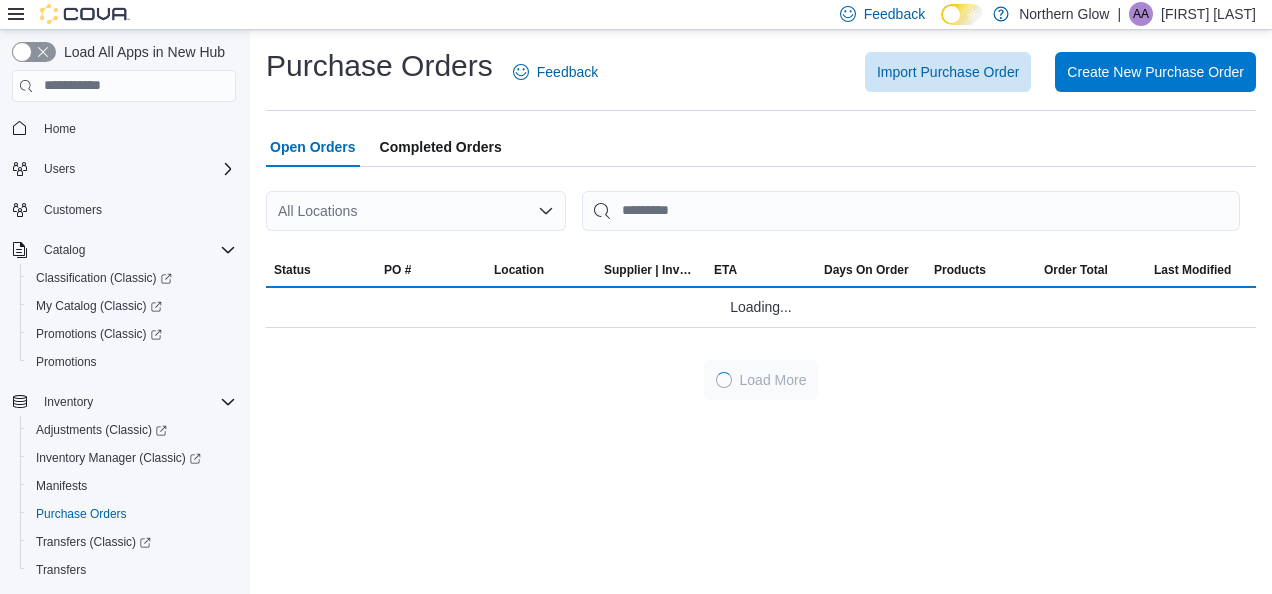 click on "All Locations" at bounding box center [416, 211] 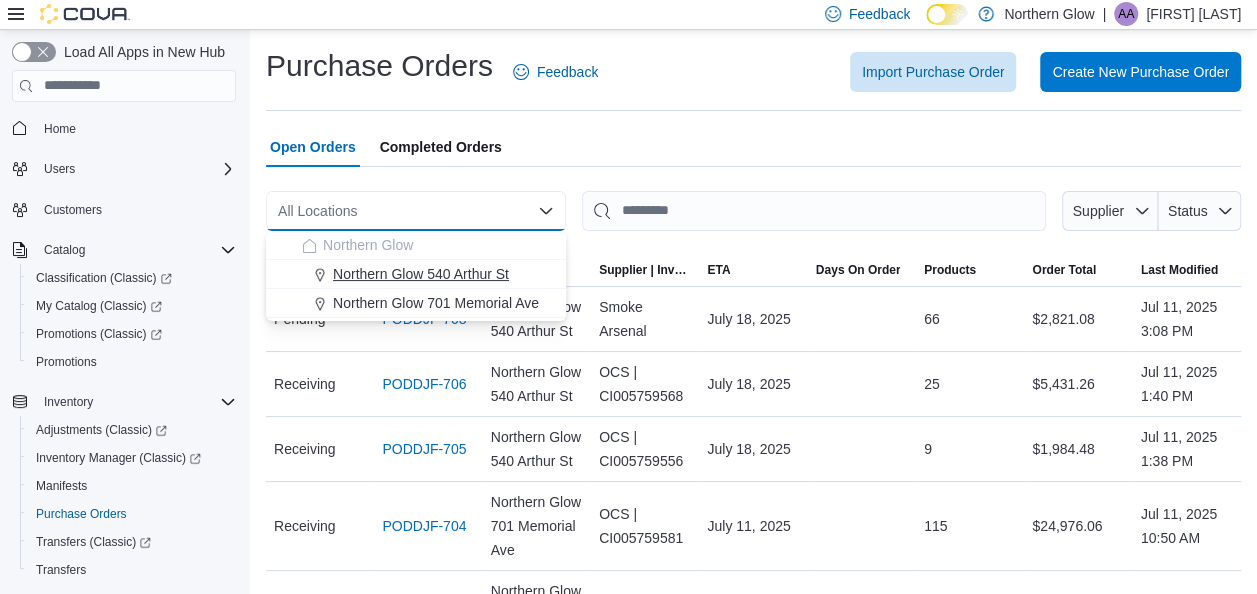 click on "Northern Glow 540 Arthur St" at bounding box center [421, 274] 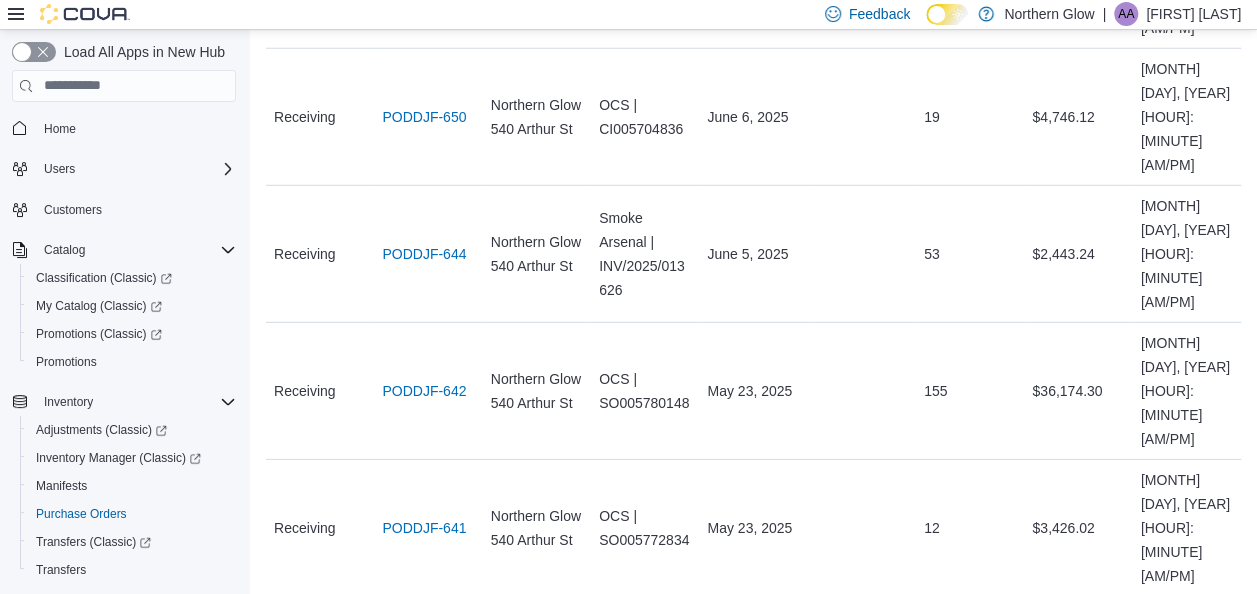 scroll, scrollTop: 3158, scrollLeft: 0, axis: vertical 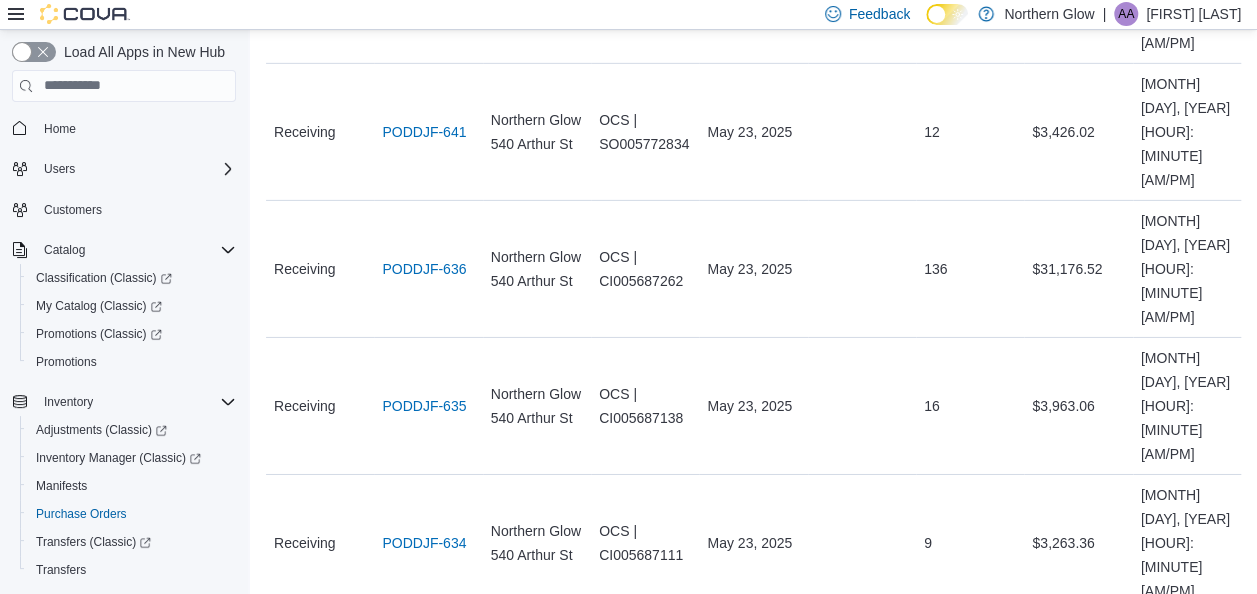 click on "Load More" at bounding box center [753, 3814] 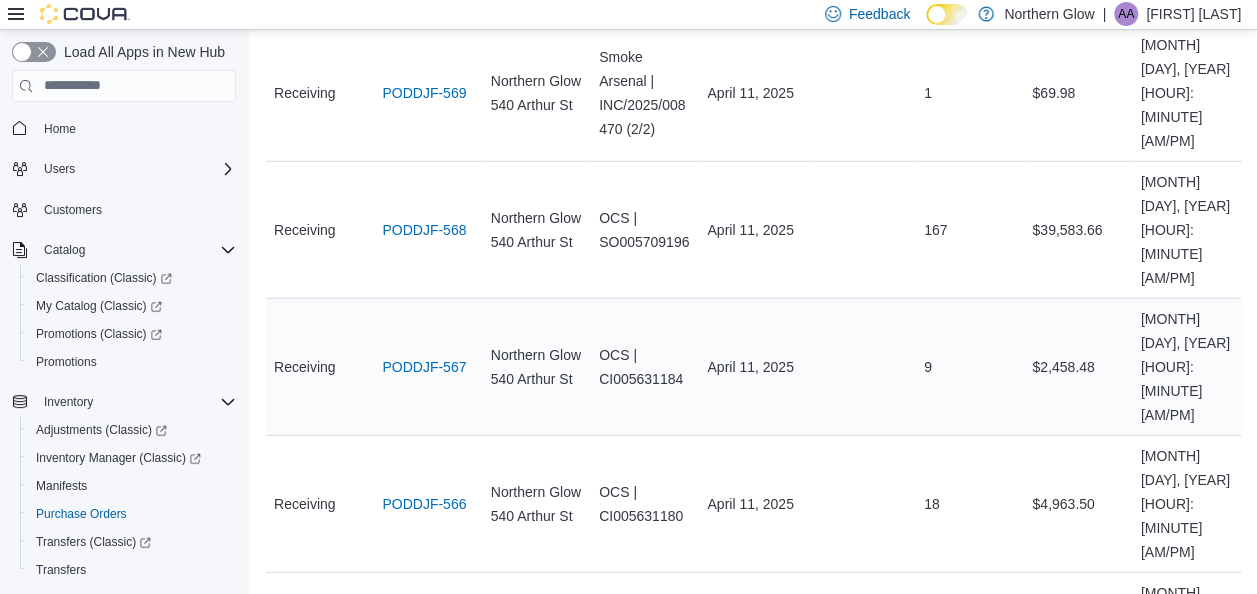 scroll, scrollTop: 6607, scrollLeft: 0, axis: vertical 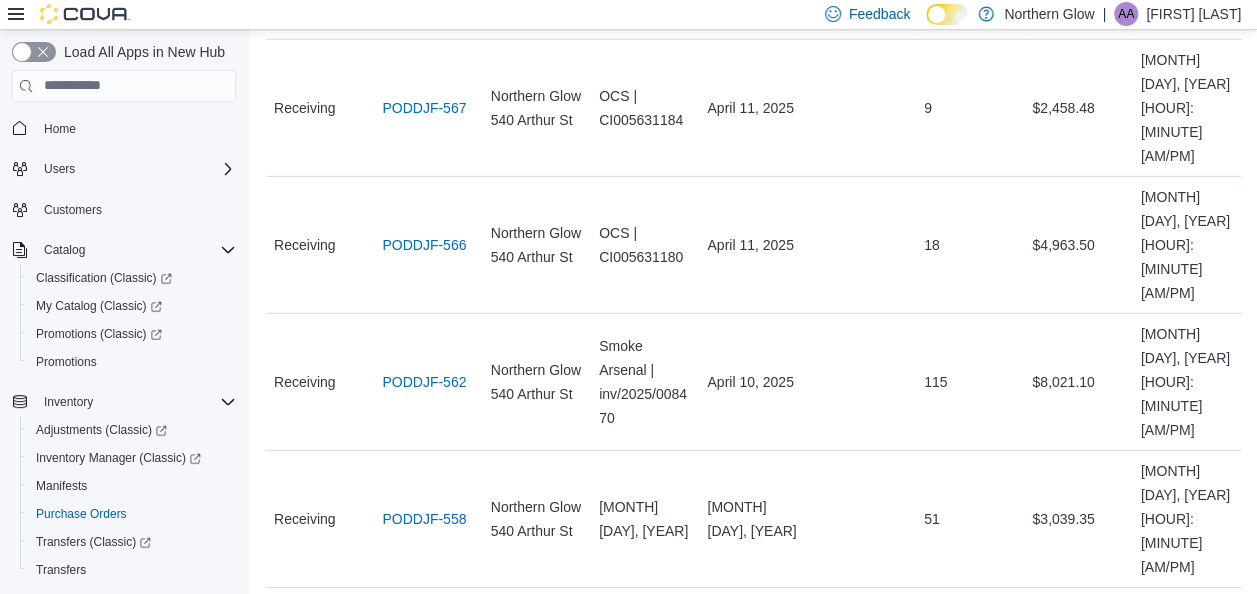 click on "Load More" at bounding box center (753, 7215) 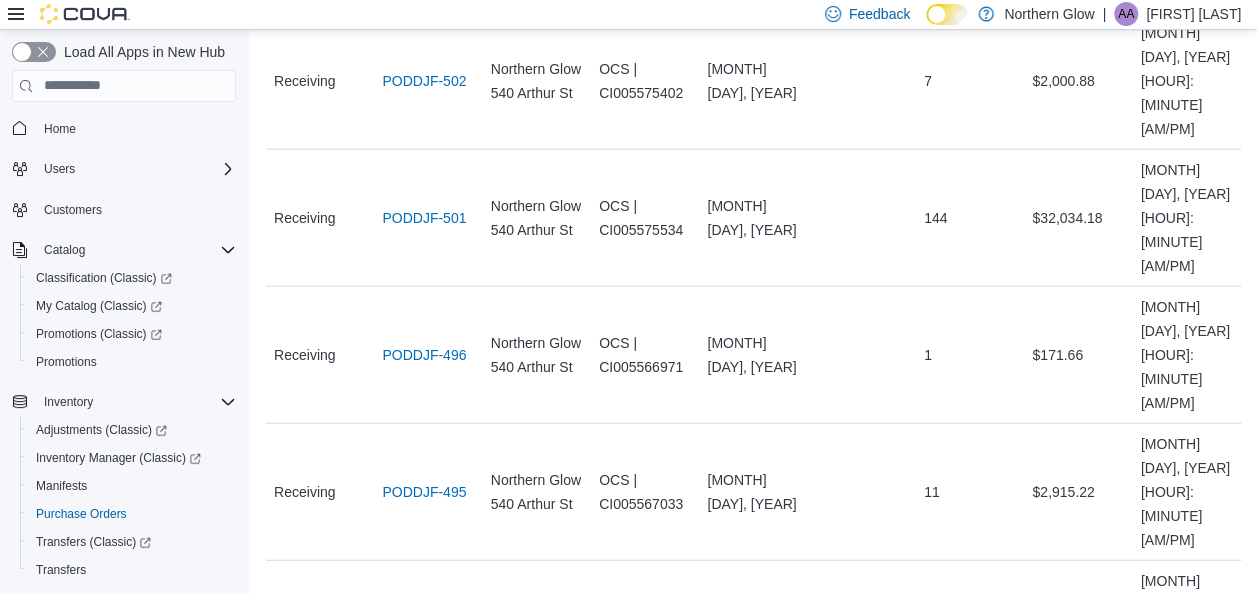 scroll, scrollTop: 9888, scrollLeft: 0, axis: vertical 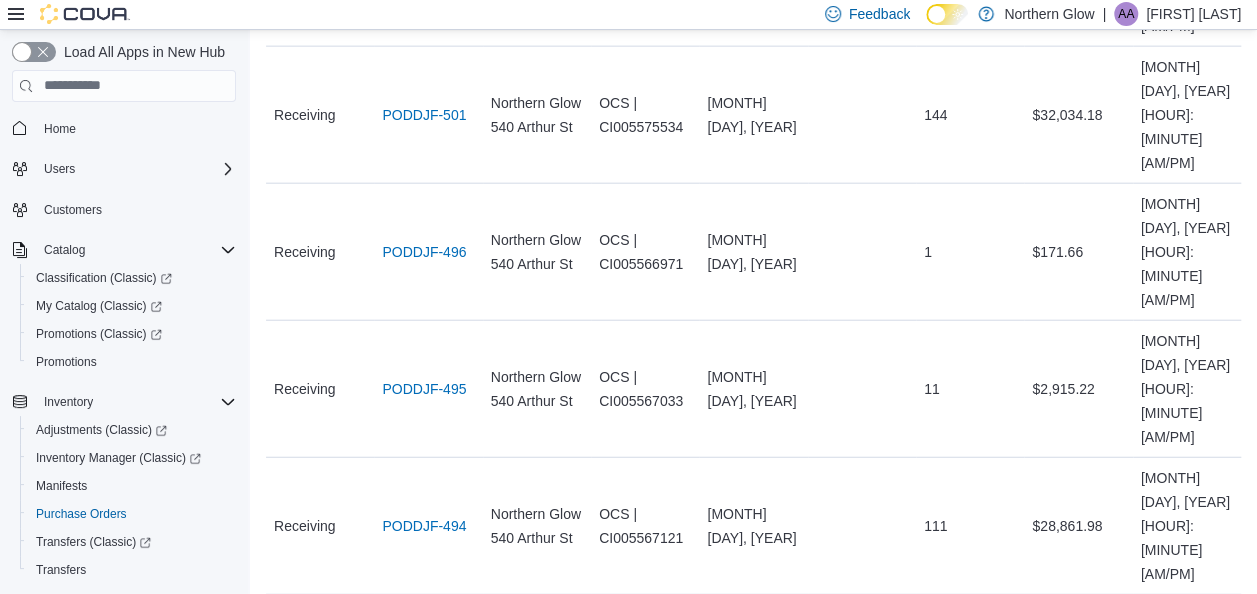 click on "Load More" at bounding box center [753, 10784] 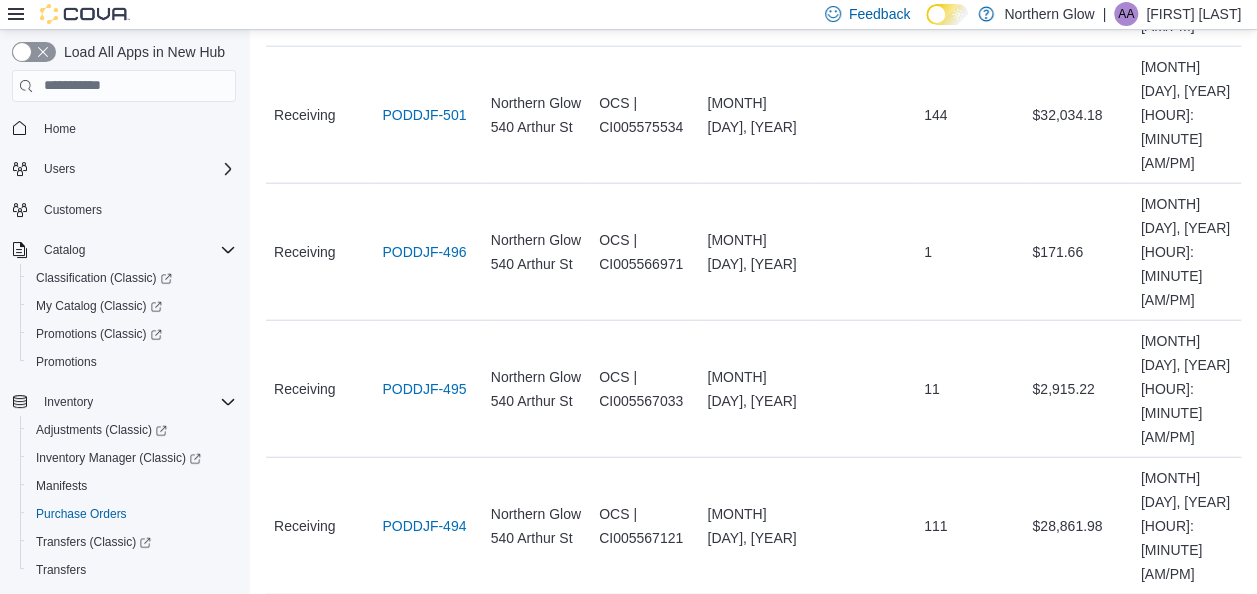 click on "[MONTH] [DAY], [YEAR]" at bounding box center [753, 10664] 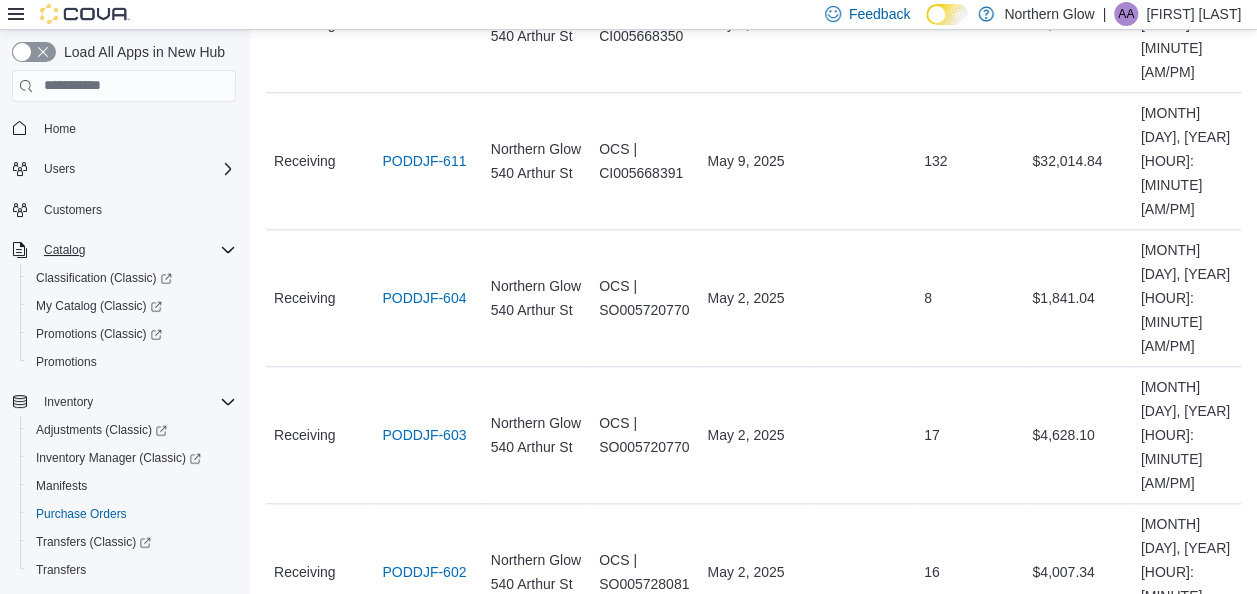 scroll, scrollTop: 4634, scrollLeft: 0, axis: vertical 